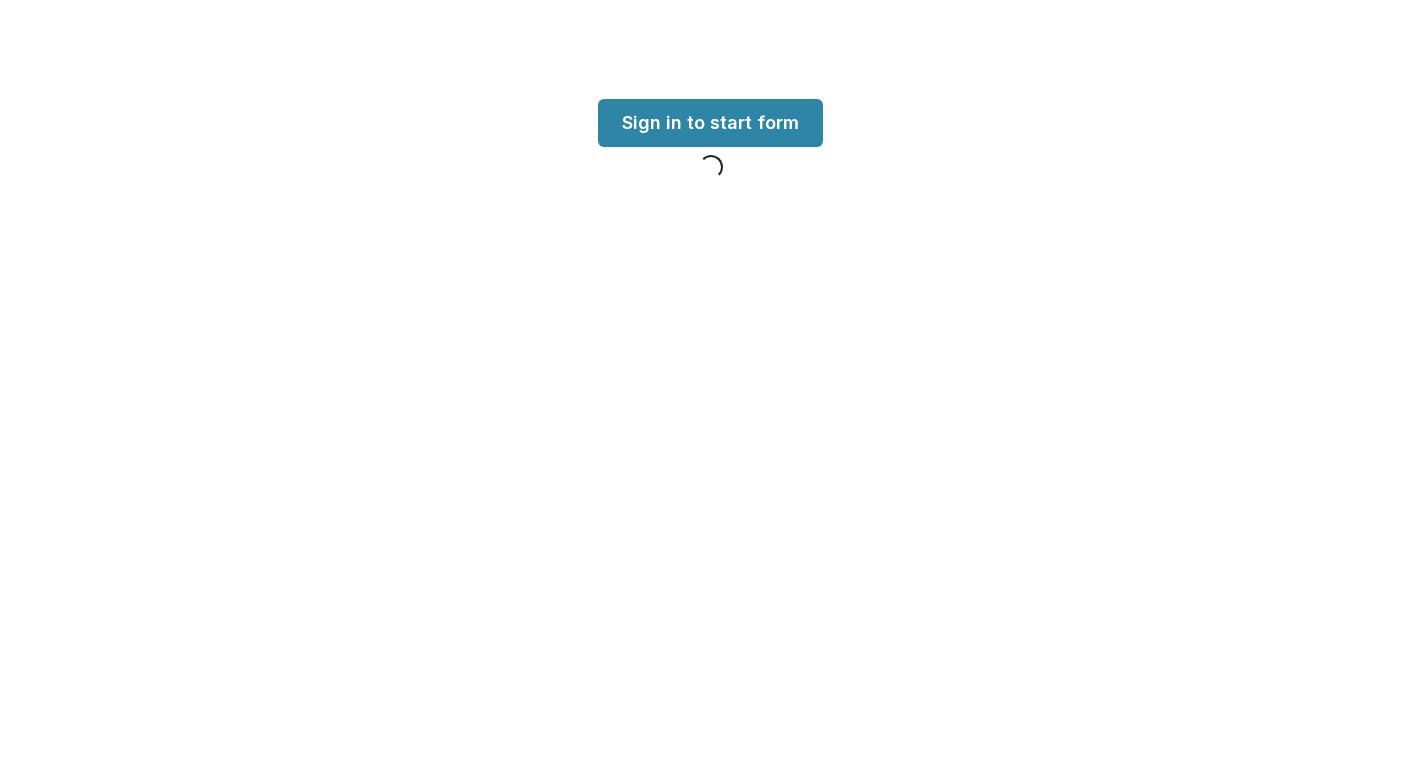scroll, scrollTop: 0, scrollLeft: 0, axis: both 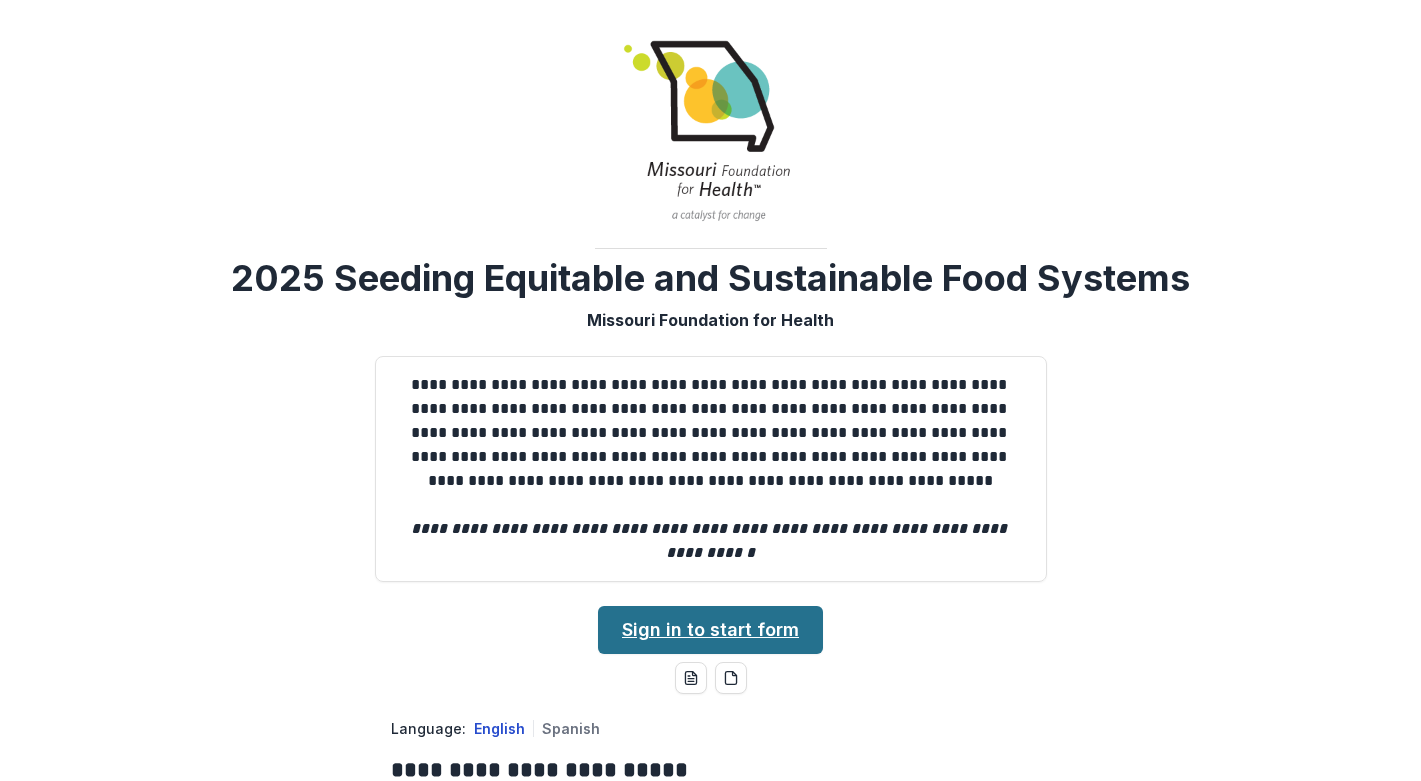click on "Sign in to start form" at bounding box center [710, 630] 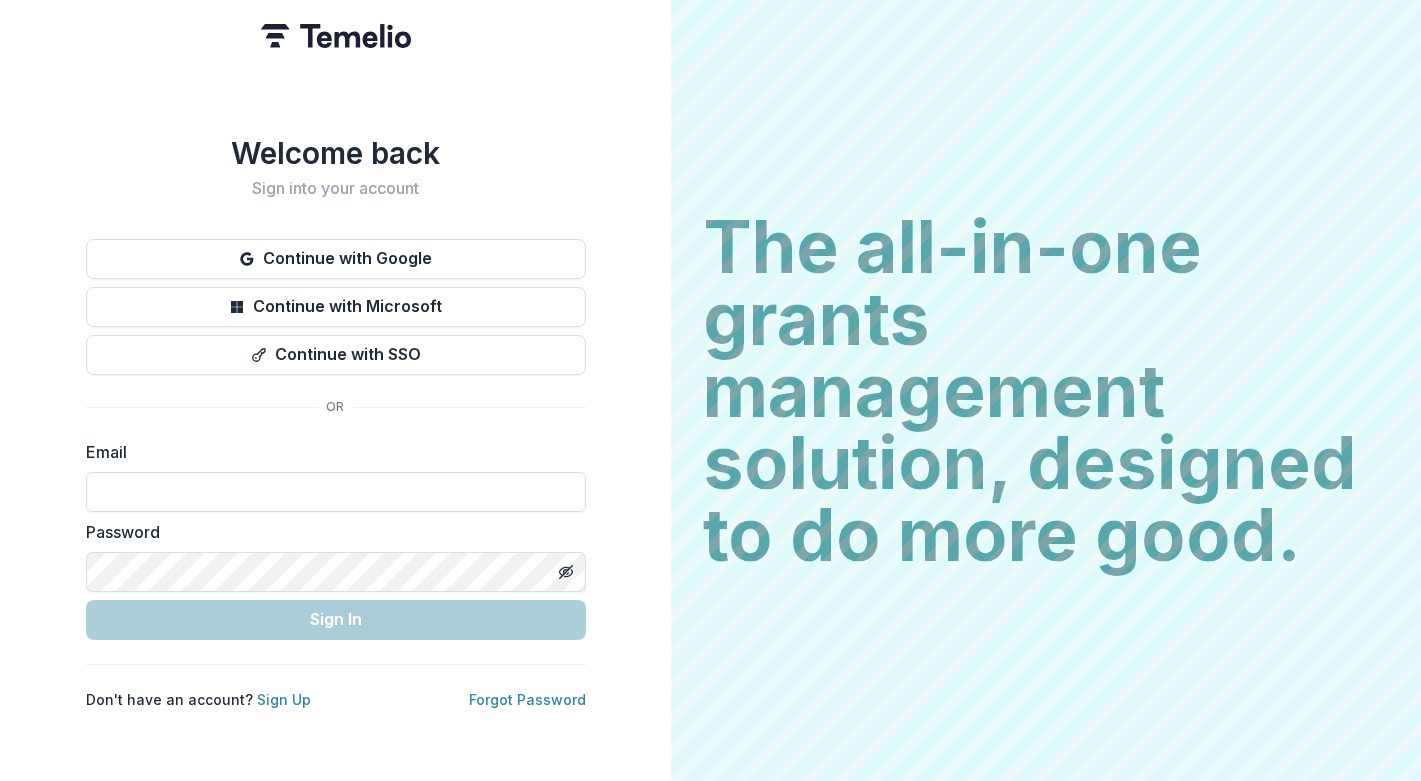 scroll, scrollTop: 0, scrollLeft: 0, axis: both 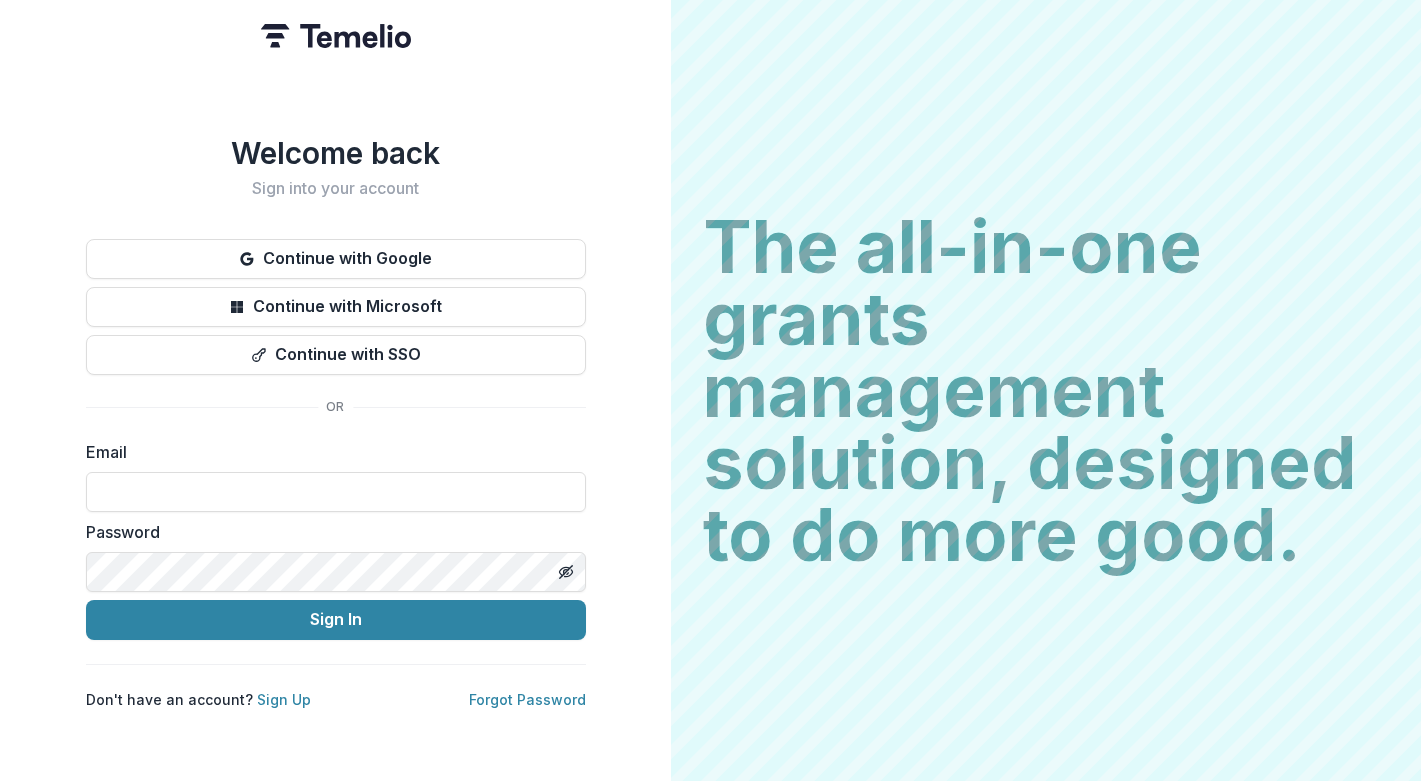 click on "Don't have an account?   Sign Up Forgot Password" at bounding box center (336, 699) 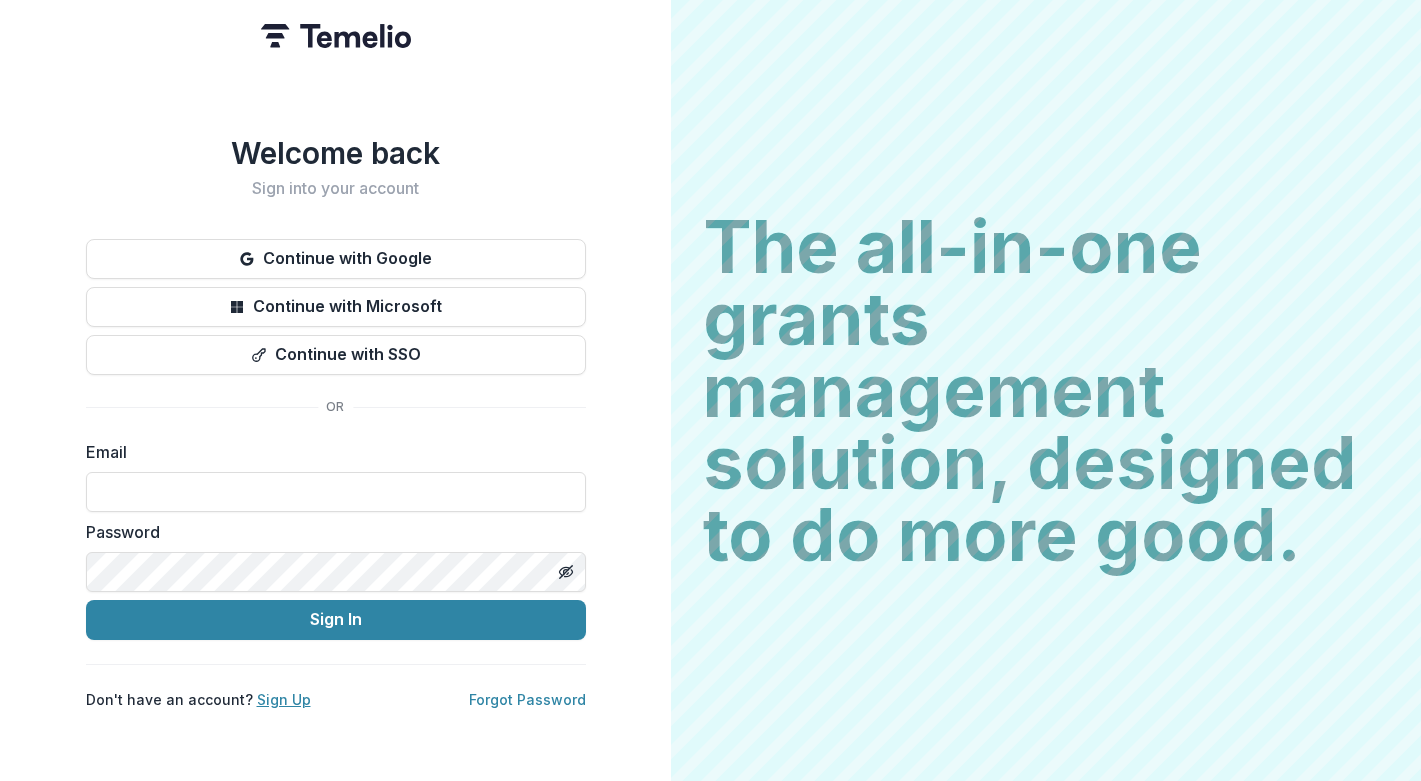click on "Sign Up" at bounding box center [284, 699] 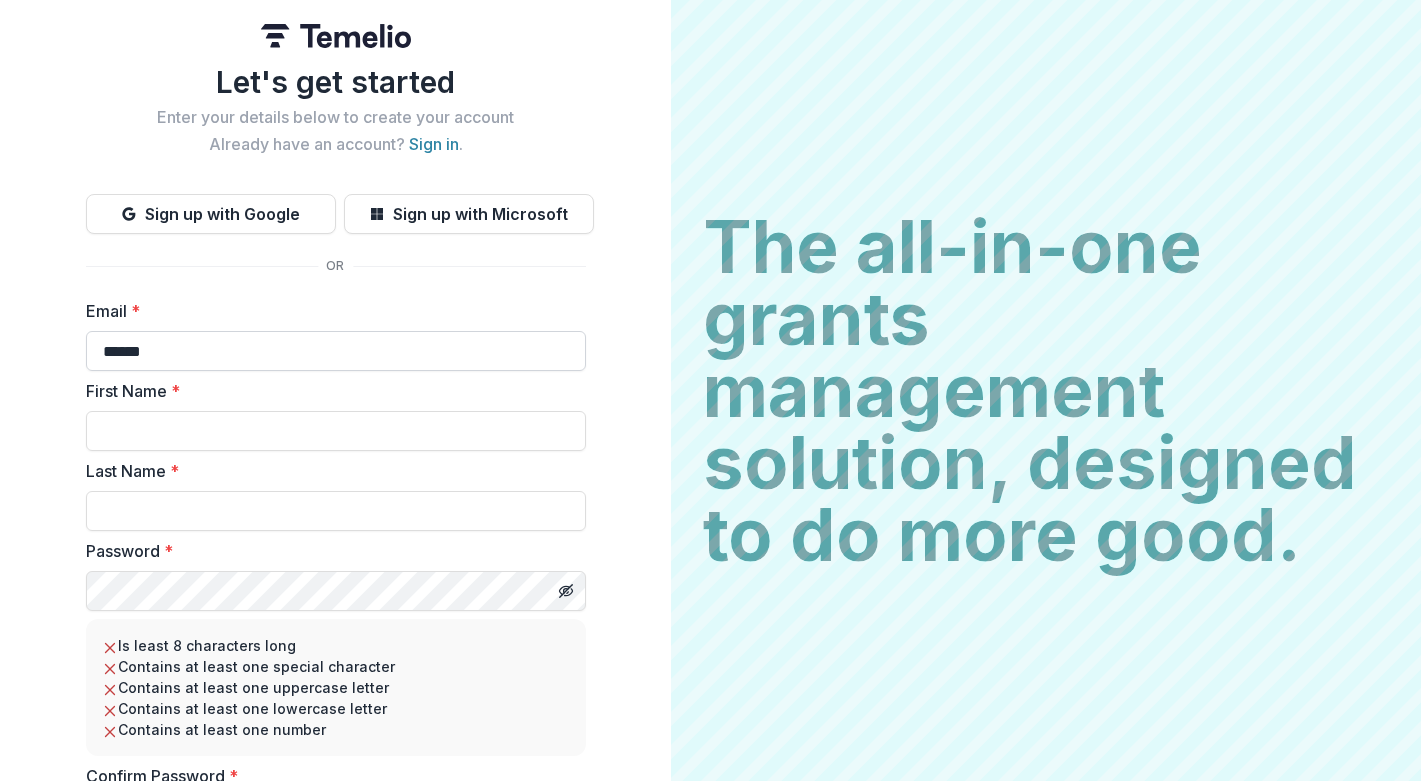 click on "******" at bounding box center [336, 351] 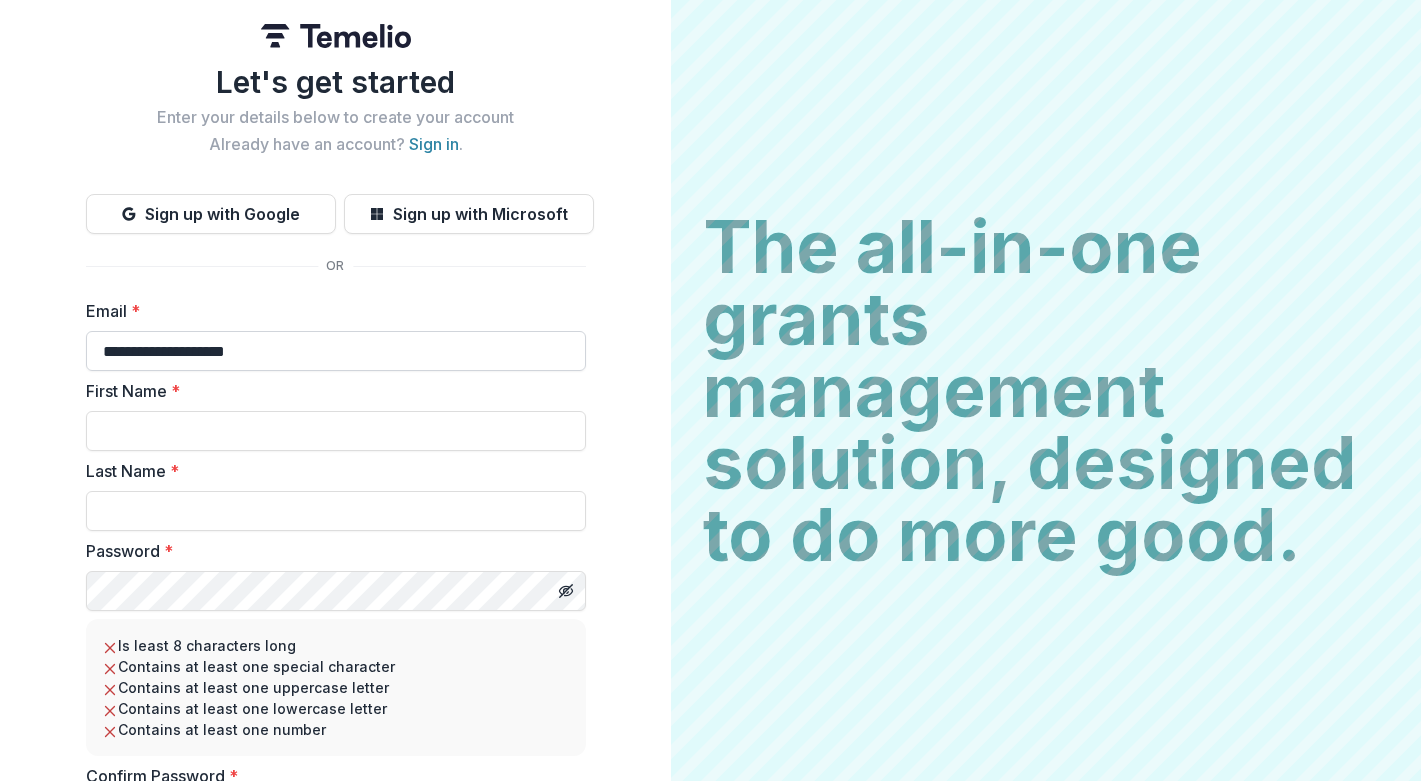 type on "**********" 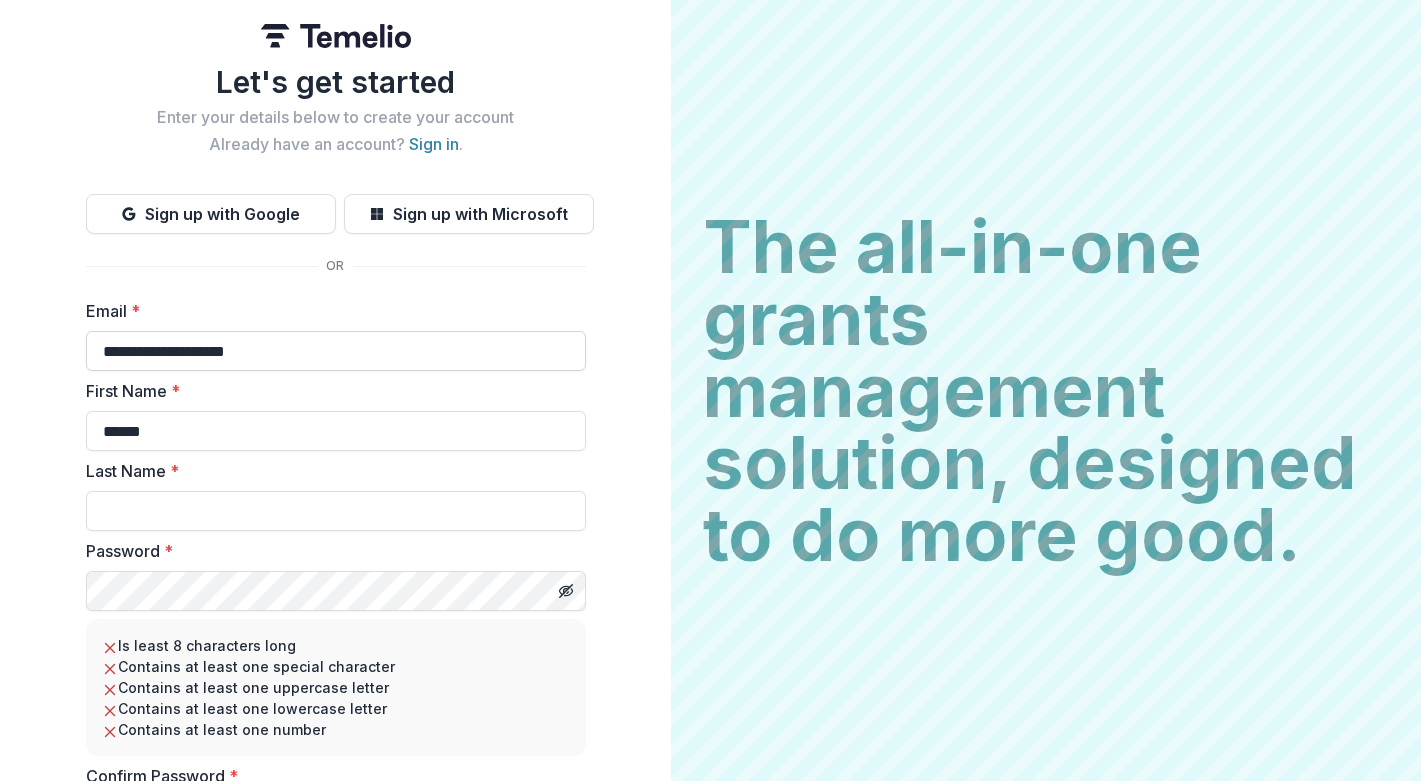 type on "******" 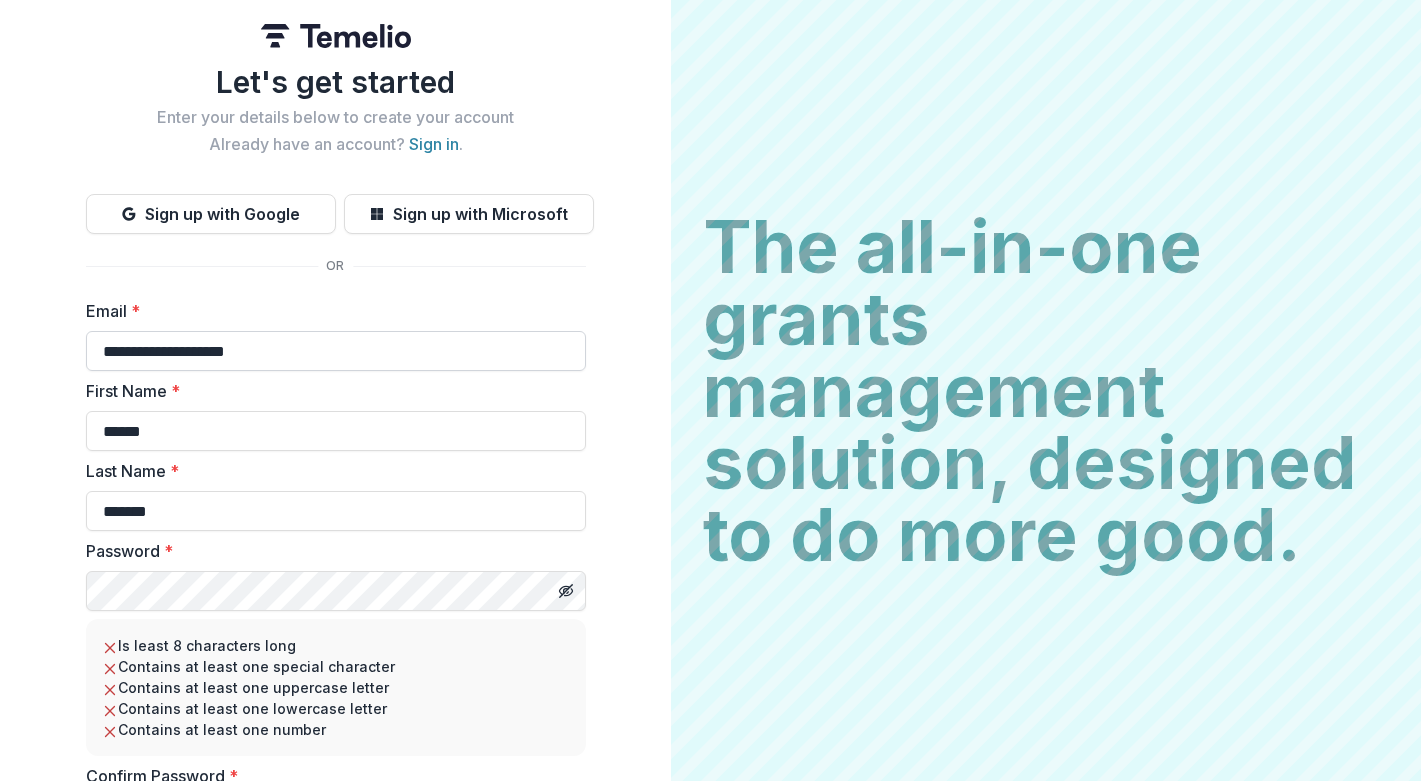 type on "*******" 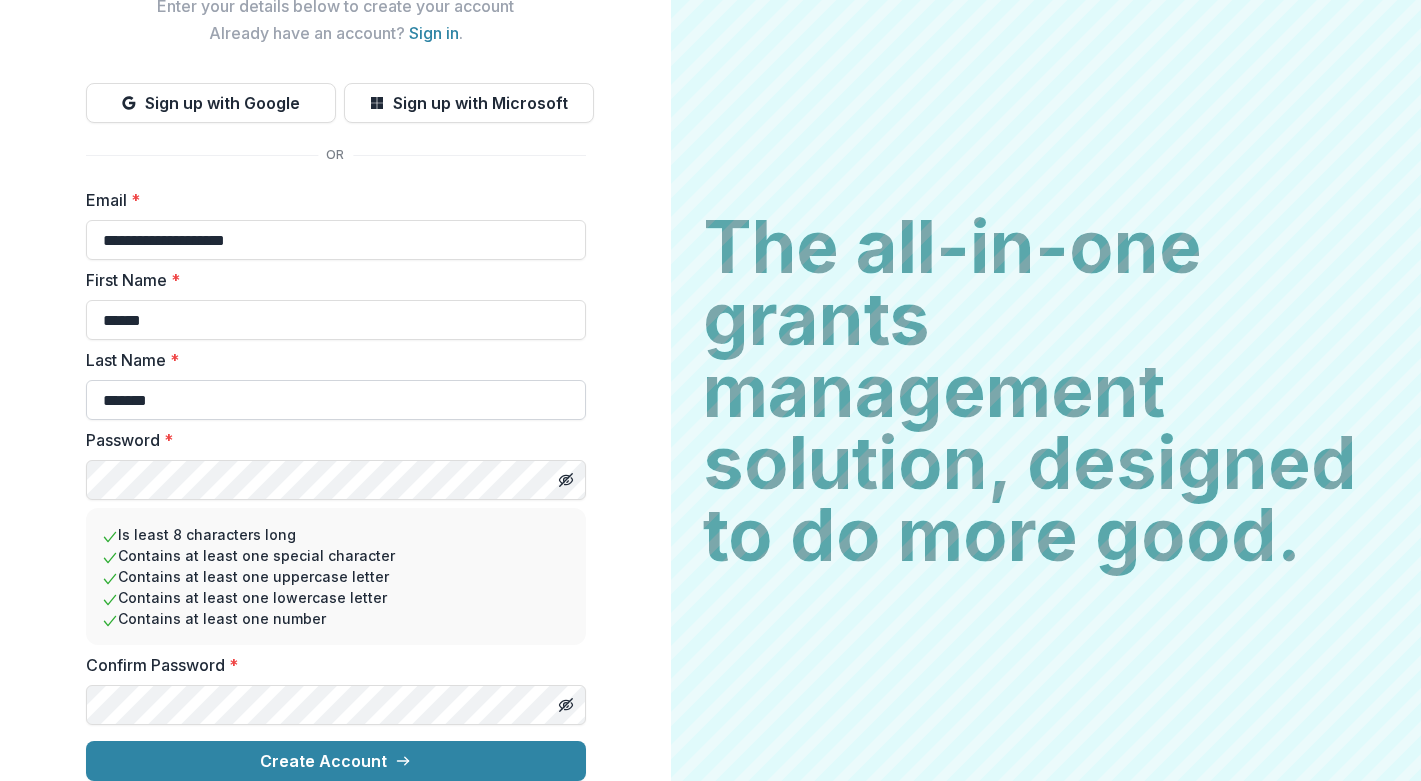 scroll, scrollTop: 127, scrollLeft: 0, axis: vertical 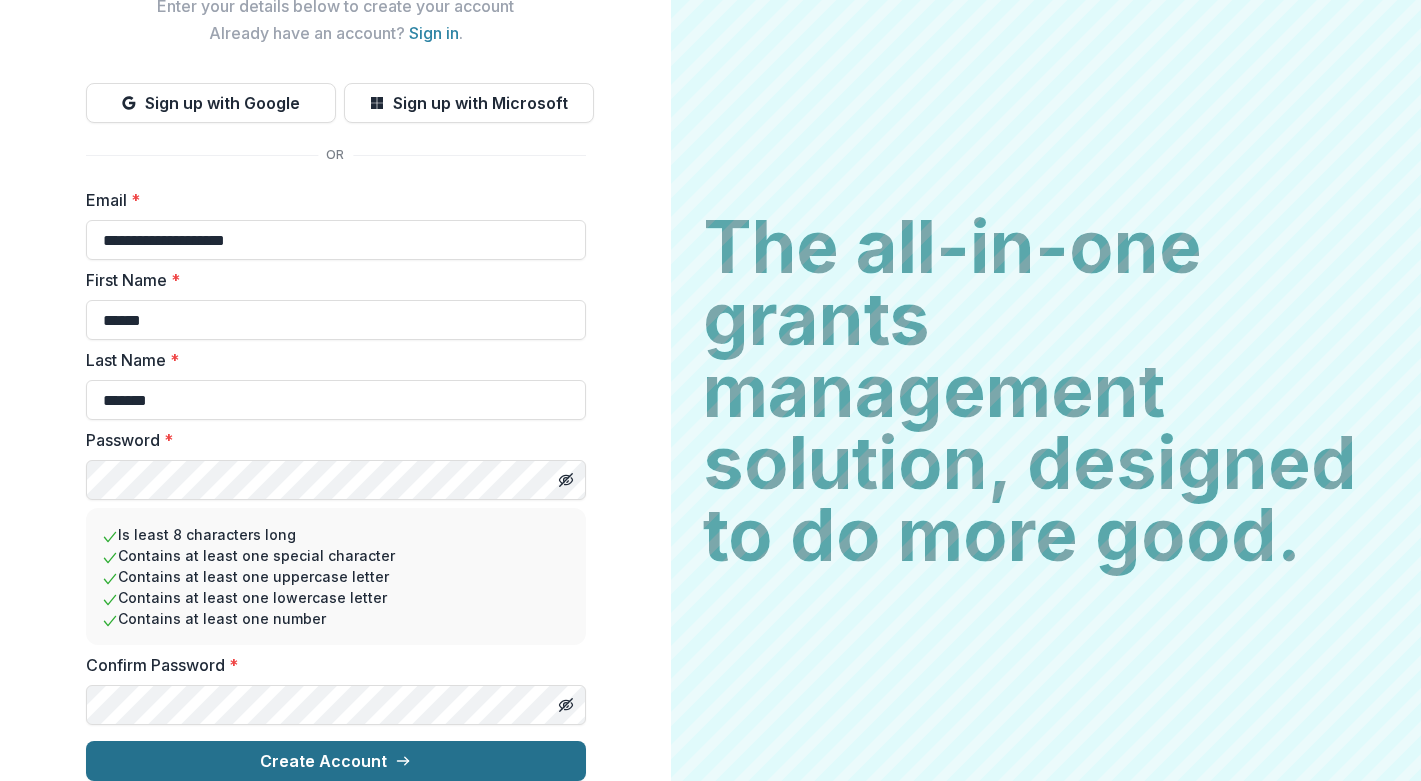 click on "Create Account" at bounding box center (336, 761) 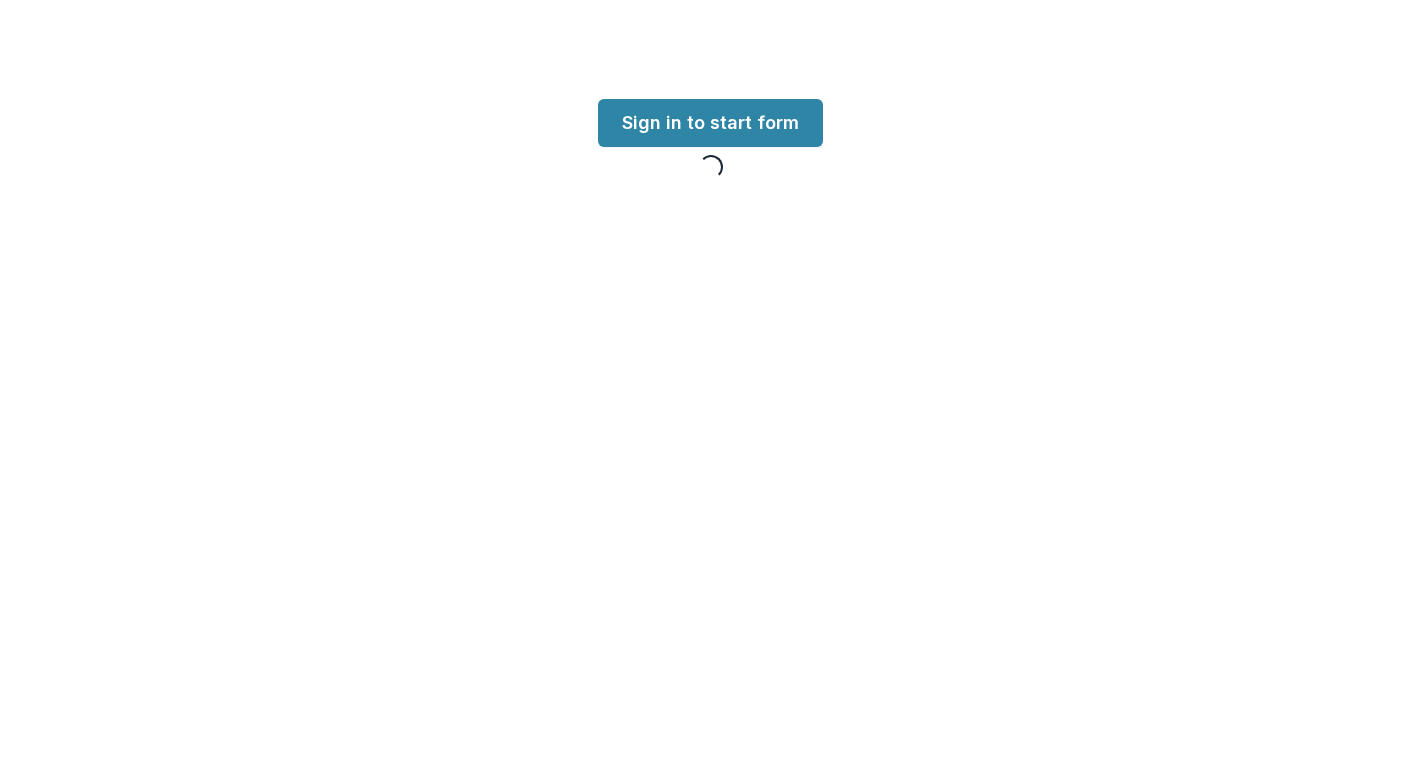 scroll, scrollTop: 0, scrollLeft: 0, axis: both 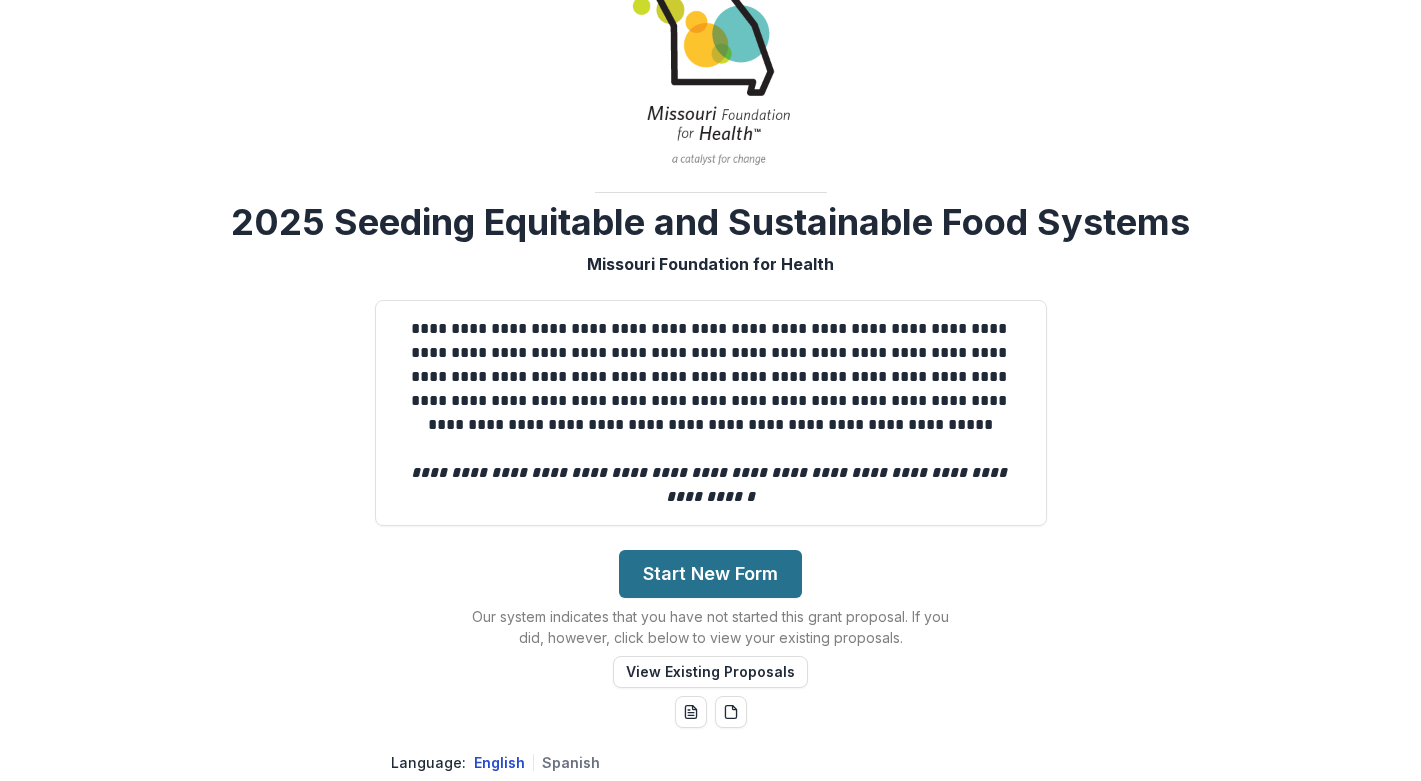 click on "Start New Form" at bounding box center [710, 574] 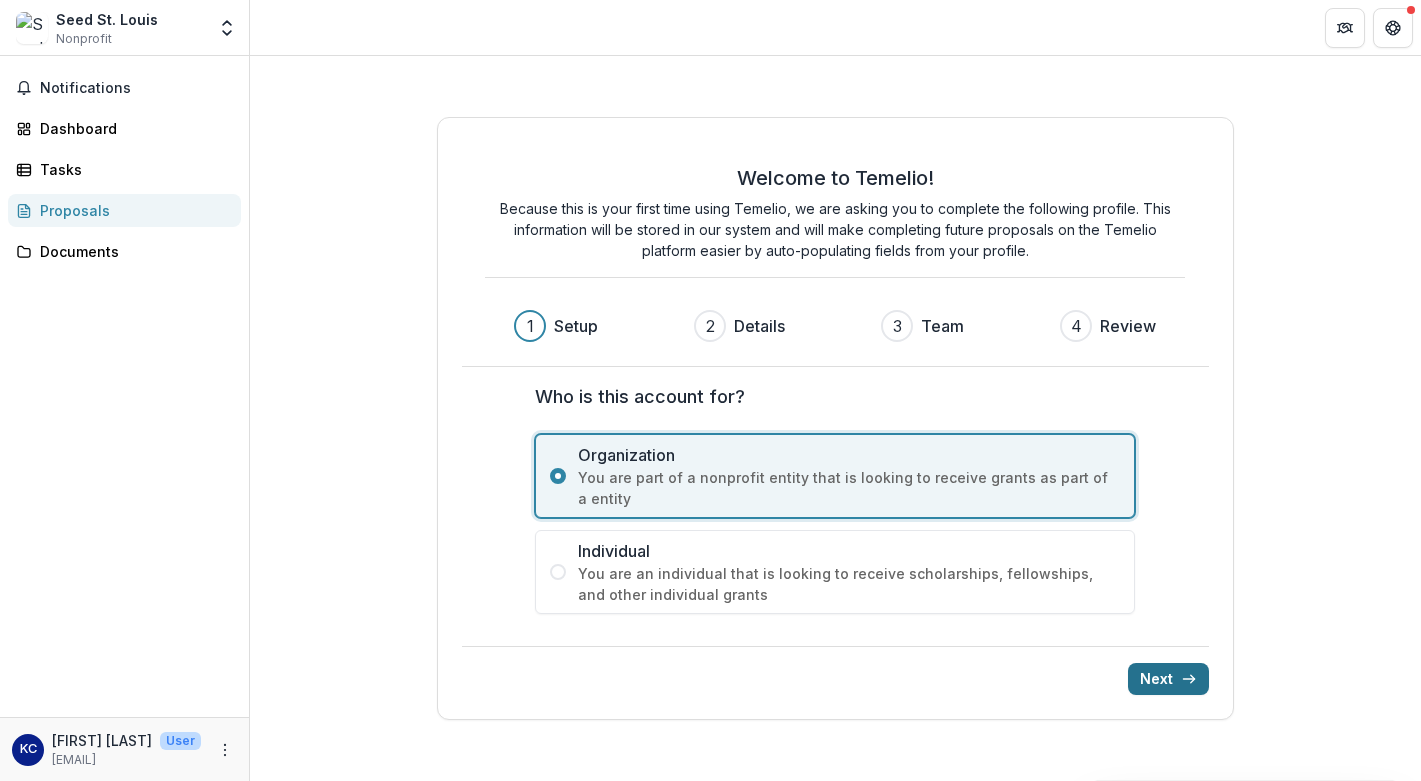 click on "Next" at bounding box center (1168, 679) 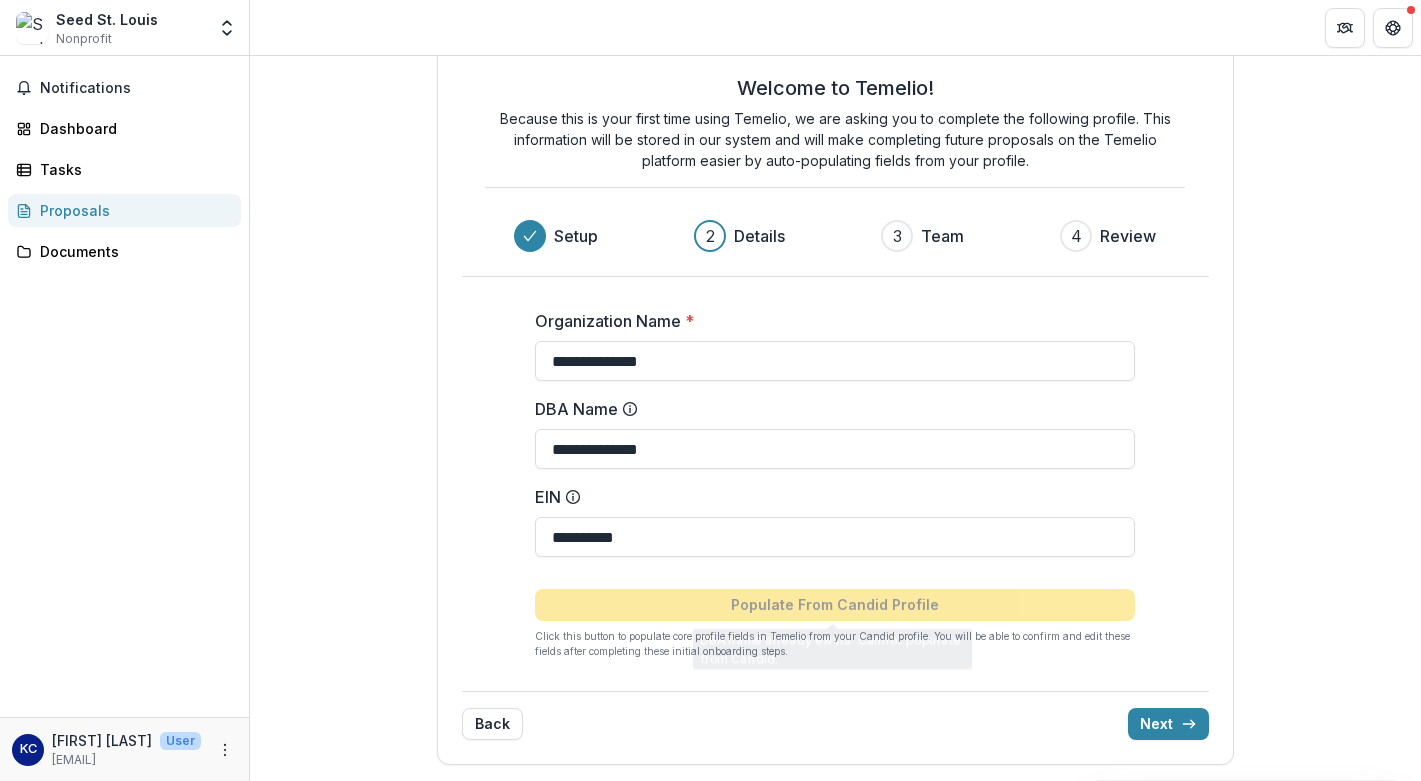 scroll, scrollTop: 45, scrollLeft: 0, axis: vertical 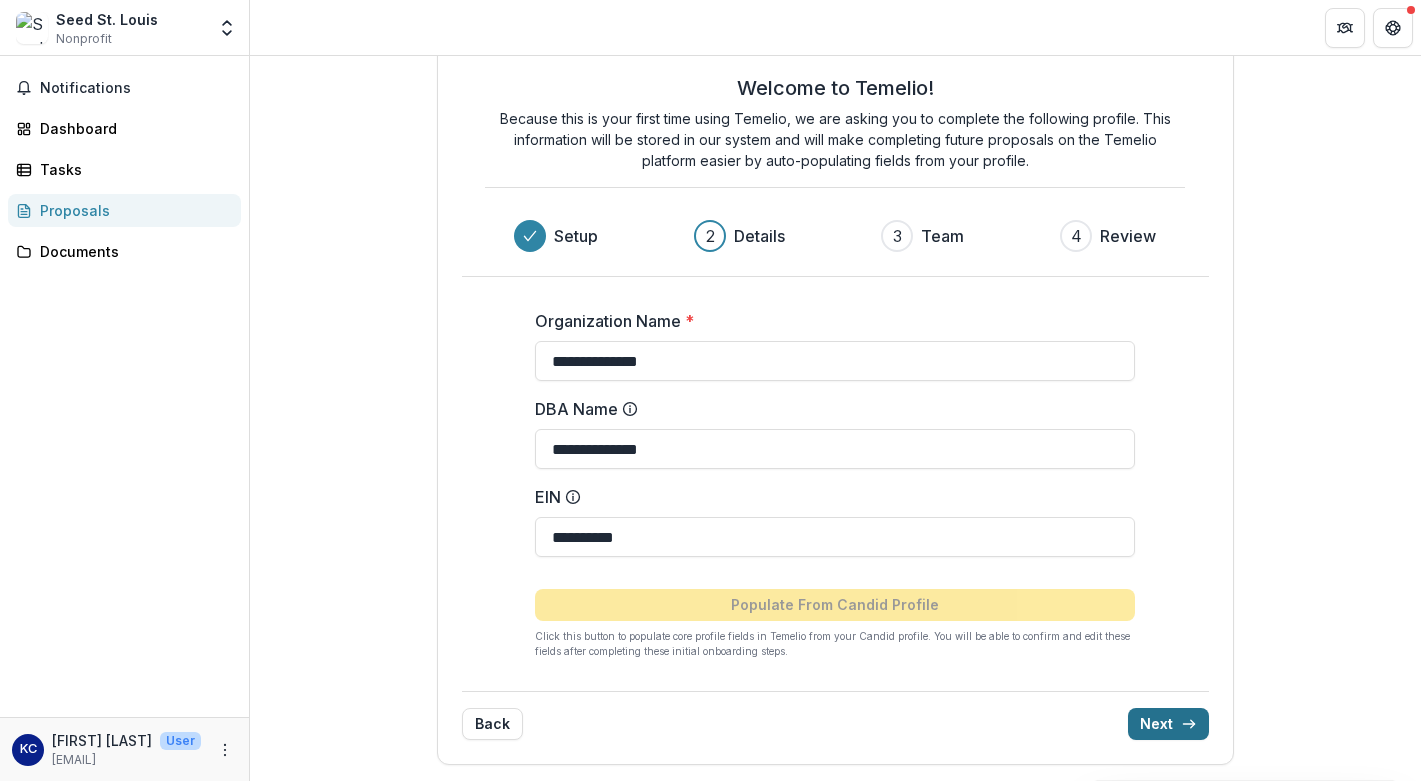 click on "Next" at bounding box center (1168, 724) 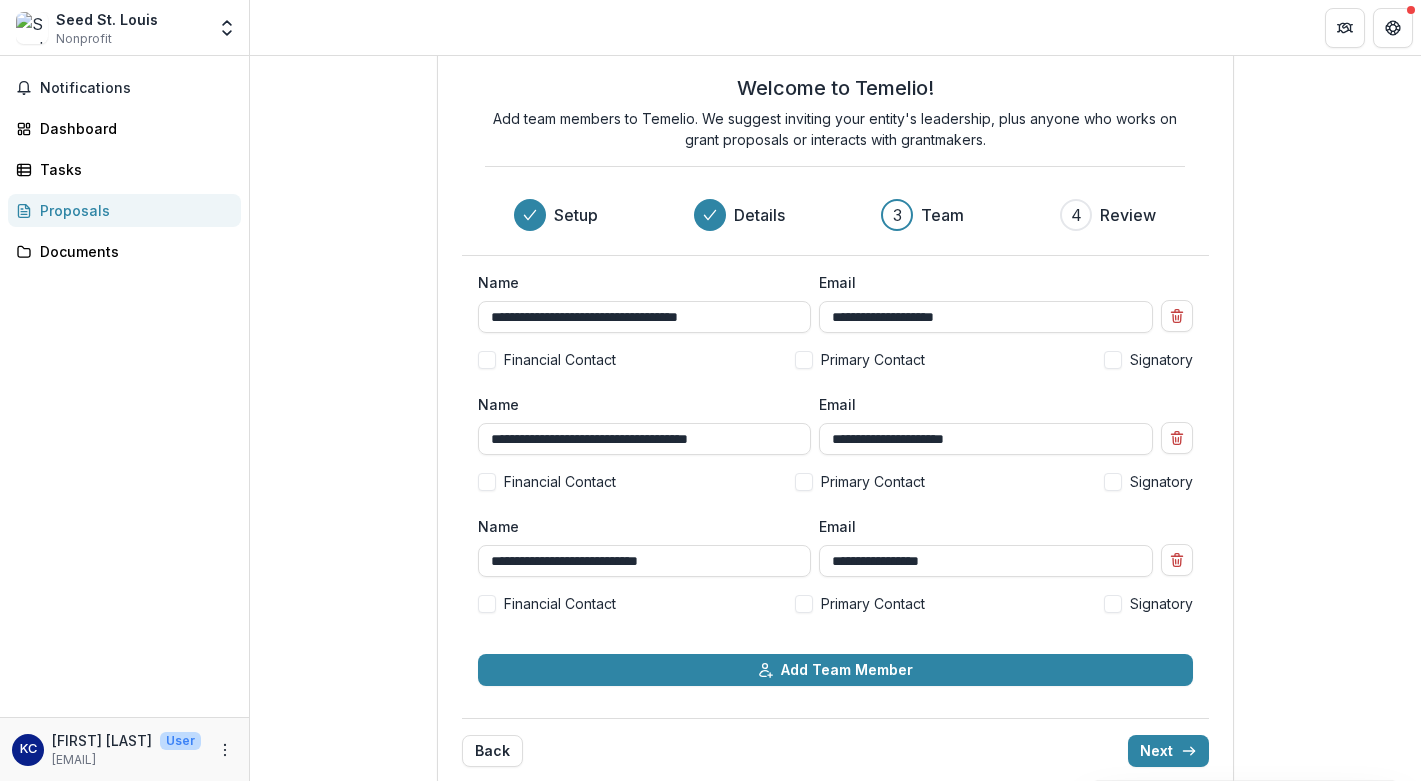 click at bounding box center [804, 360] 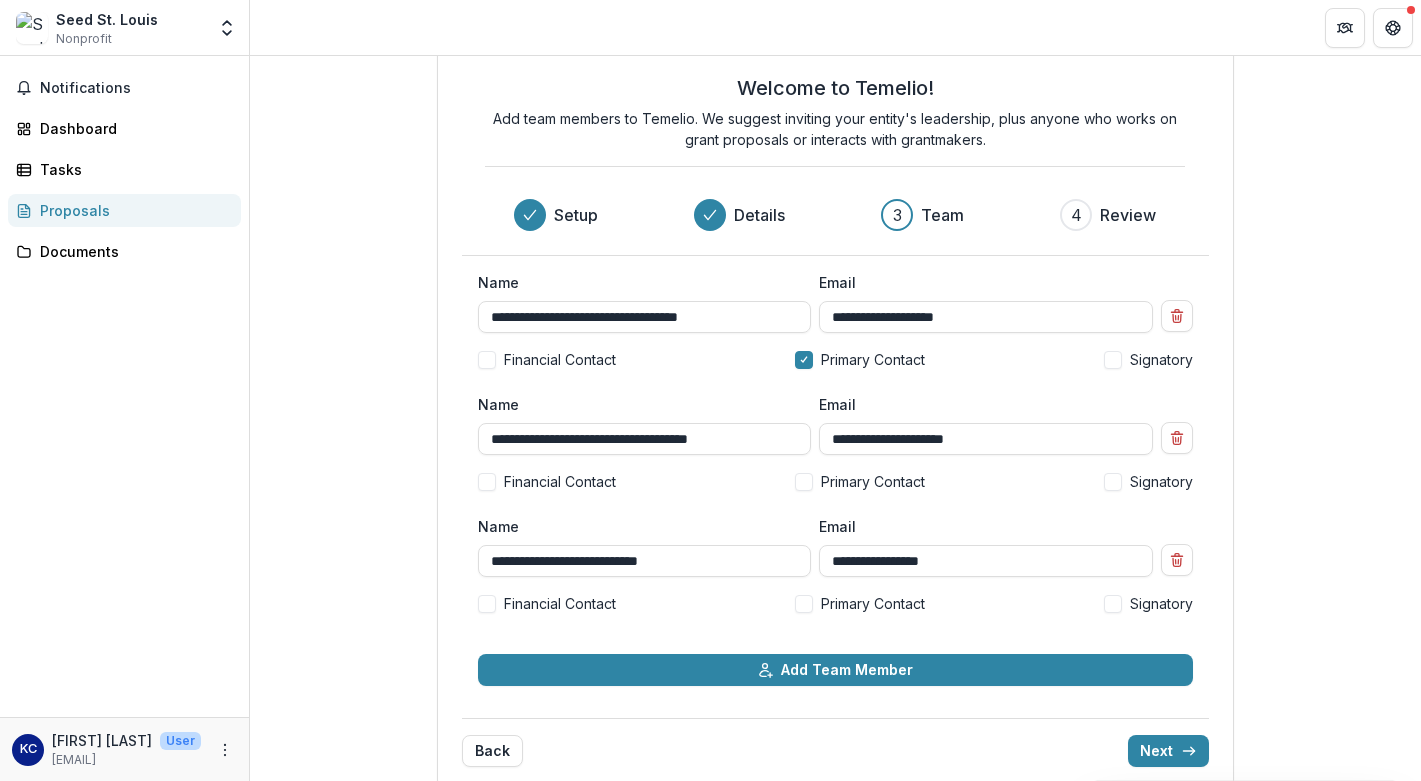 click at bounding box center [1113, 482] 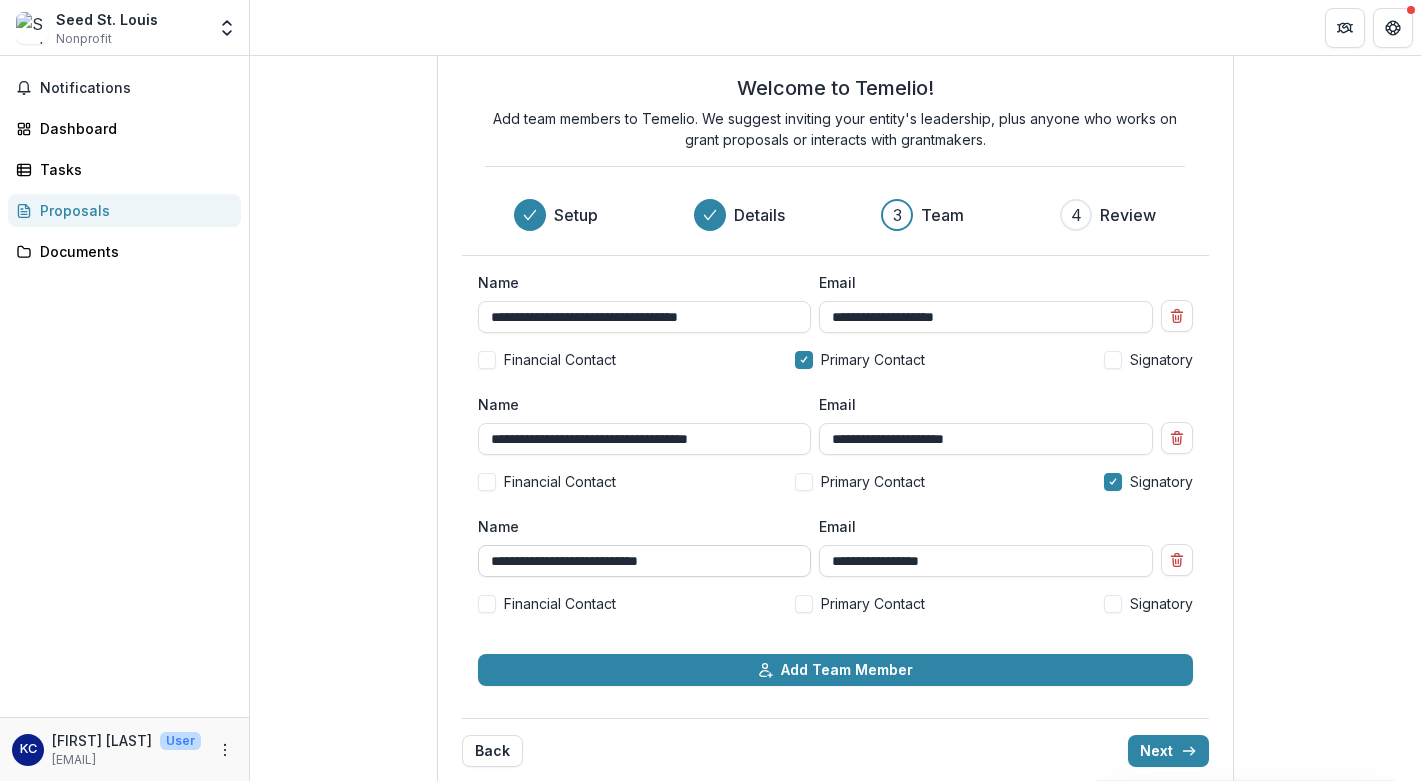 click on "**********" at bounding box center (645, 561) 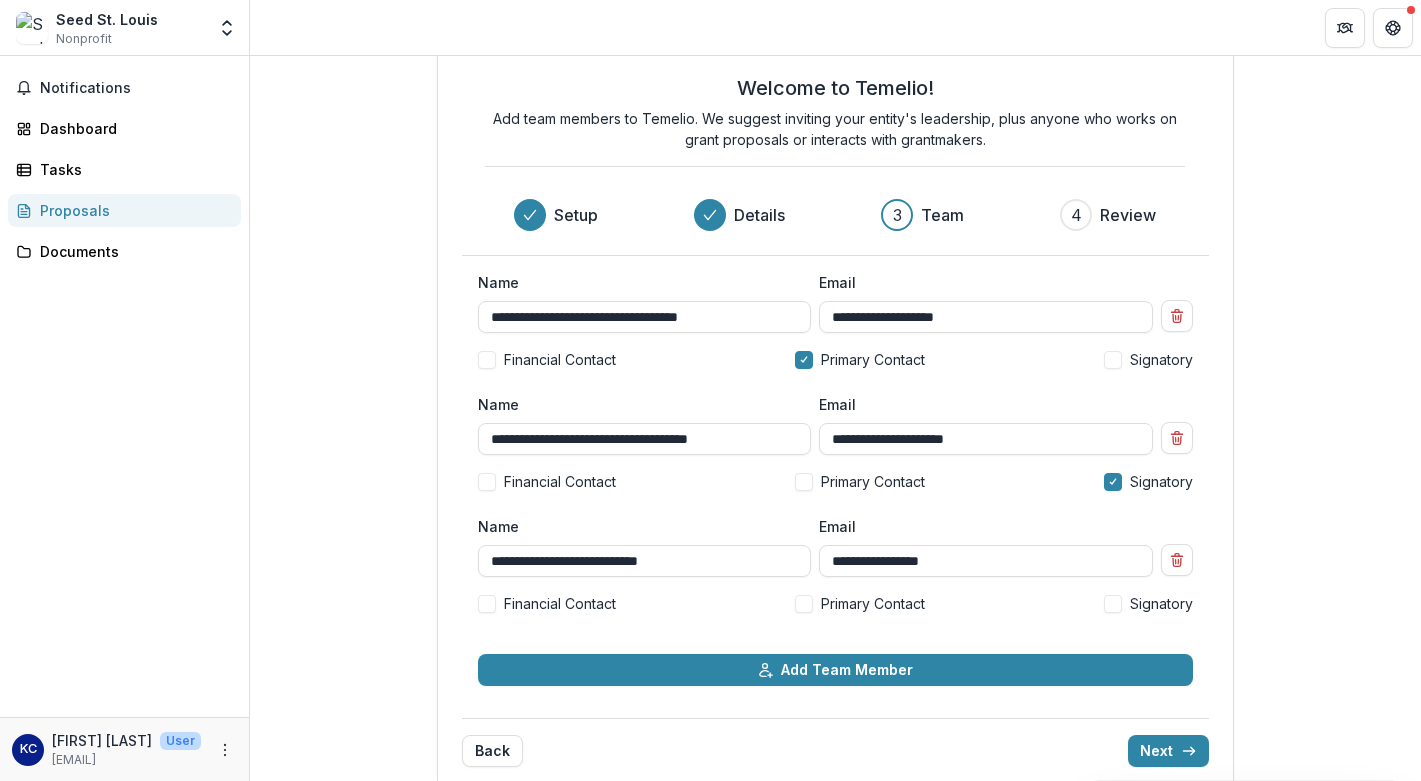 click on "**********" at bounding box center (835, 573) 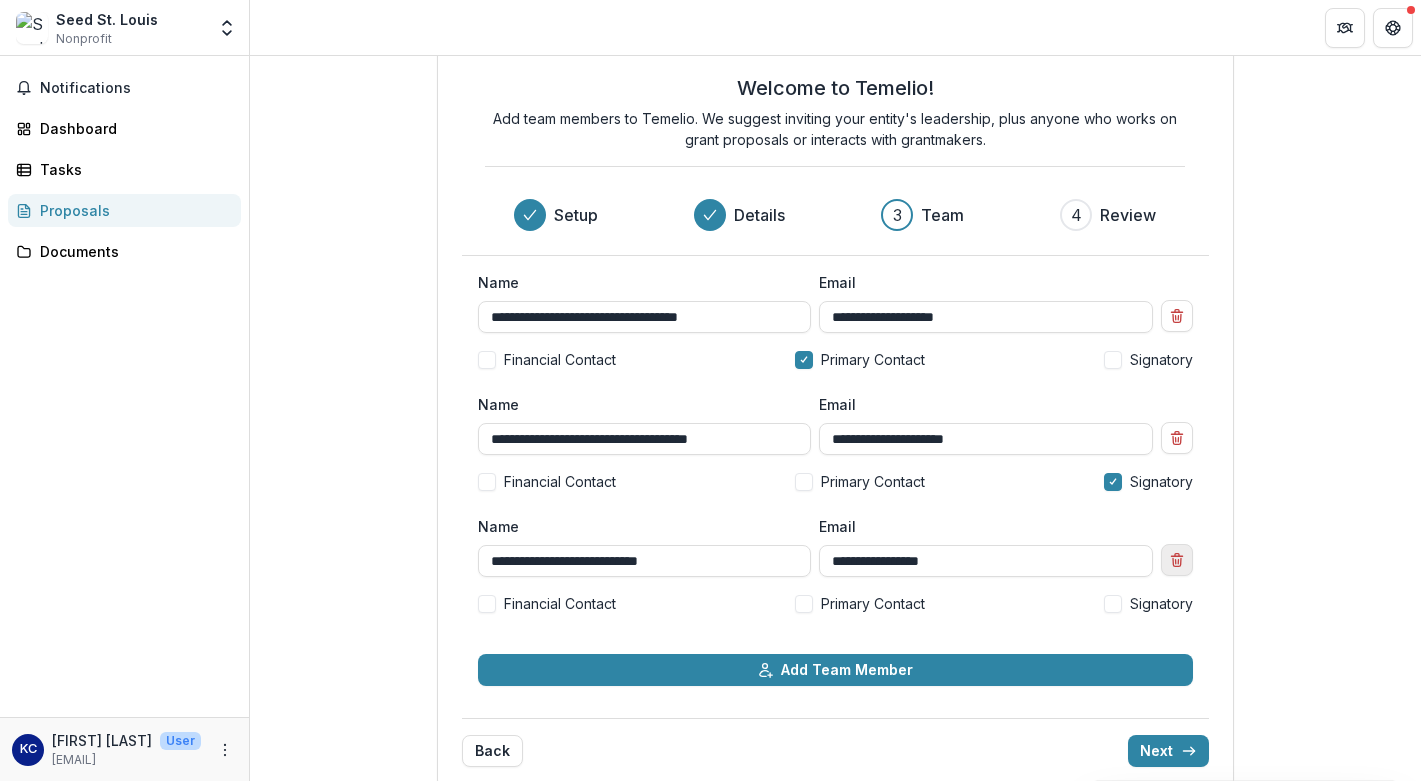click 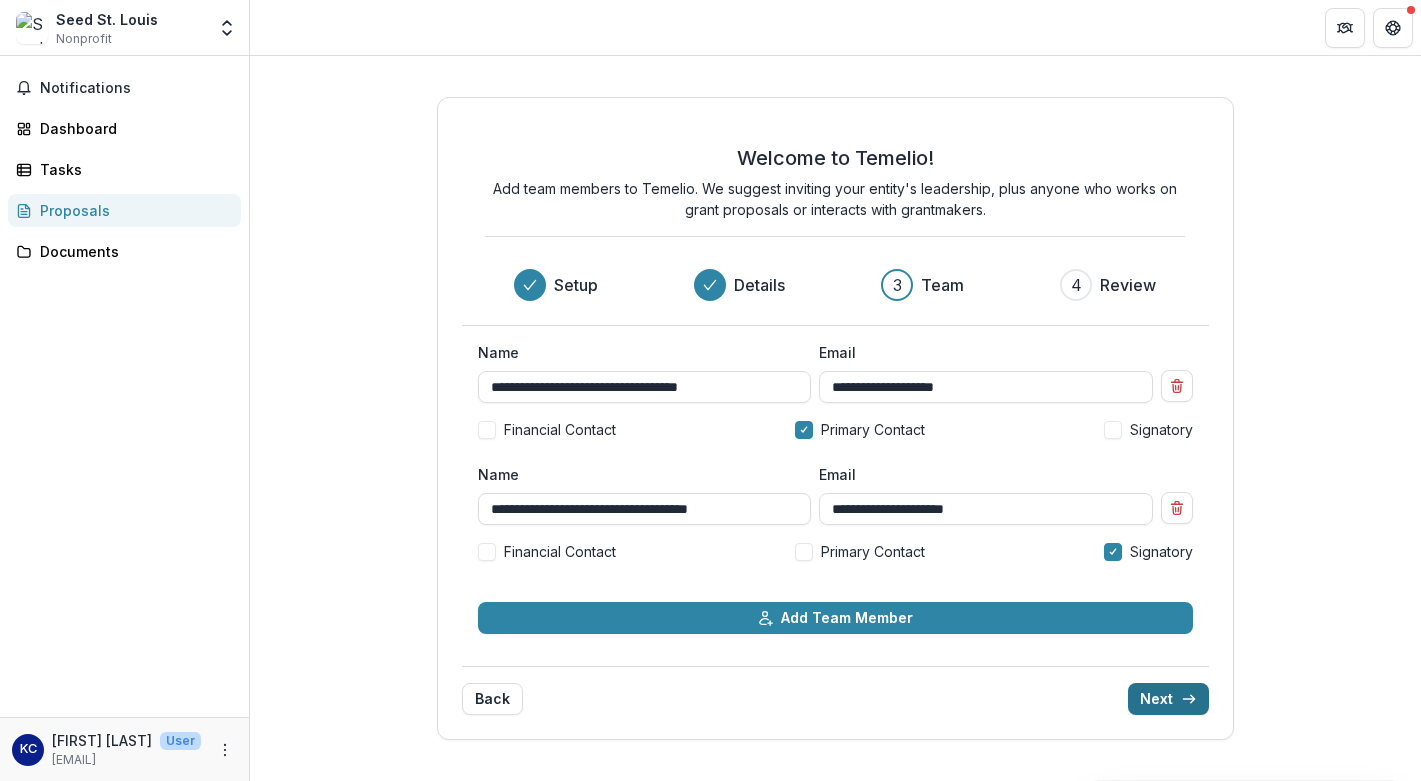 click on "Next" at bounding box center [1168, 699] 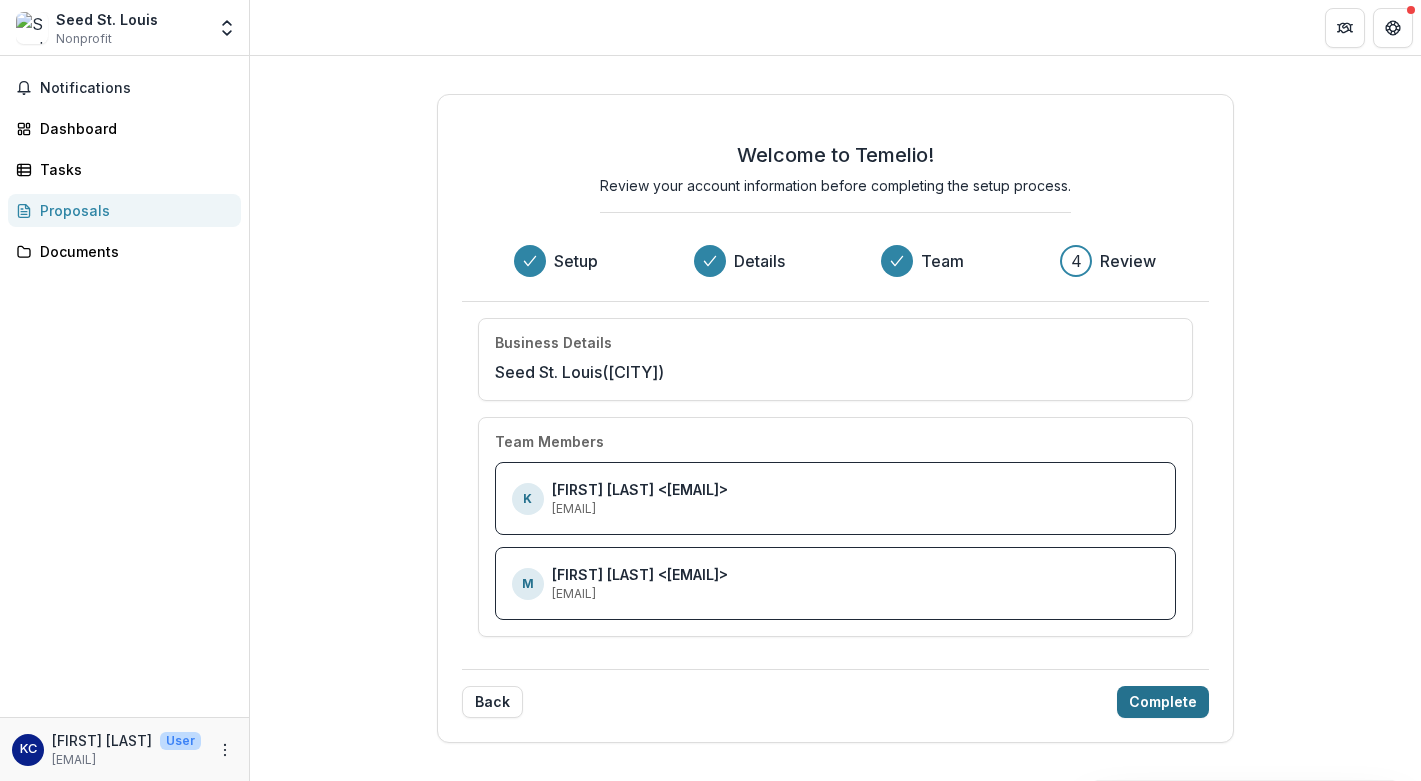 click on "Complete" at bounding box center [1163, 702] 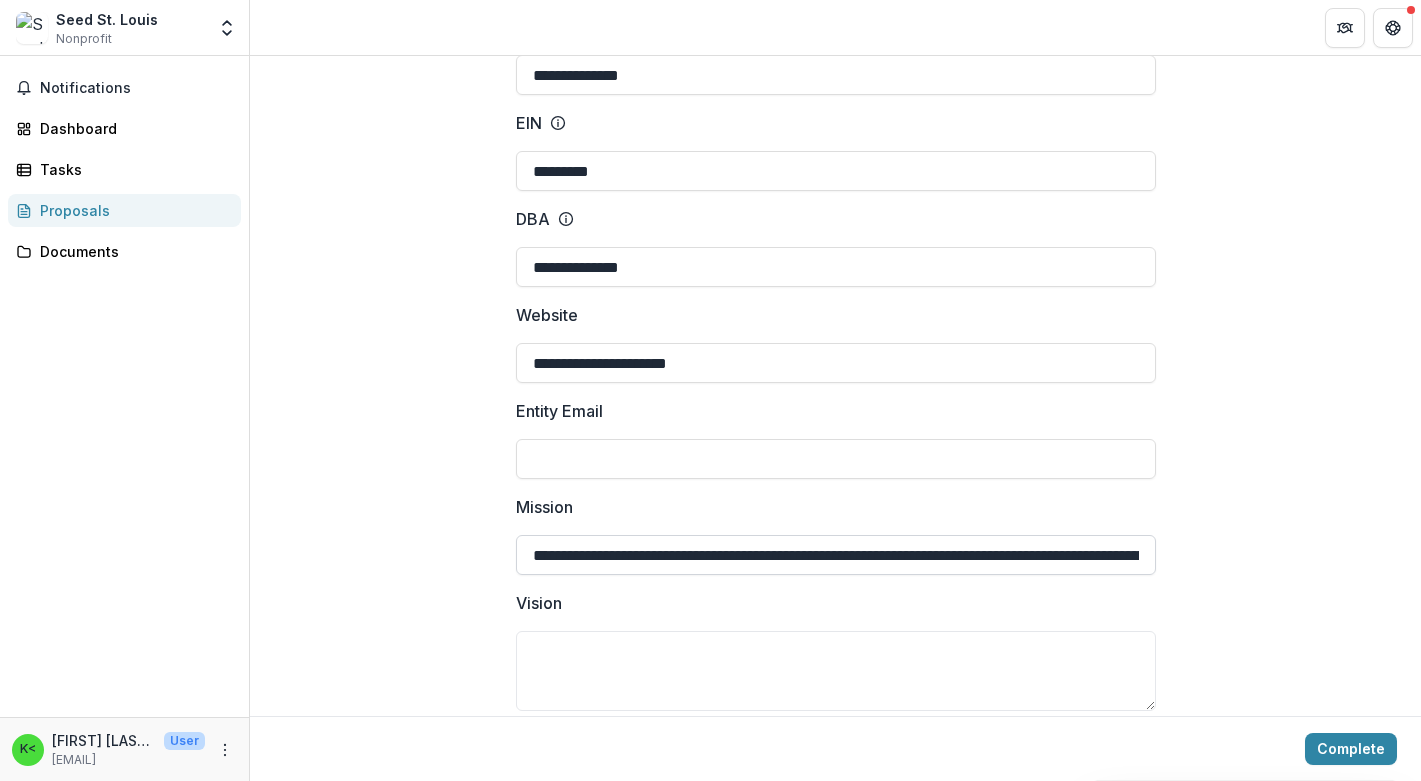 scroll, scrollTop: 224, scrollLeft: 0, axis: vertical 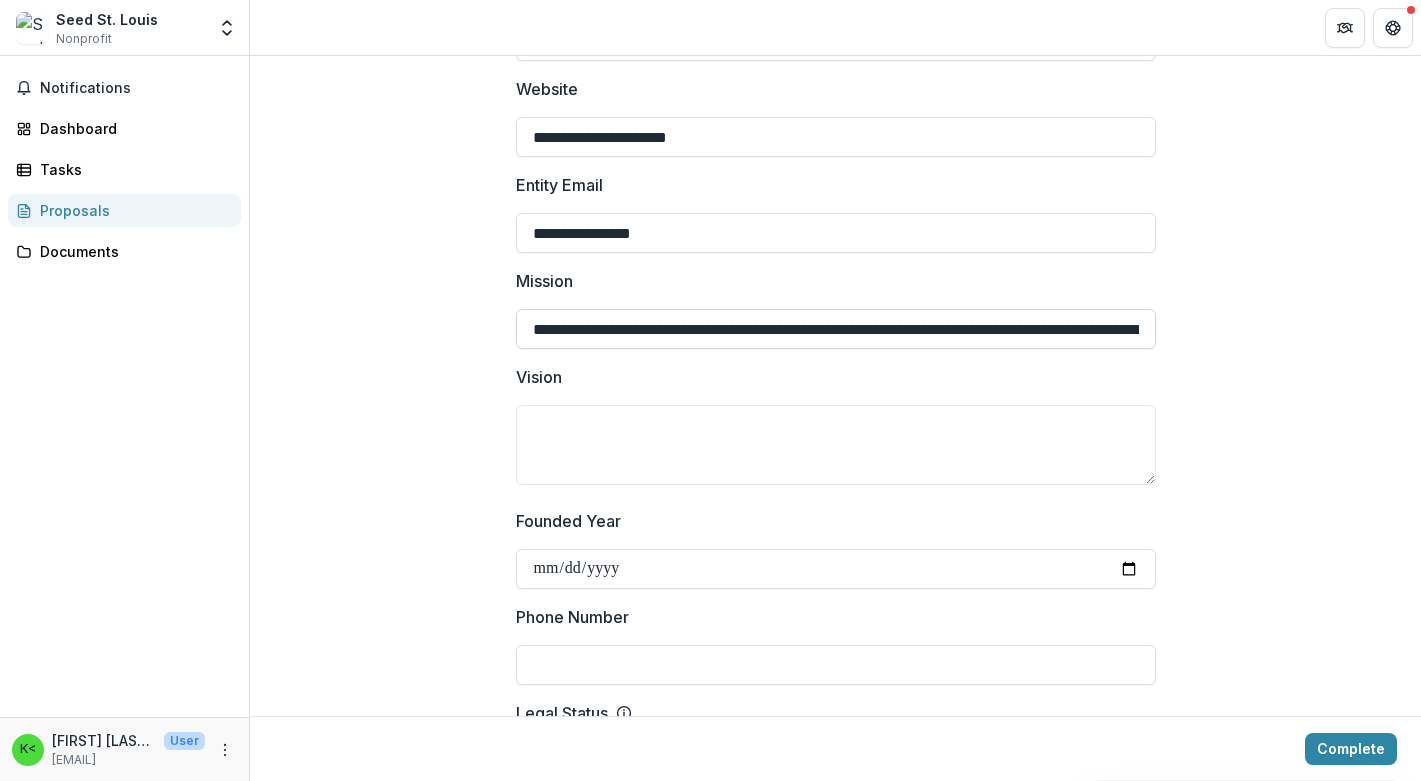 type on "**********" 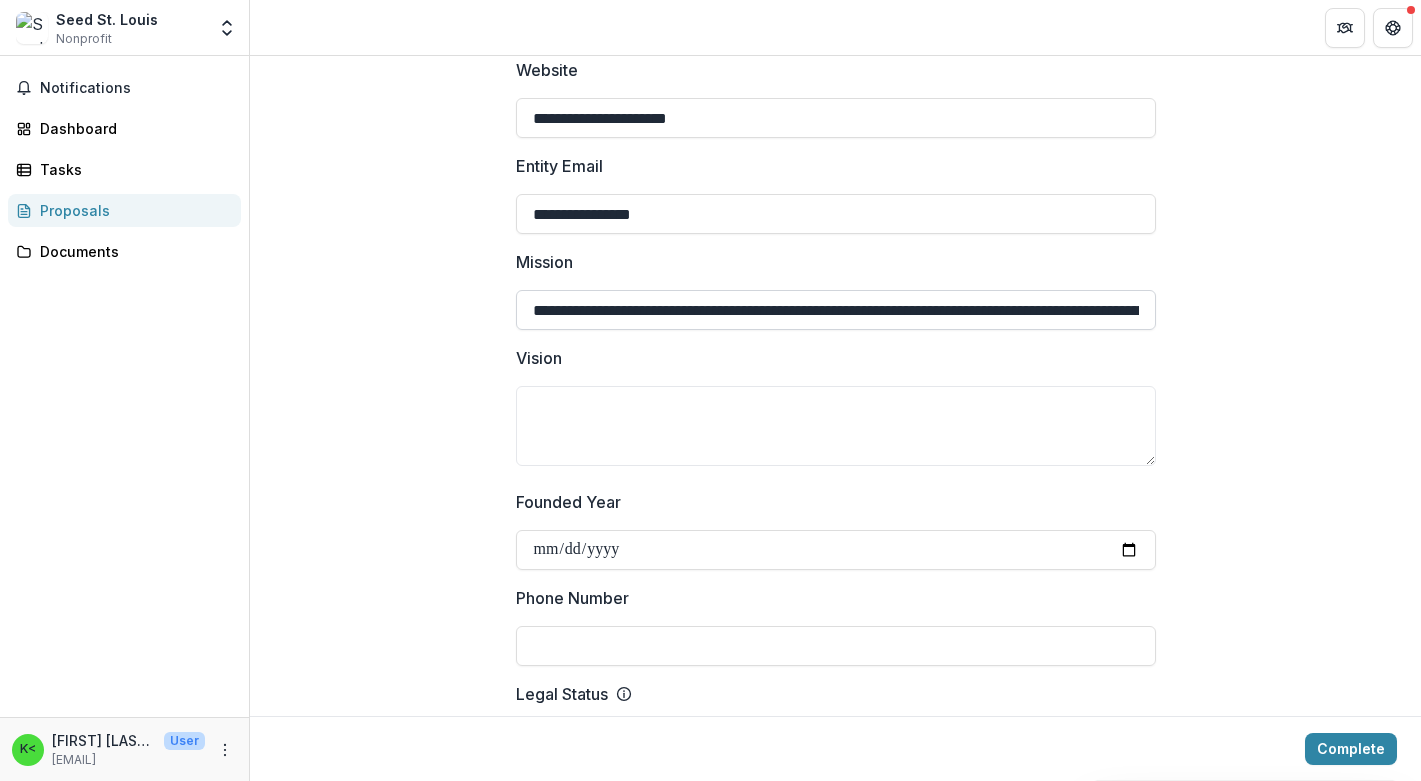 scroll, scrollTop: 468, scrollLeft: 0, axis: vertical 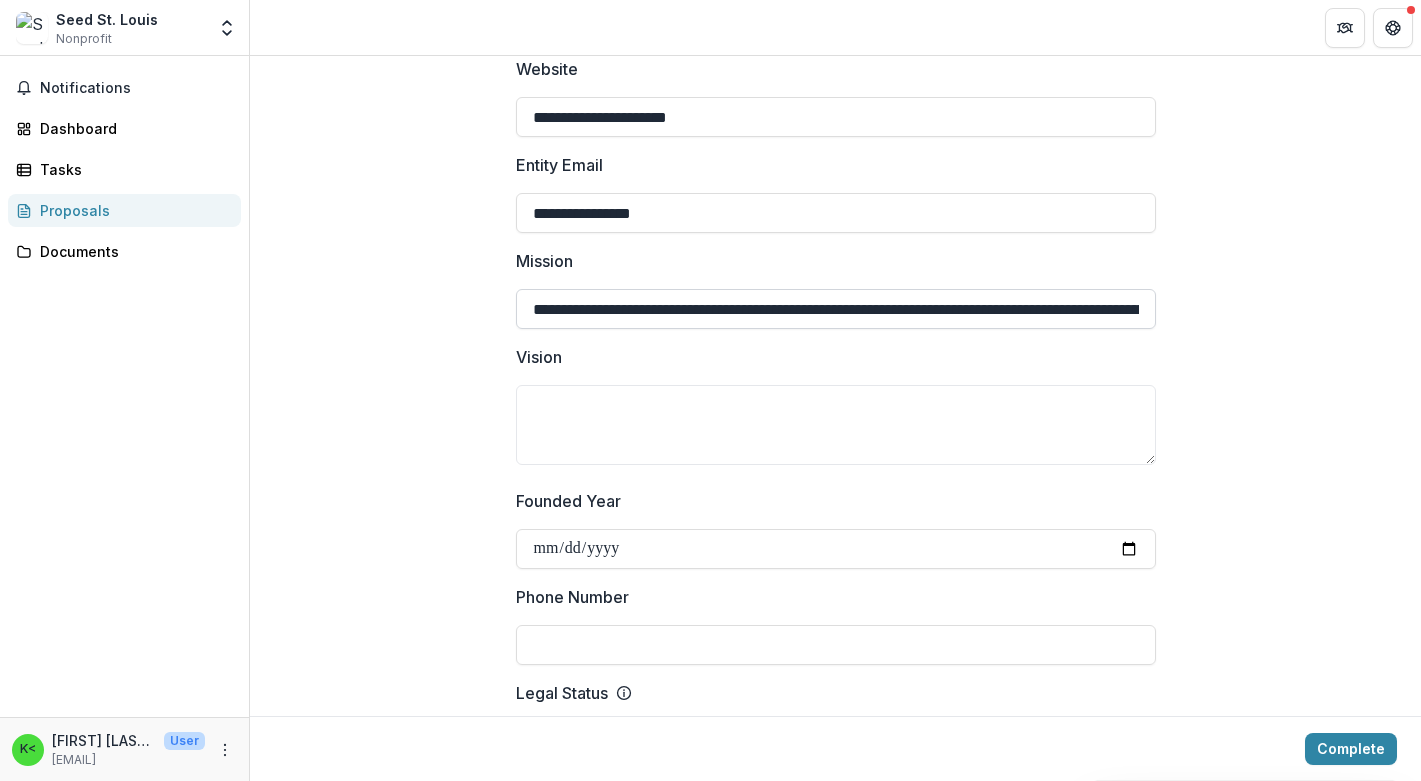 click on "Mission" at bounding box center [836, 309] 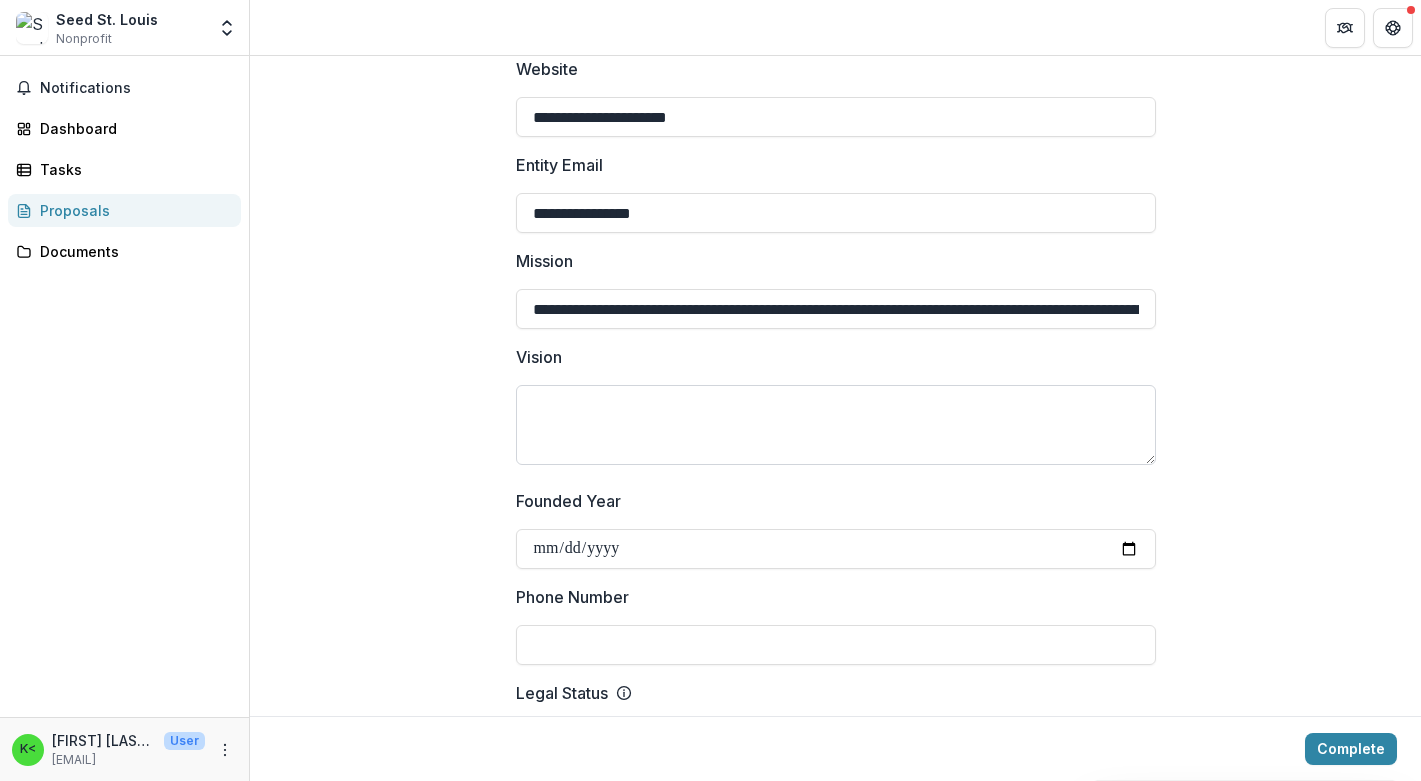 click on "Vision" at bounding box center (836, 425) 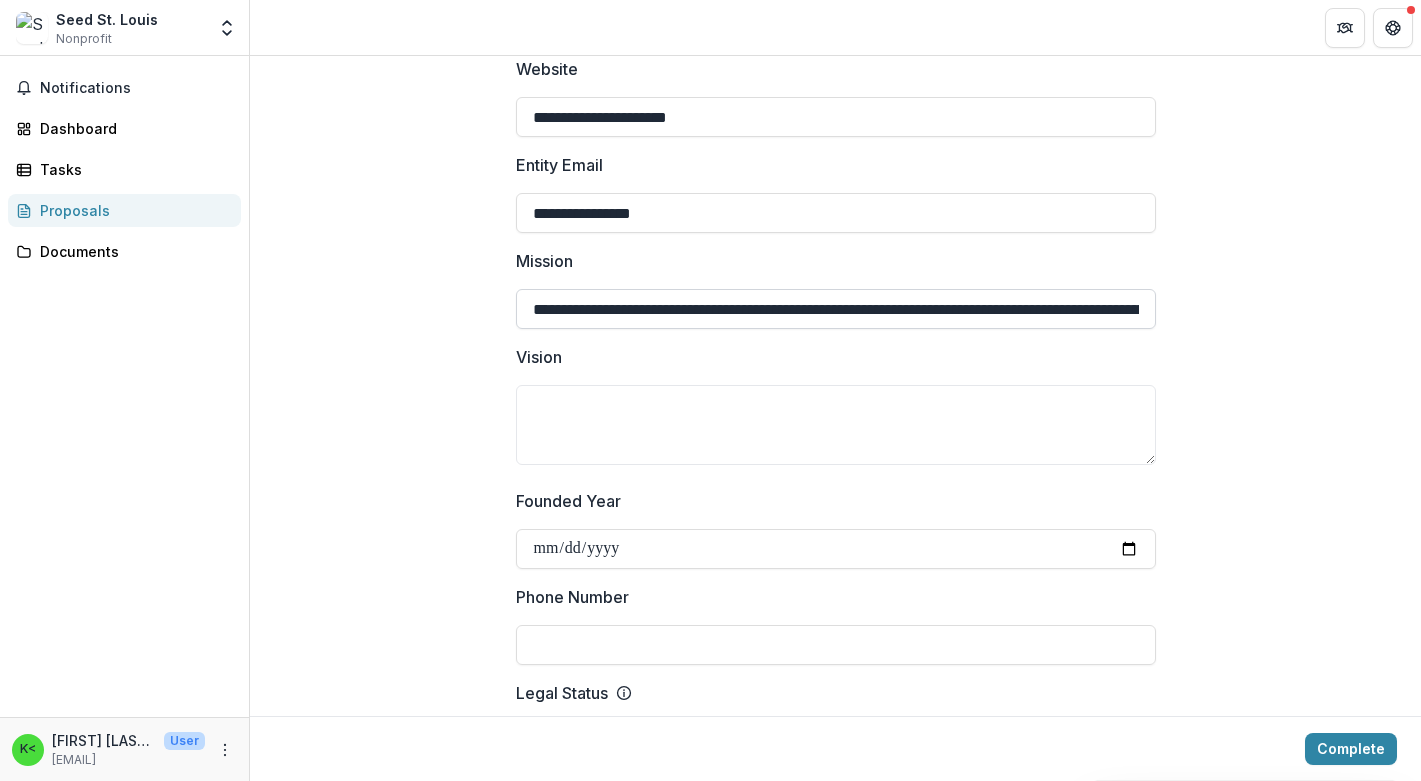 click on "Mission" at bounding box center [836, 309] 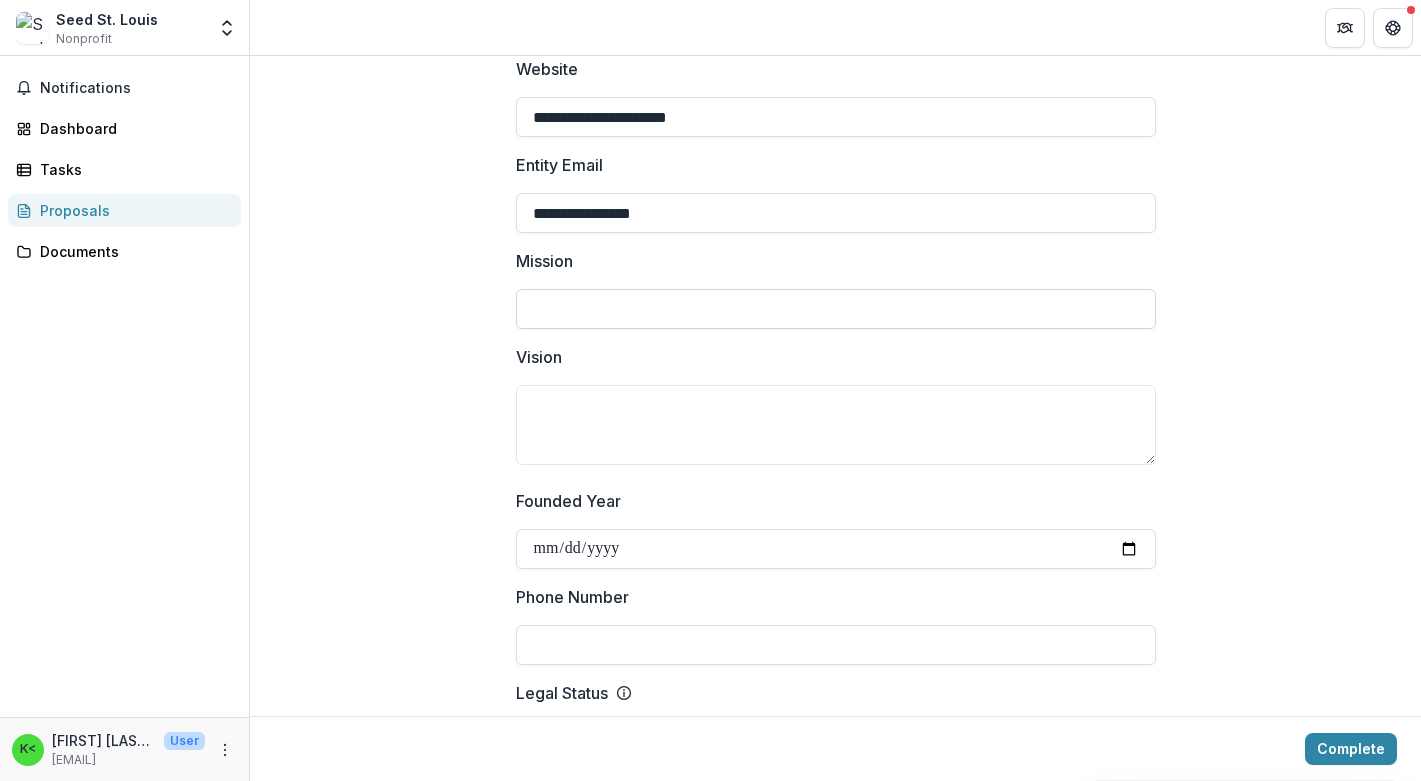 paste on "**********" 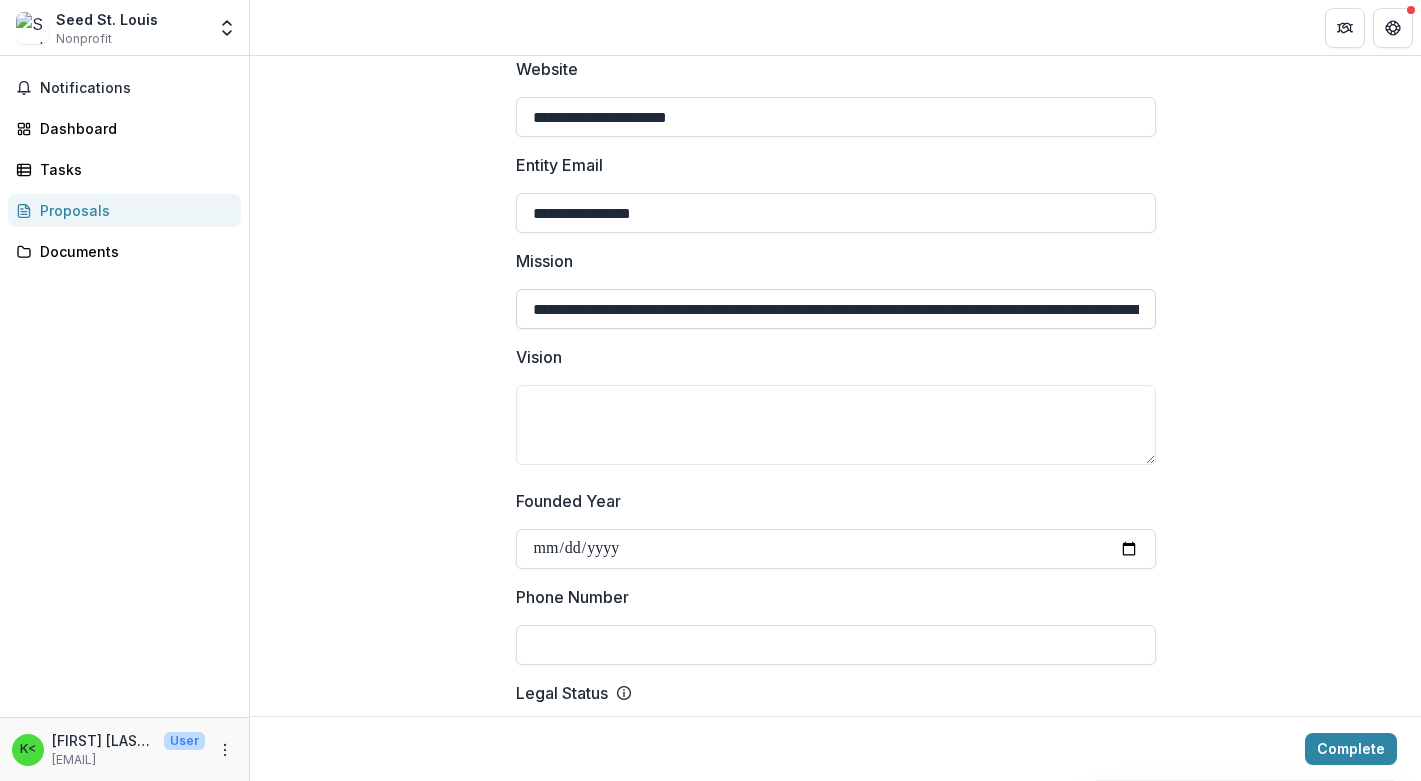 click on "**********" at bounding box center (836, 309) 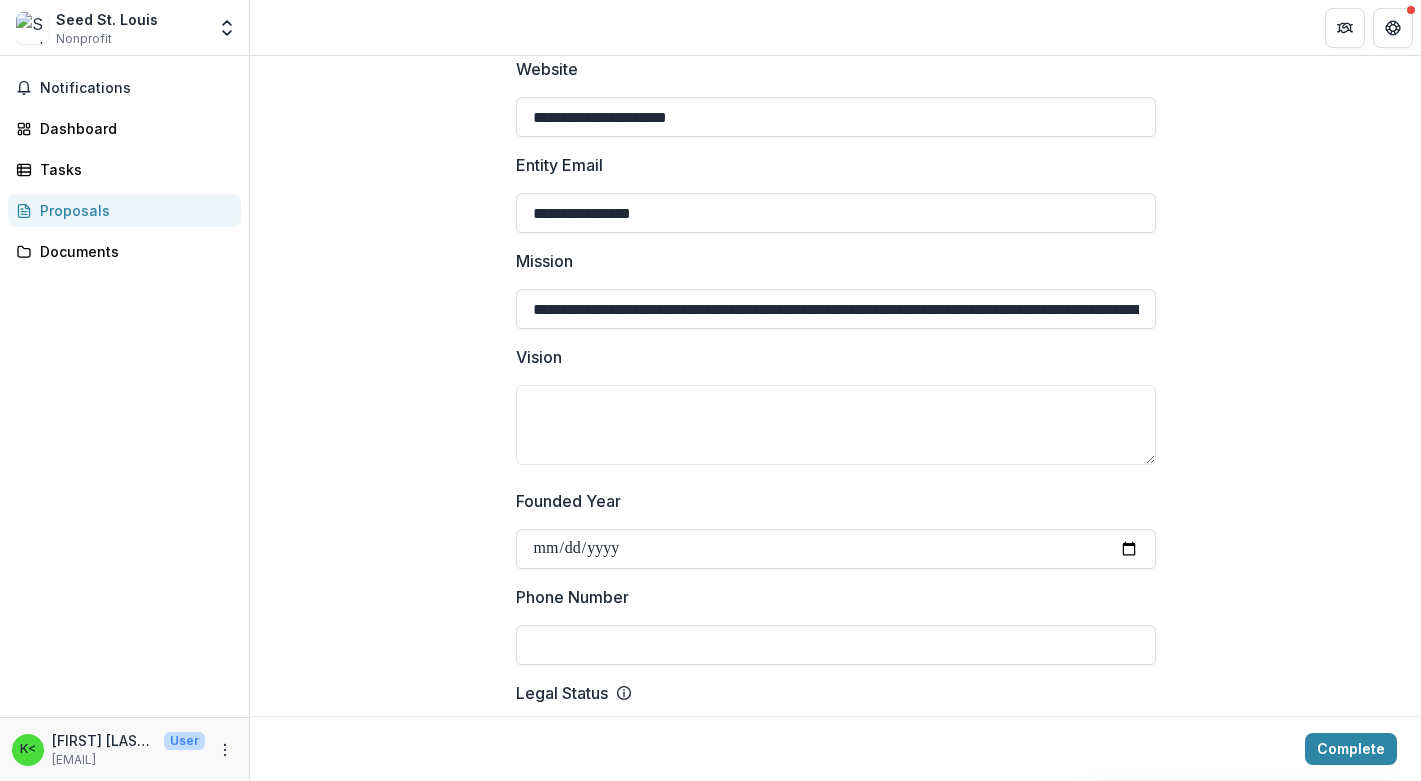 drag, startPoint x: 670, startPoint y: 314, endPoint x: 1485, endPoint y: 327, distance: 815.1037 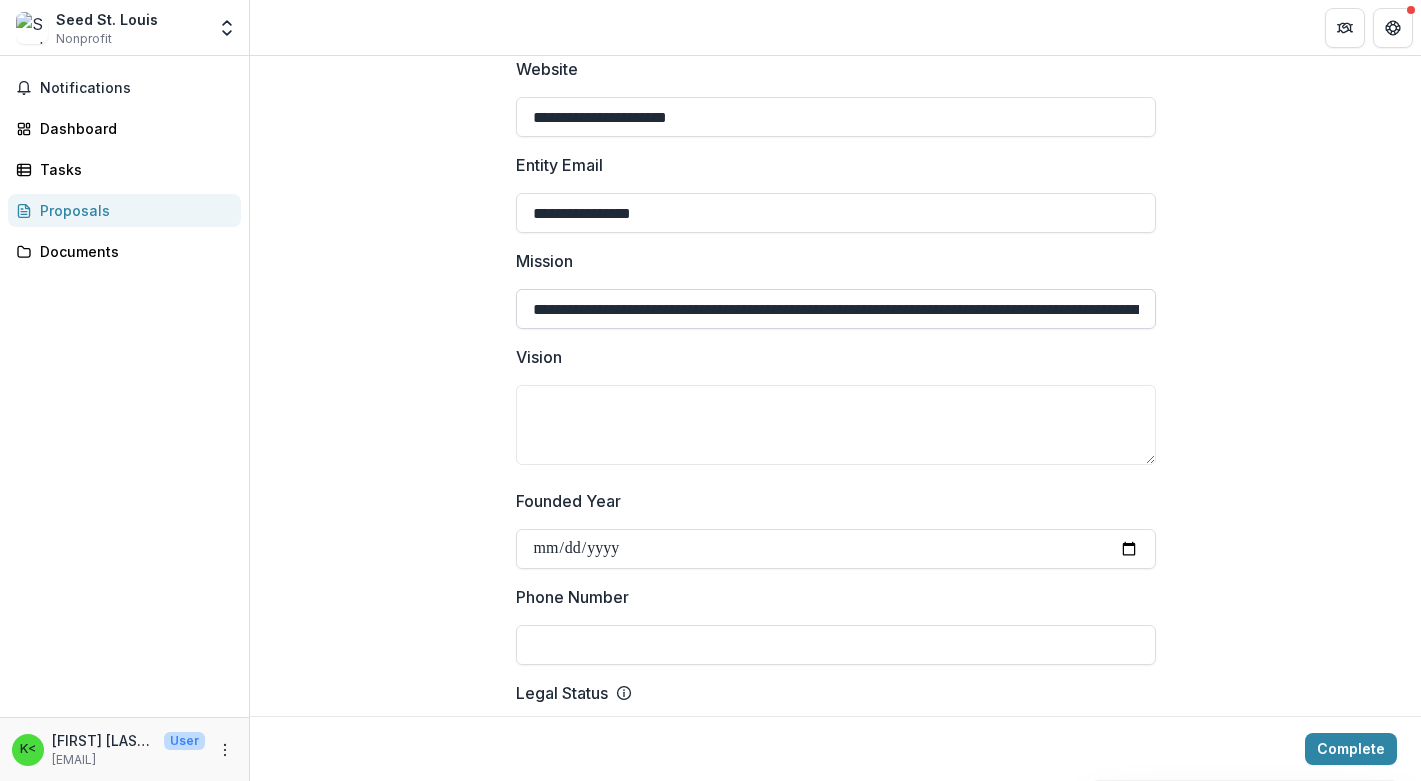 drag, startPoint x: 1136, startPoint y: 313, endPoint x: 627, endPoint y: 300, distance: 509.166 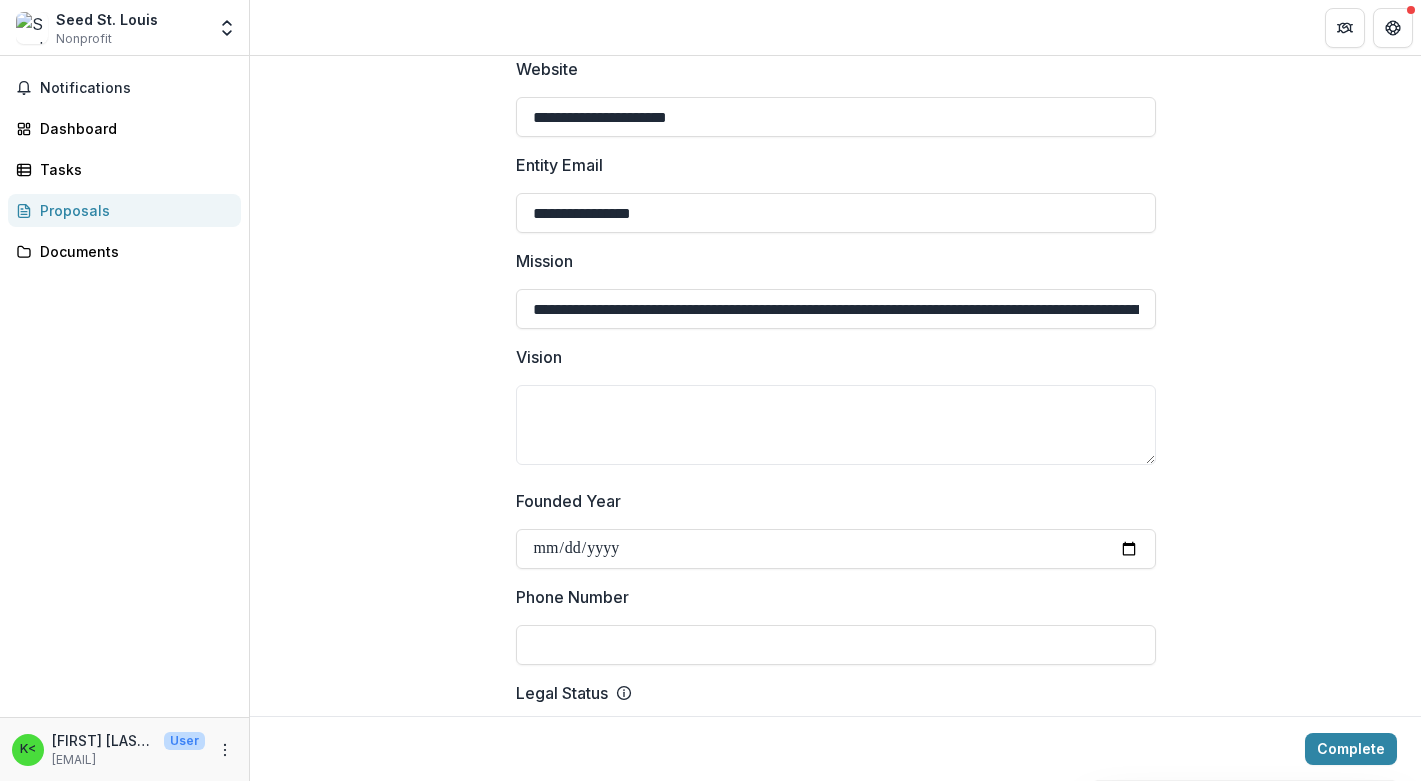 drag, startPoint x: 1135, startPoint y: 319, endPoint x: 463, endPoint y: 304, distance: 672.1674 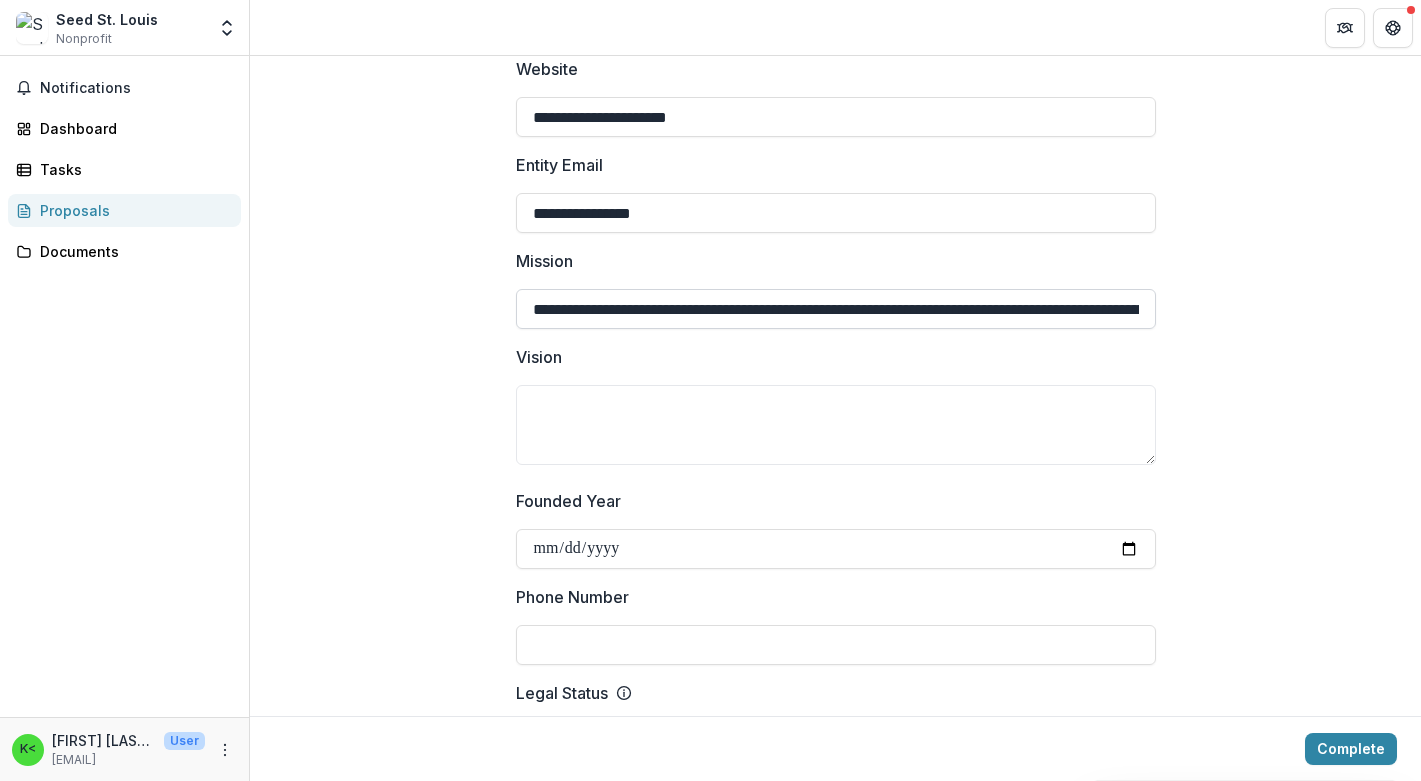 click on "**********" at bounding box center [836, 309] 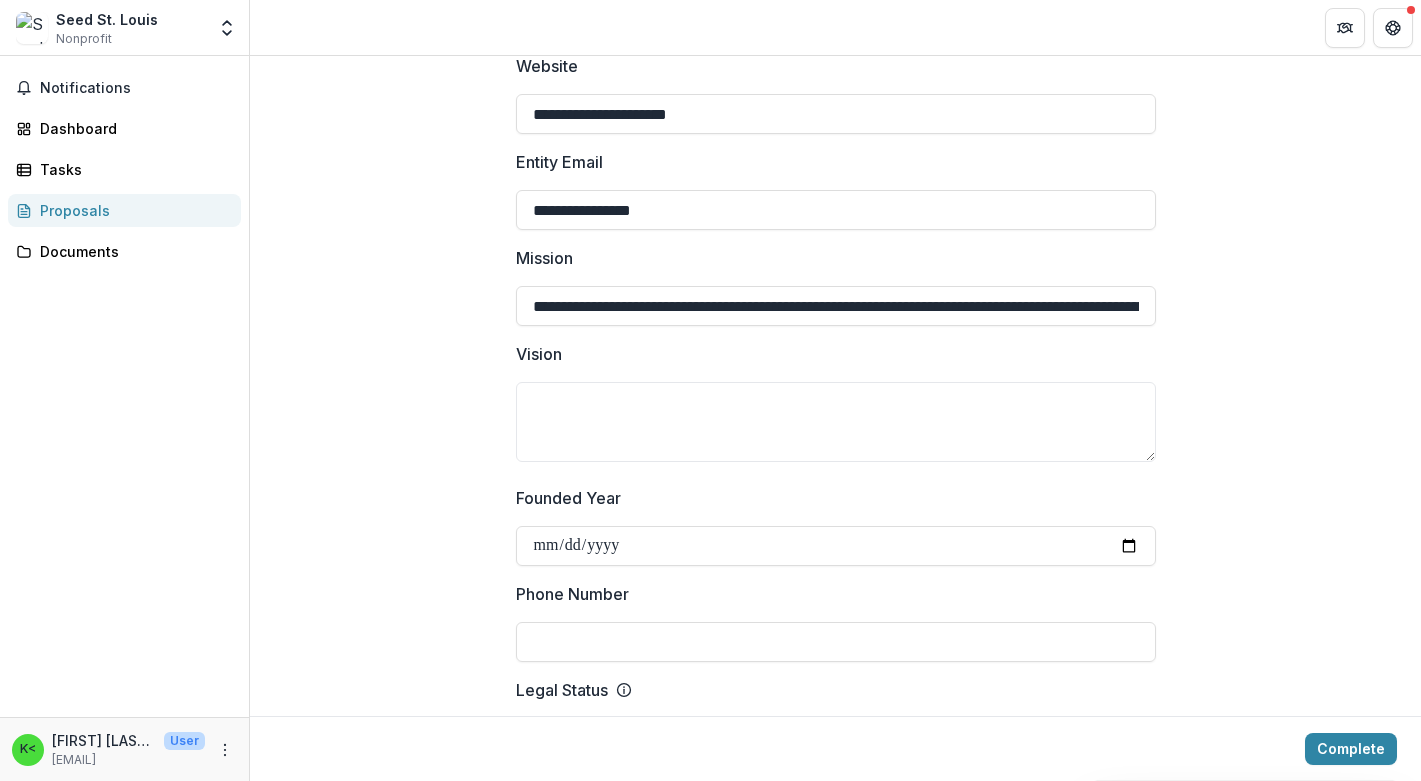 drag, startPoint x: 1105, startPoint y: 308, endPoint x: 1204, endPoint y: 310, distance: 99.0202 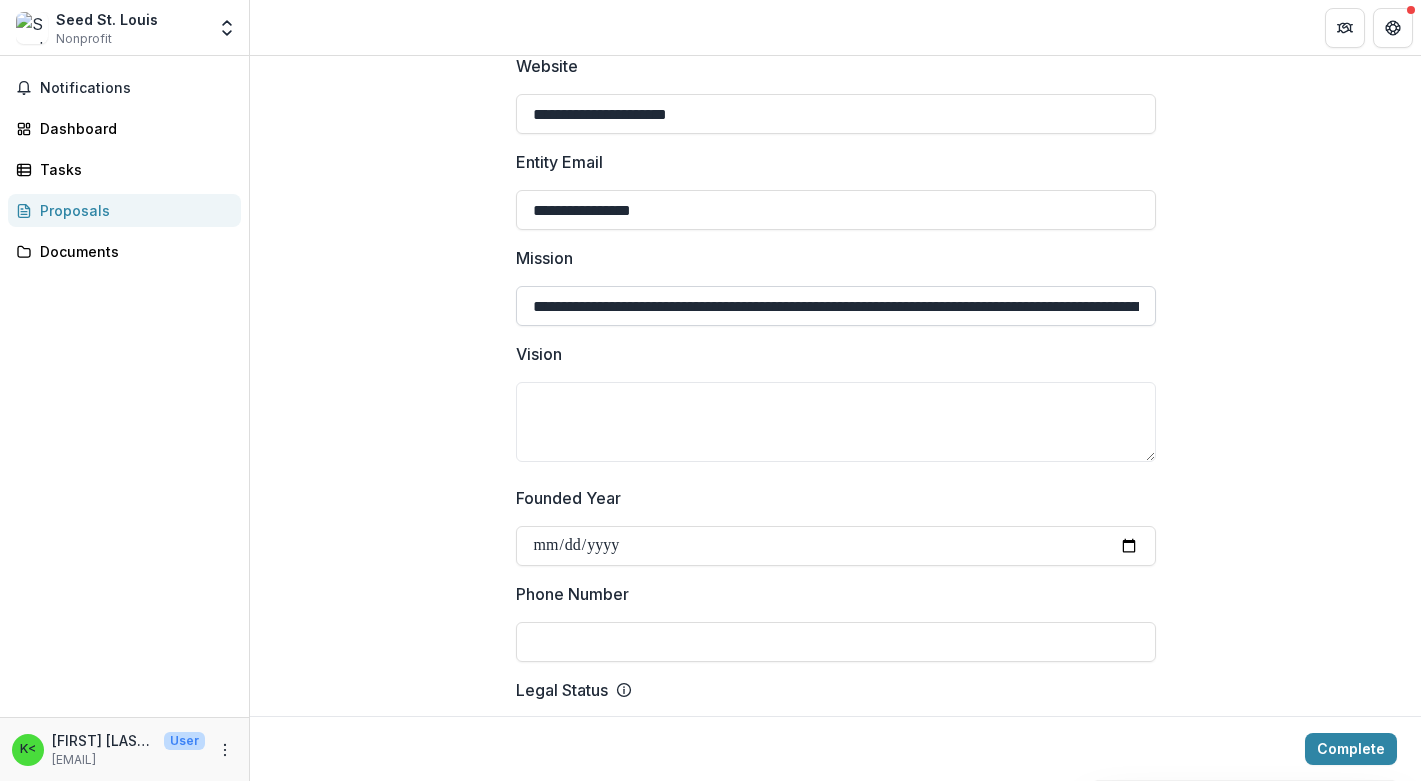 click on "**********" at bounding box center [836, 306] 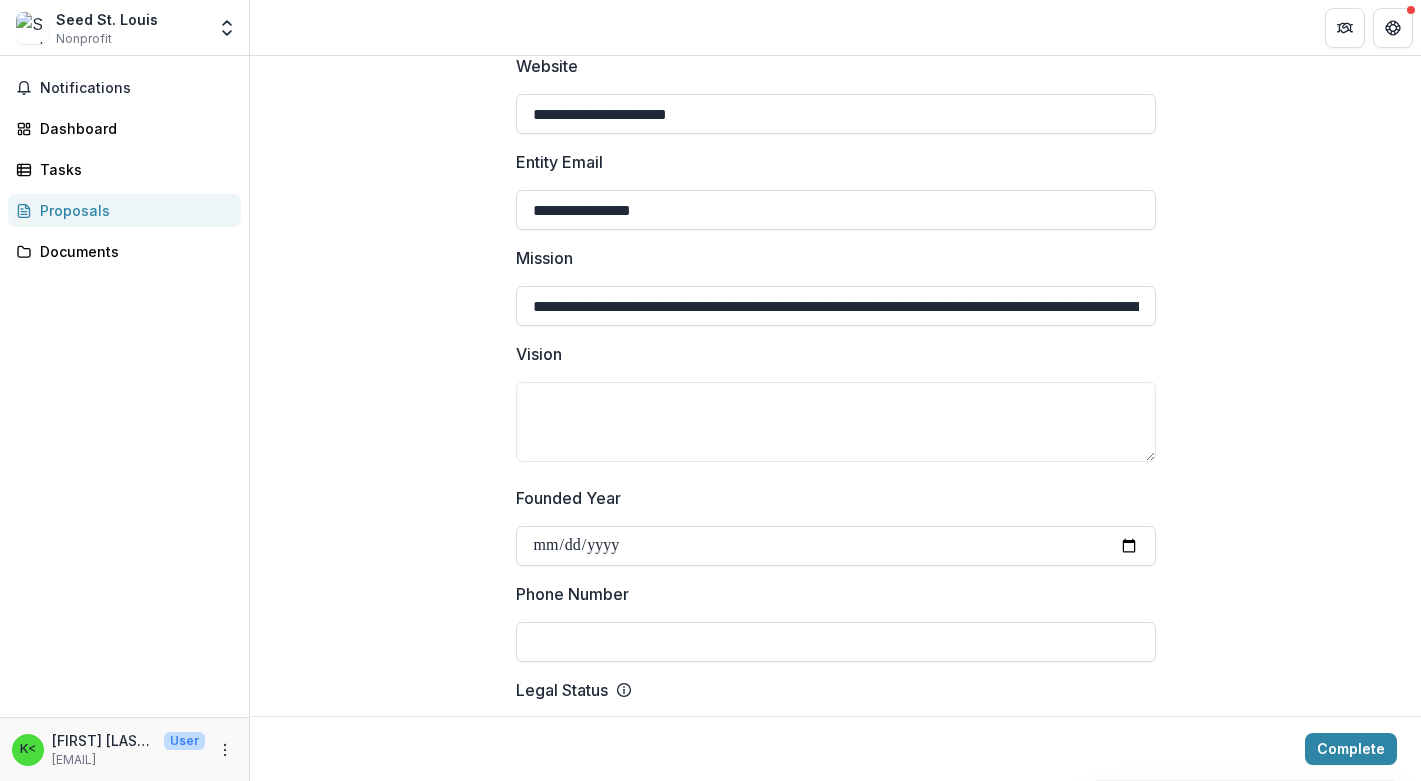 click on "Vision" at bounding box center [836, 406] 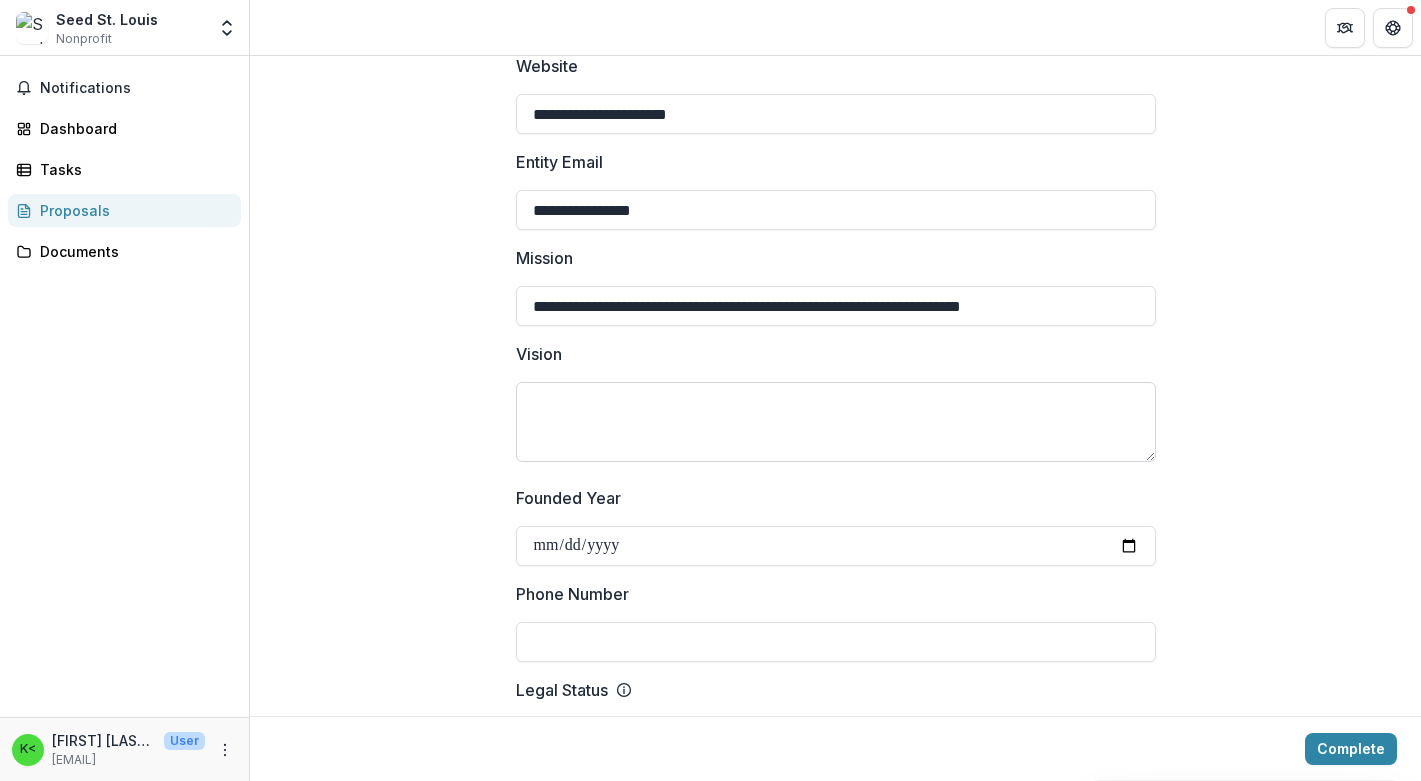 type on "**********" 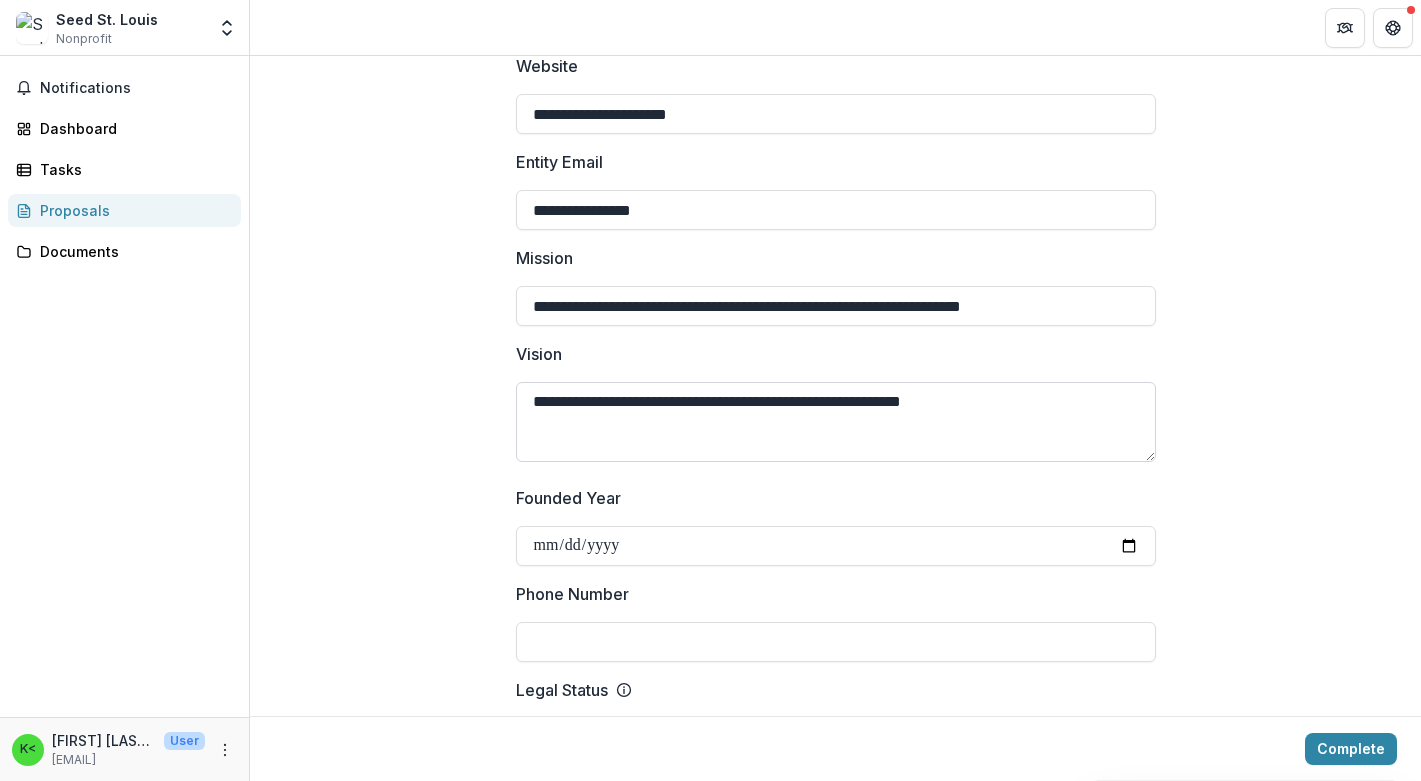 paste on "**********" 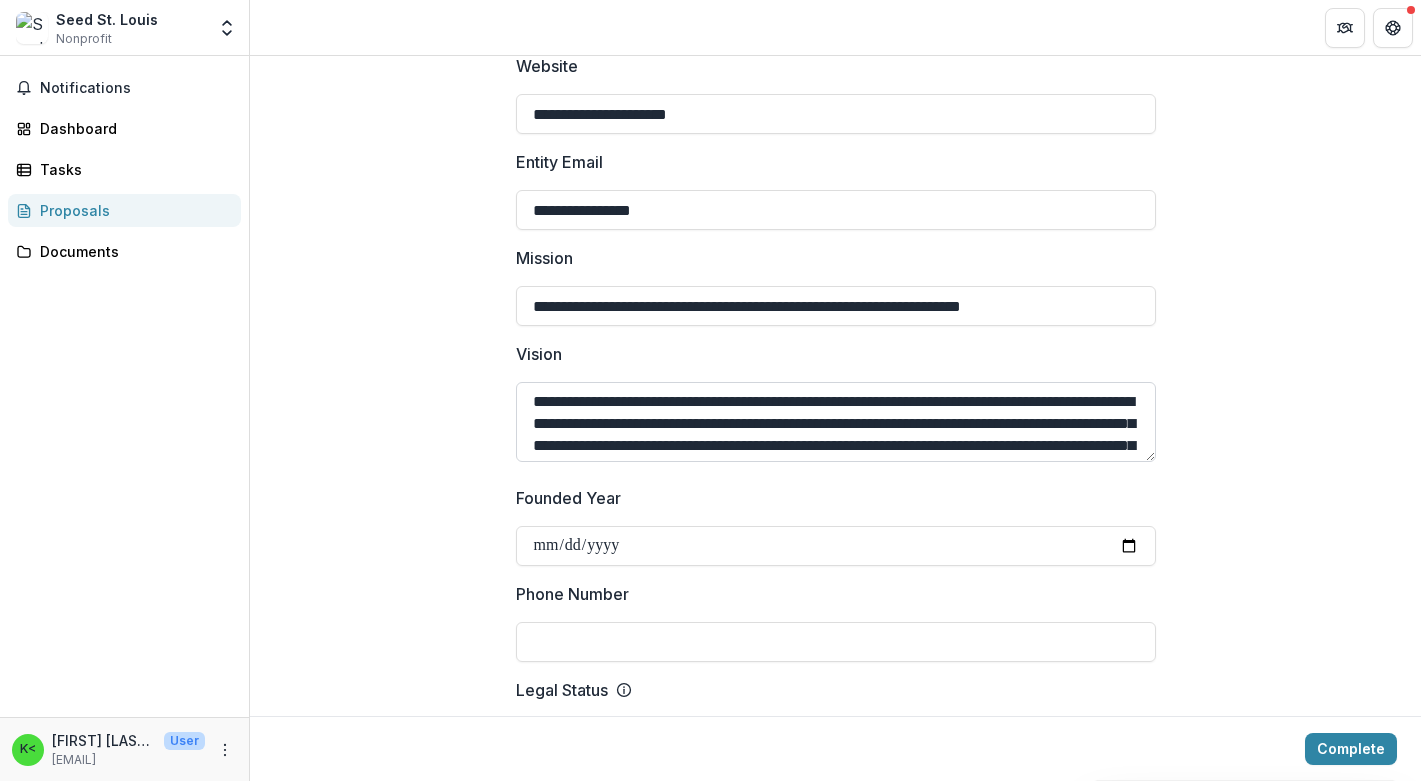 scroll, scrollTop: 0, scrollLeft: 0, axis: both 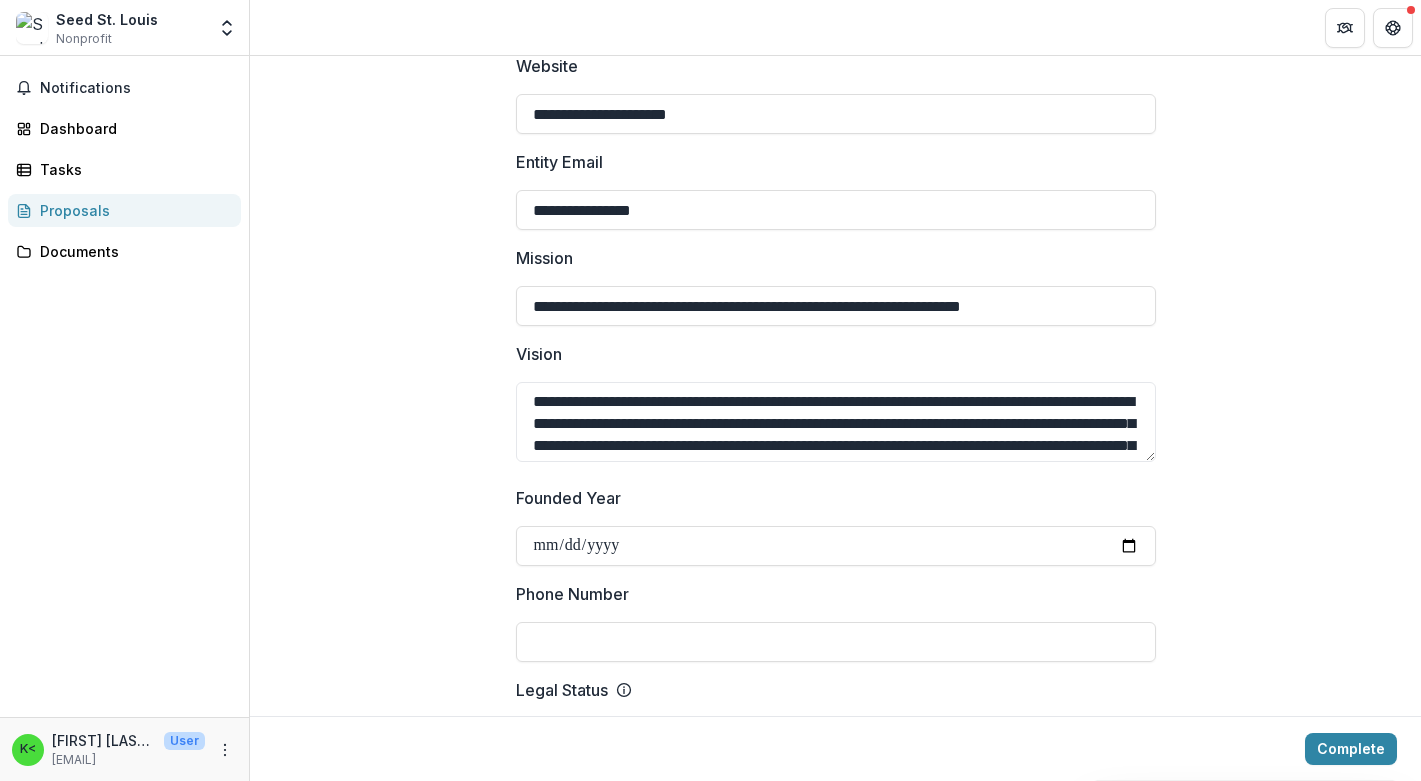 drag, startPoint x: 1001, startPoint y: 408, endPoint x: 461, endPoint y: 380, distance: 540.72546 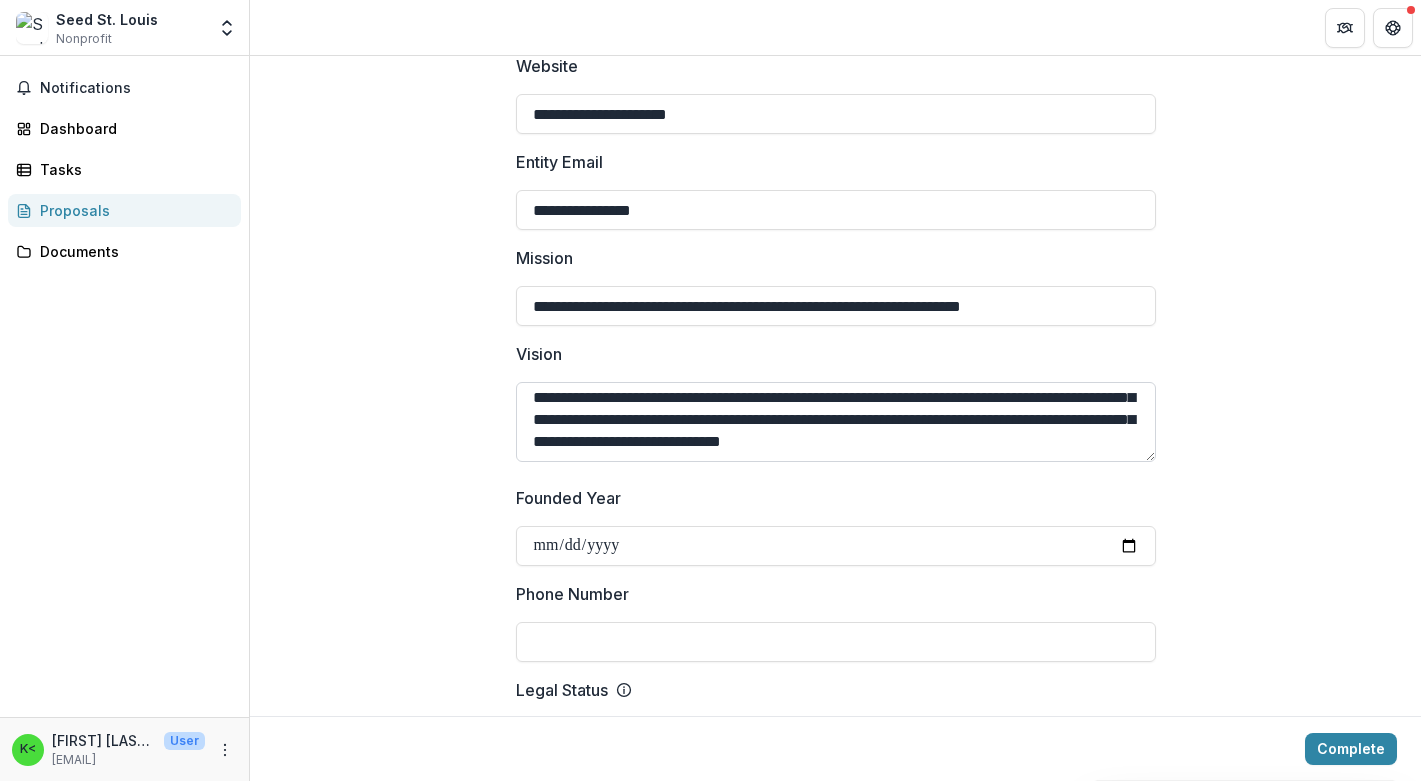 scroll, scrollTop: 48, scrollLeft: 0, axis: vertical 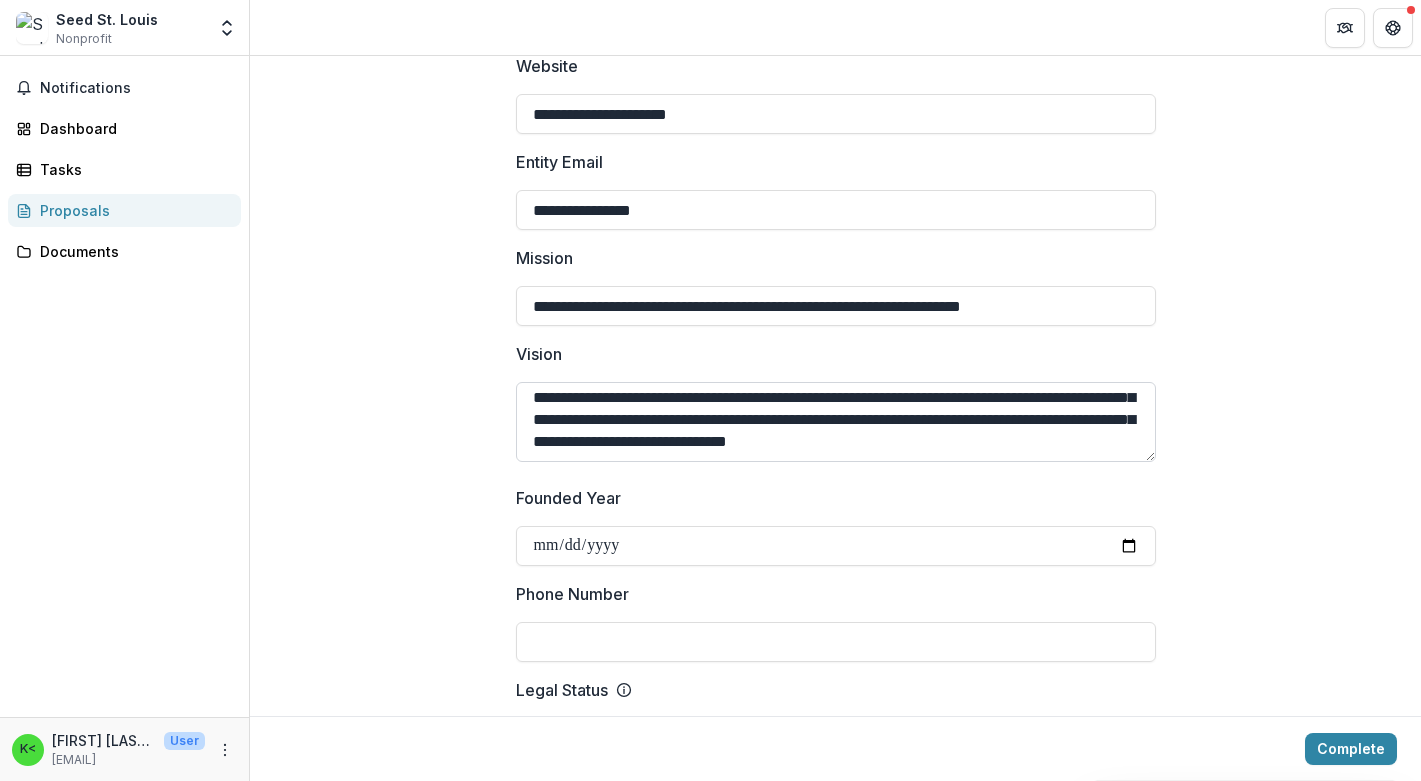 paste on "**********" 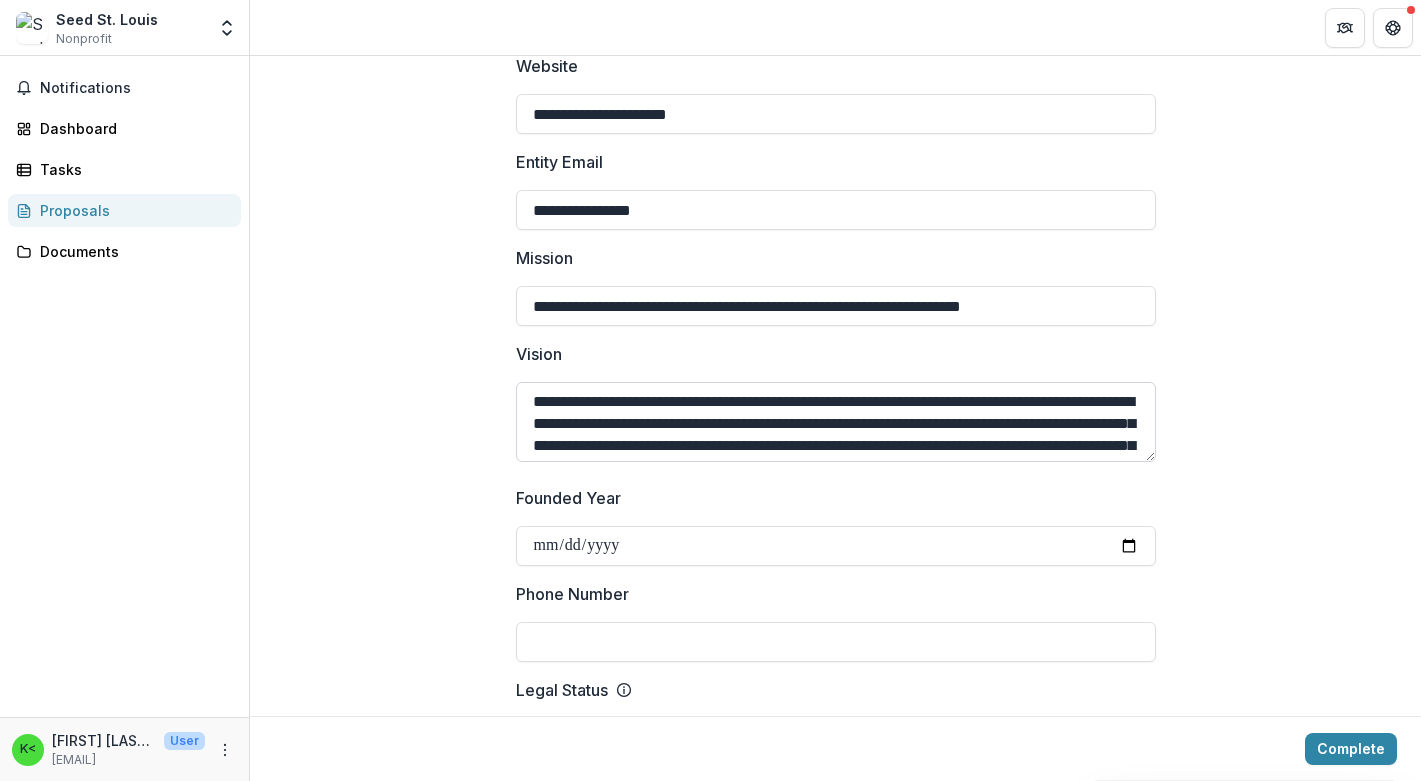 scroll, scrollTop: 0, scrollLeft: 0, axis: both 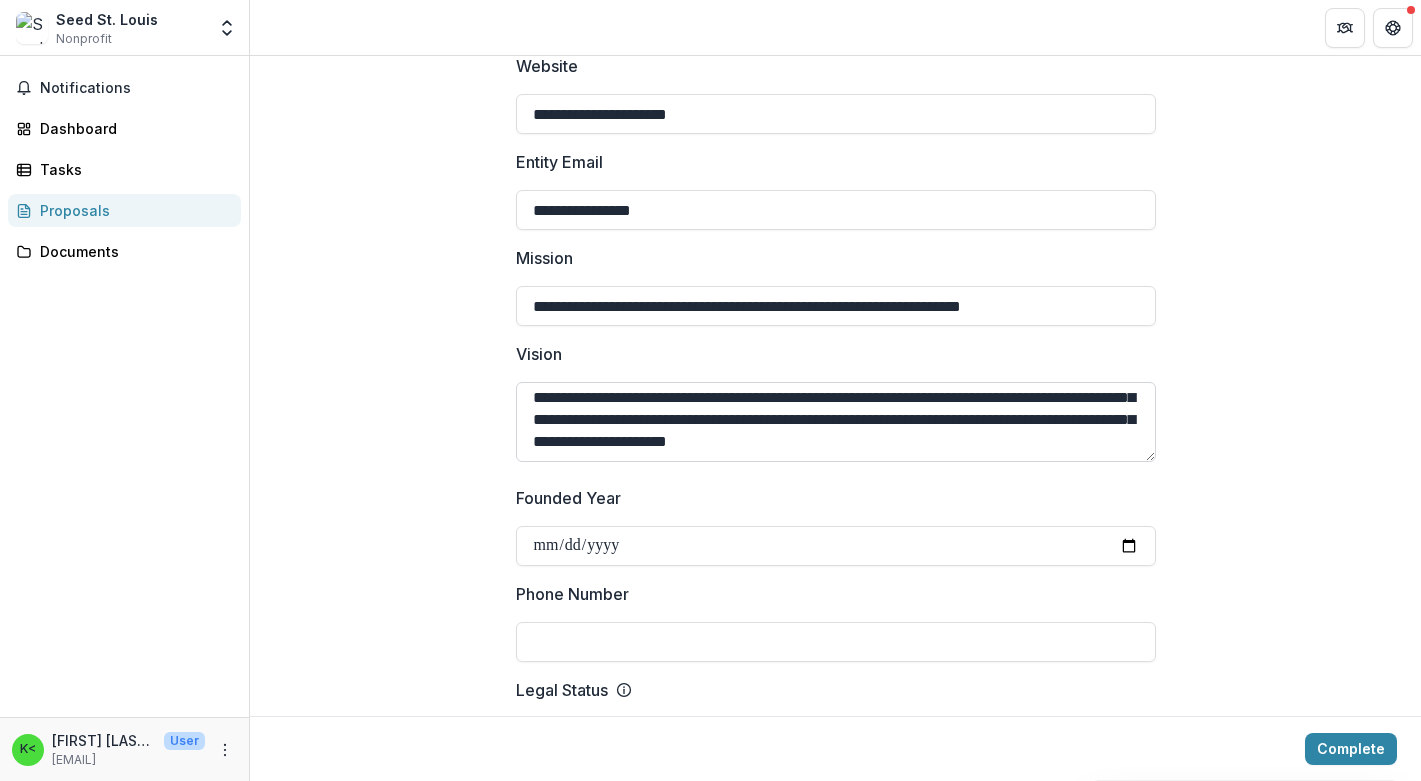 click on "**********" at bounding box center [836, 422] 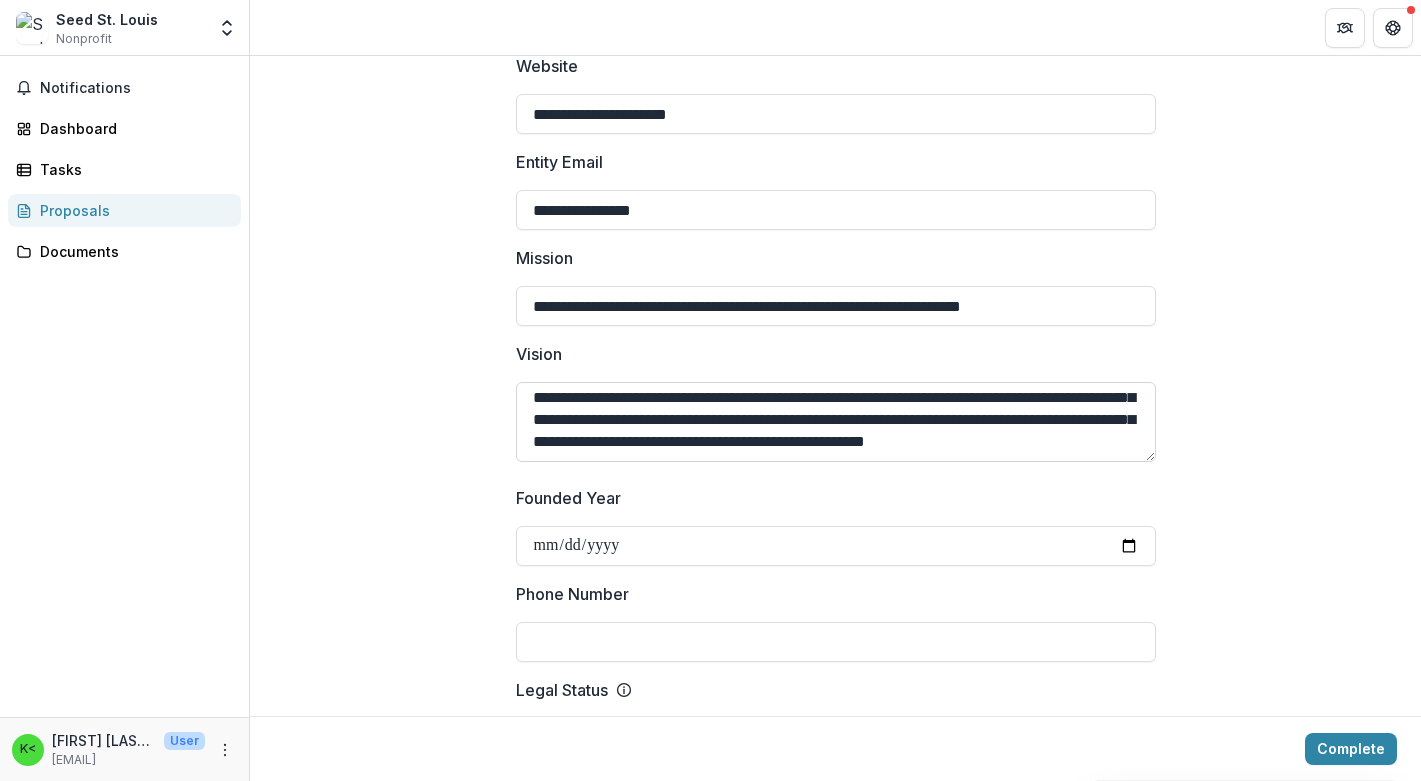 drag, startPoint x: 779, startPoint y: 421, endPoint x: 660, endPoint y: 418, distance: 119.03781 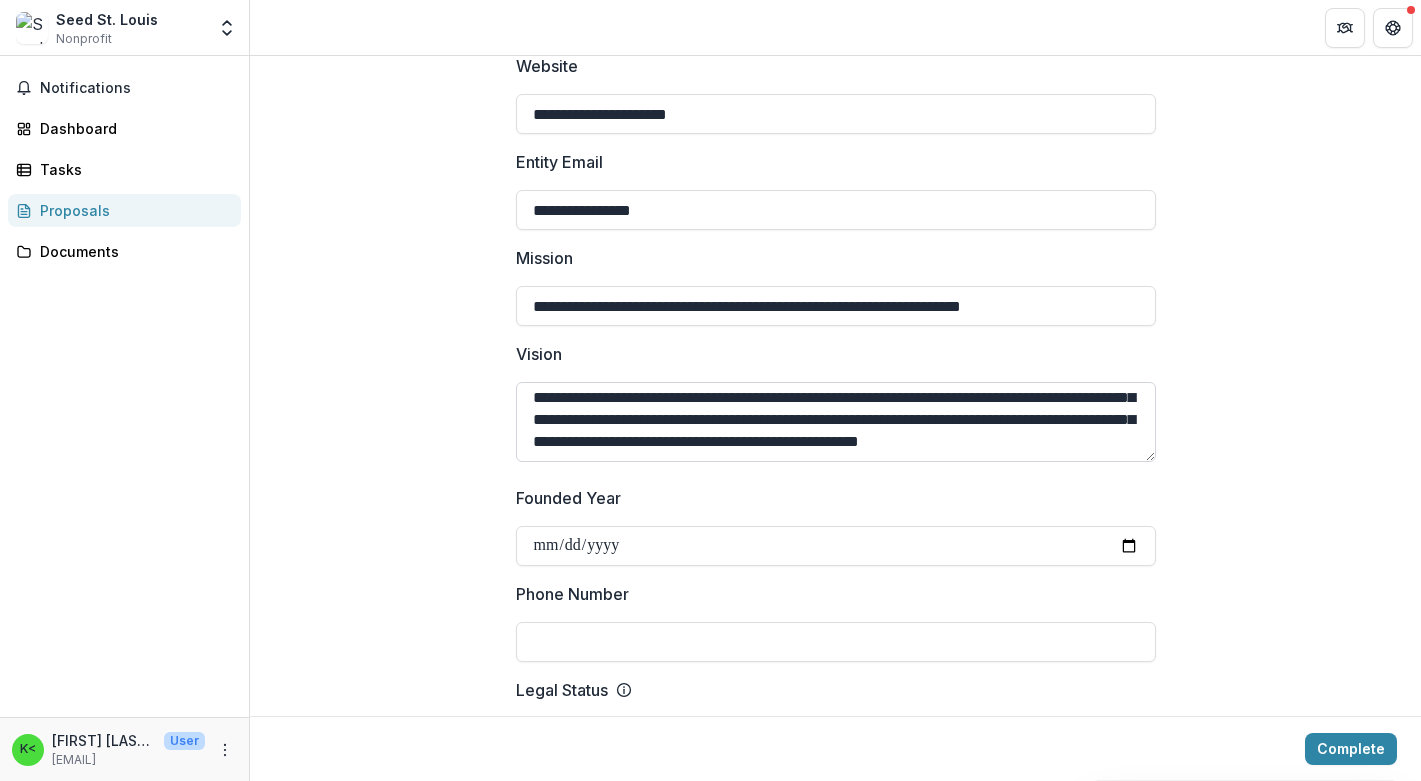 drag, startPoint x: 853, startPoint y: 416, endPoint x: 809, endPoint y: 415, distance: 44.011364 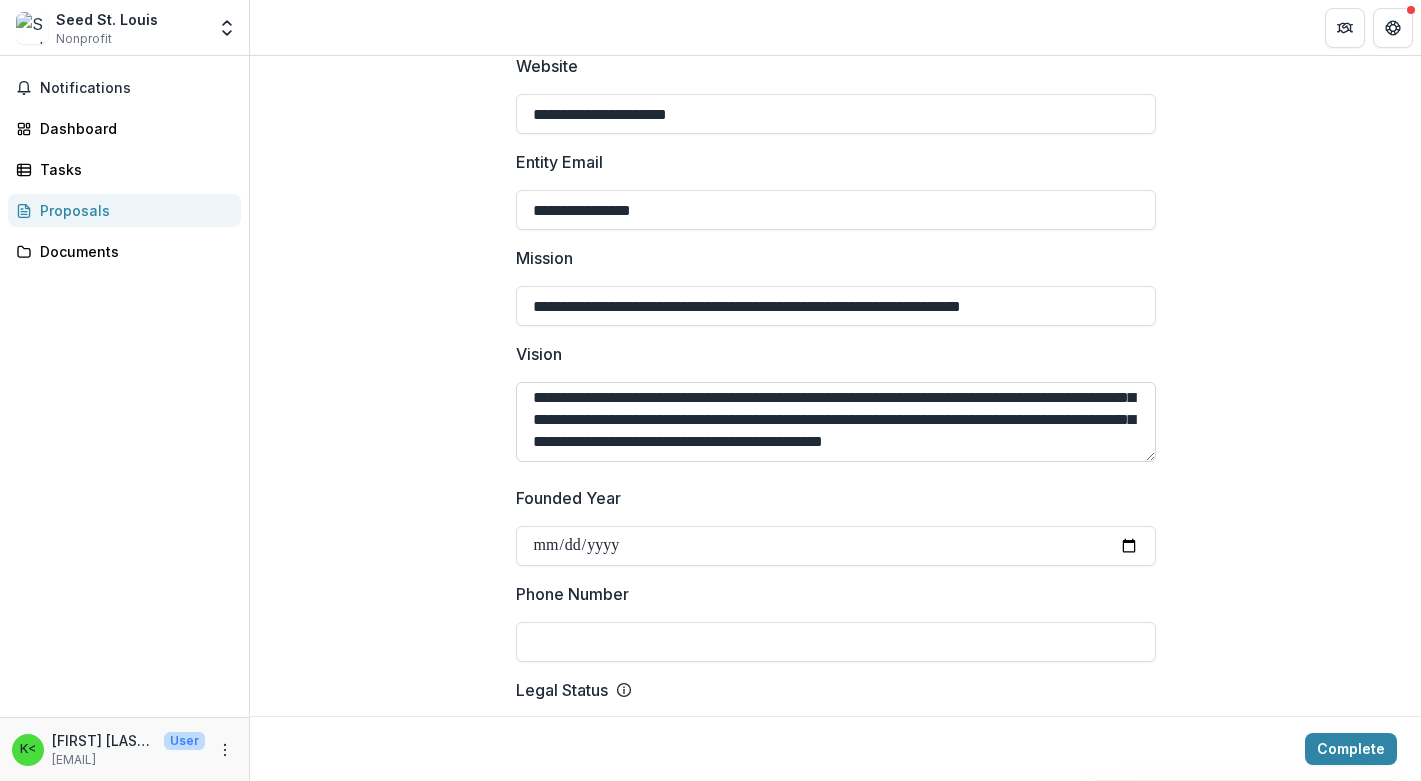 click on "**********" at bounding box center (836, 422) 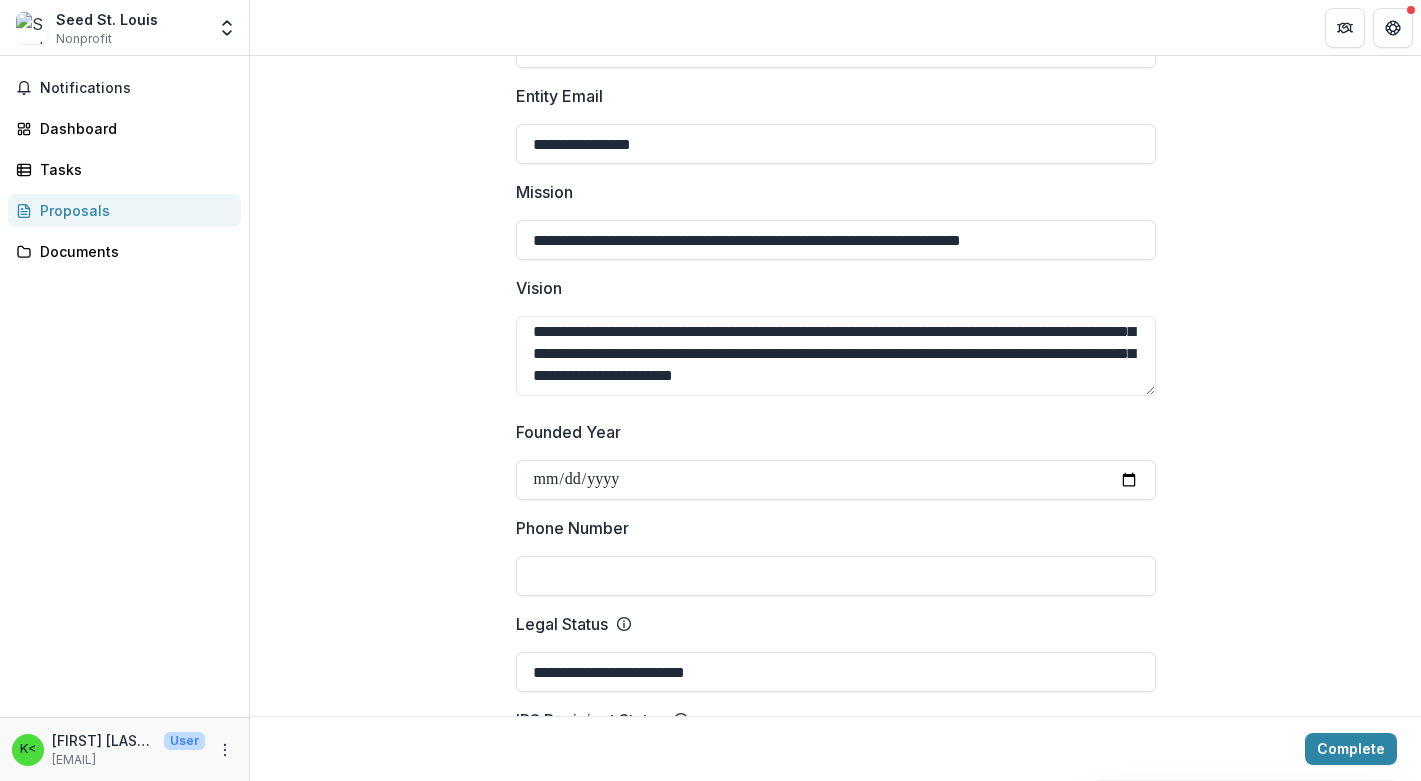 scroll, scrollTop: 550, scrollLeft: 0, axis: vertical 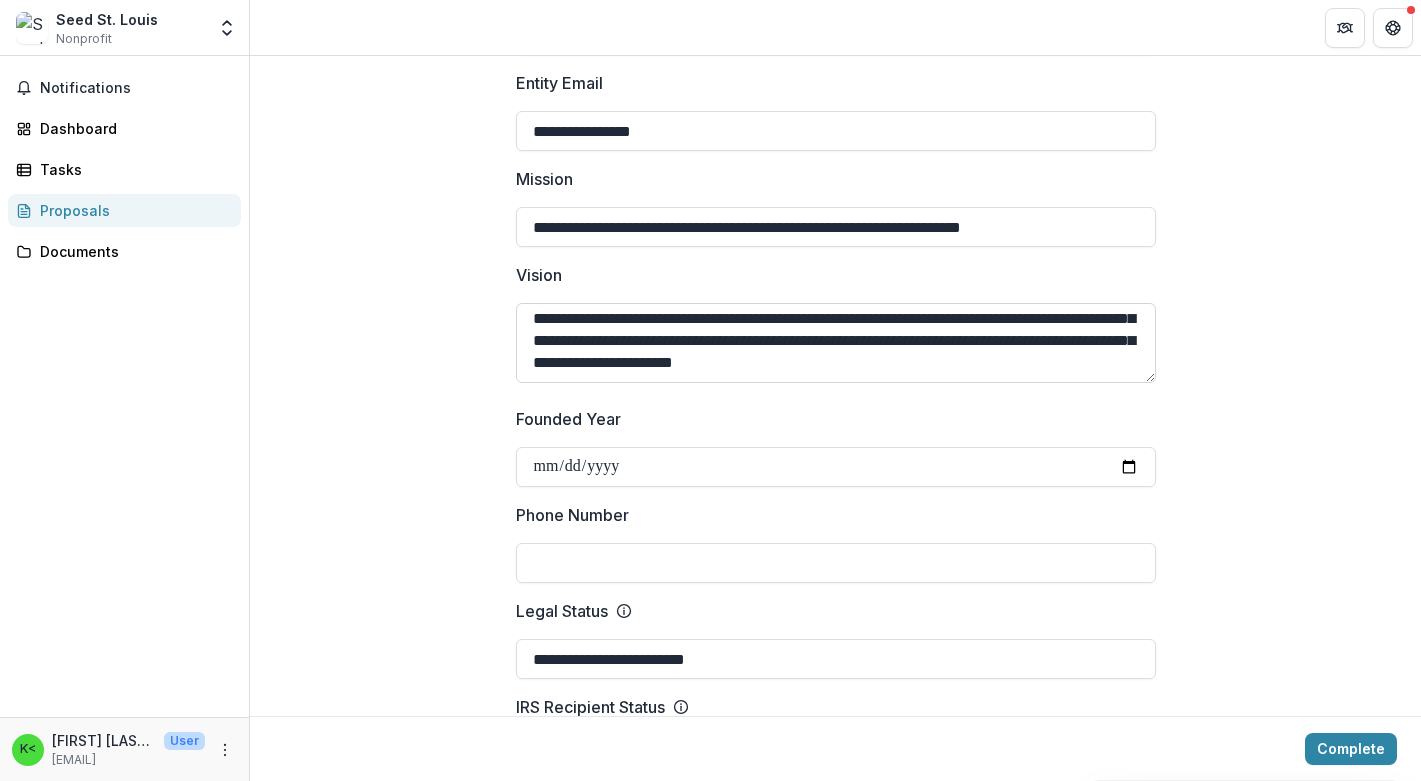 drag, startPoint x: 660, startPoint y: 367, endPoint x: 947, endPoint y: 344, distance: 287.92014 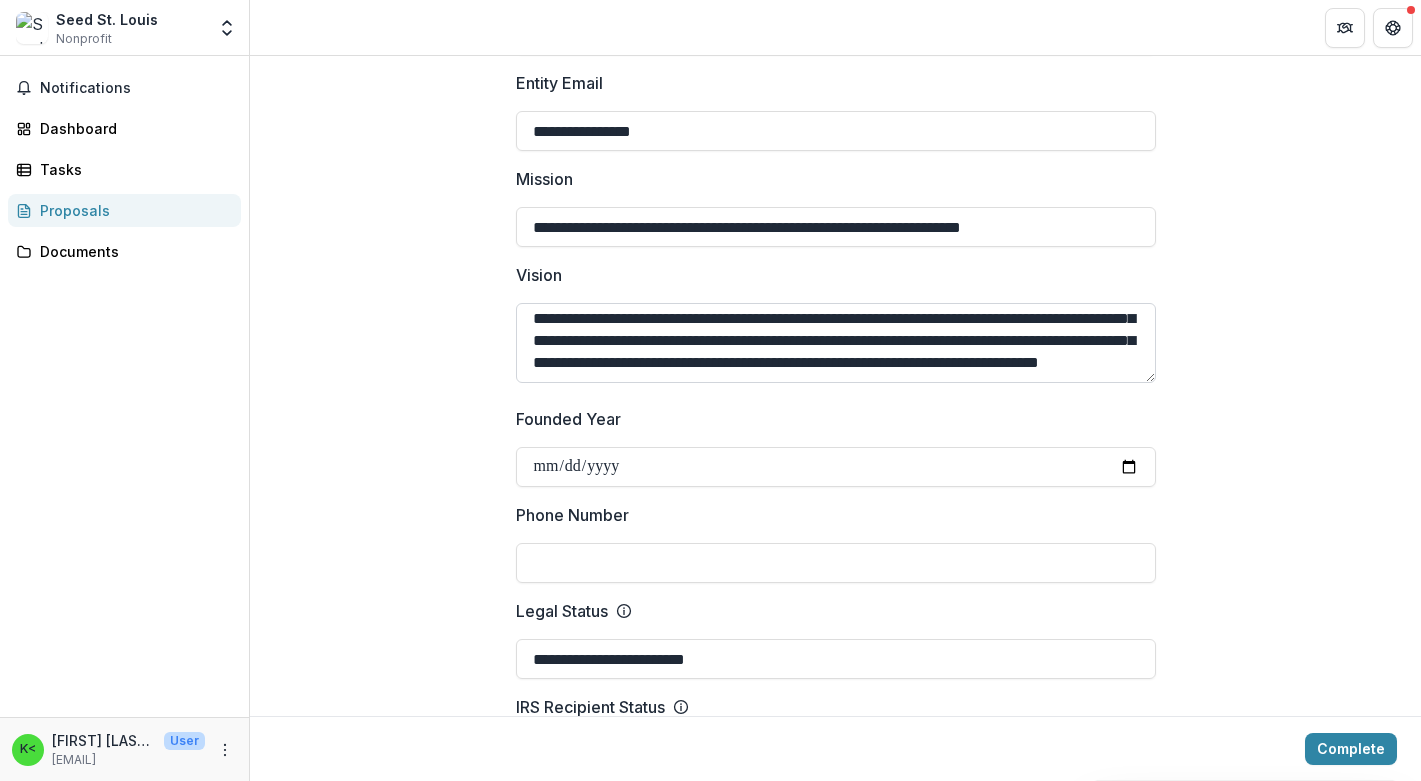 click on "**********" at bounding box center [836, 343] 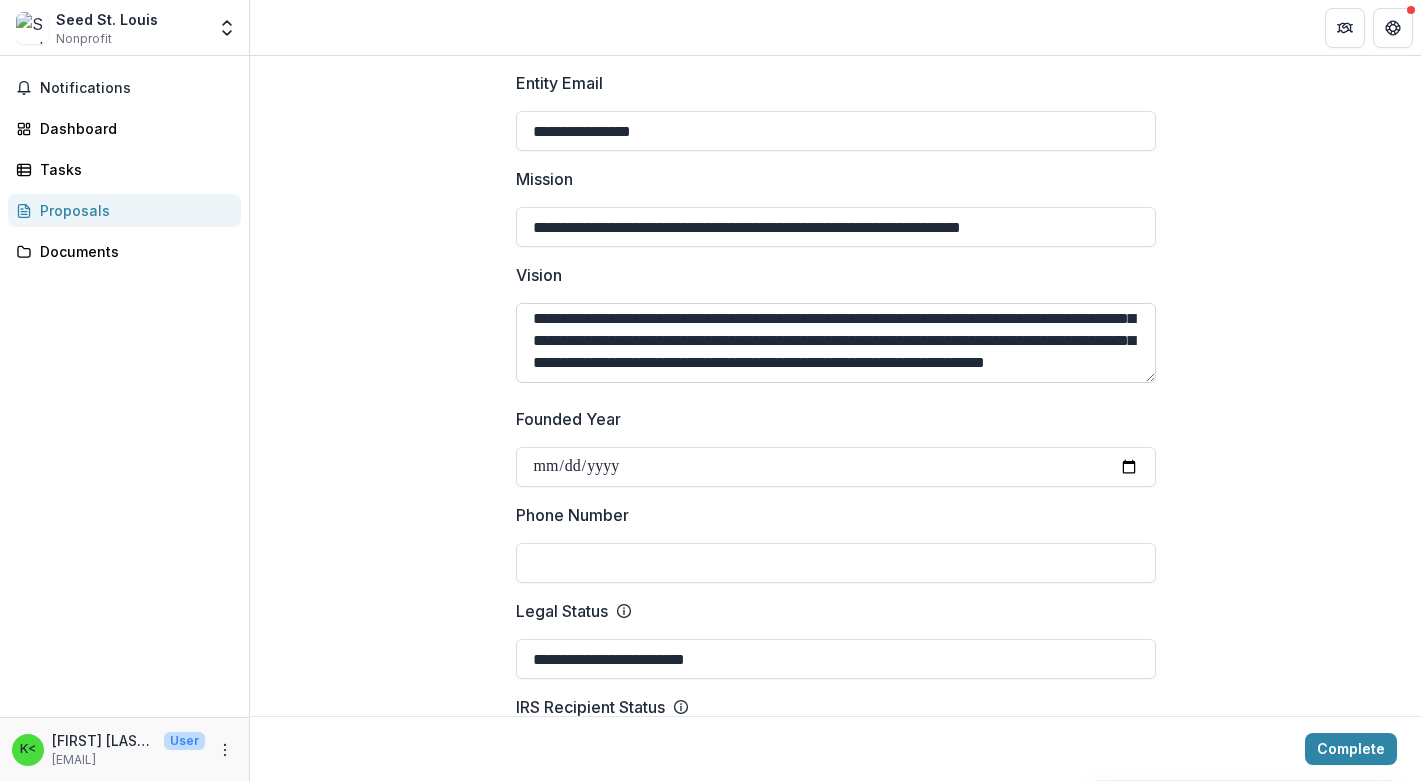 scroll, scrollTop: 48, scrollLeft: 0, axis: vertical 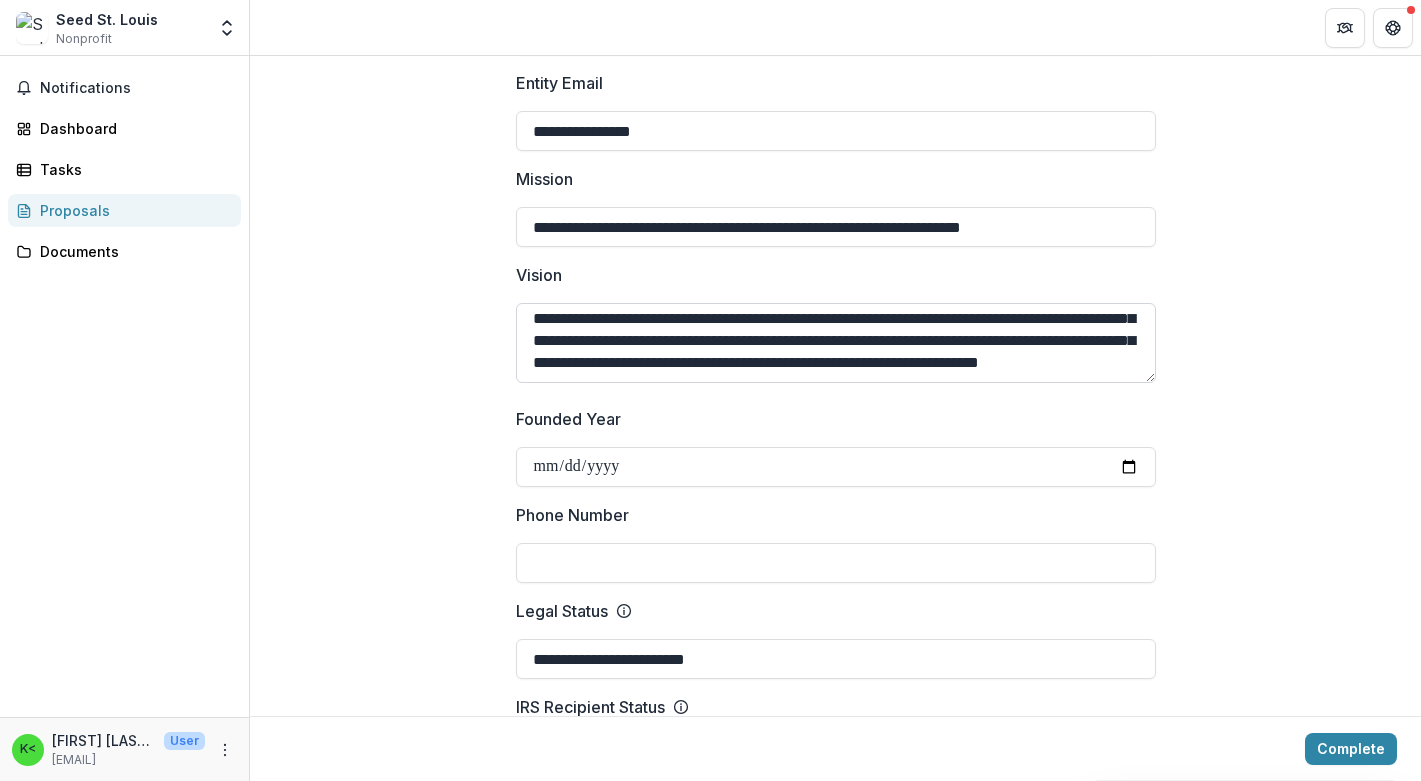 click on "**********" at bounding box center [836, 343] 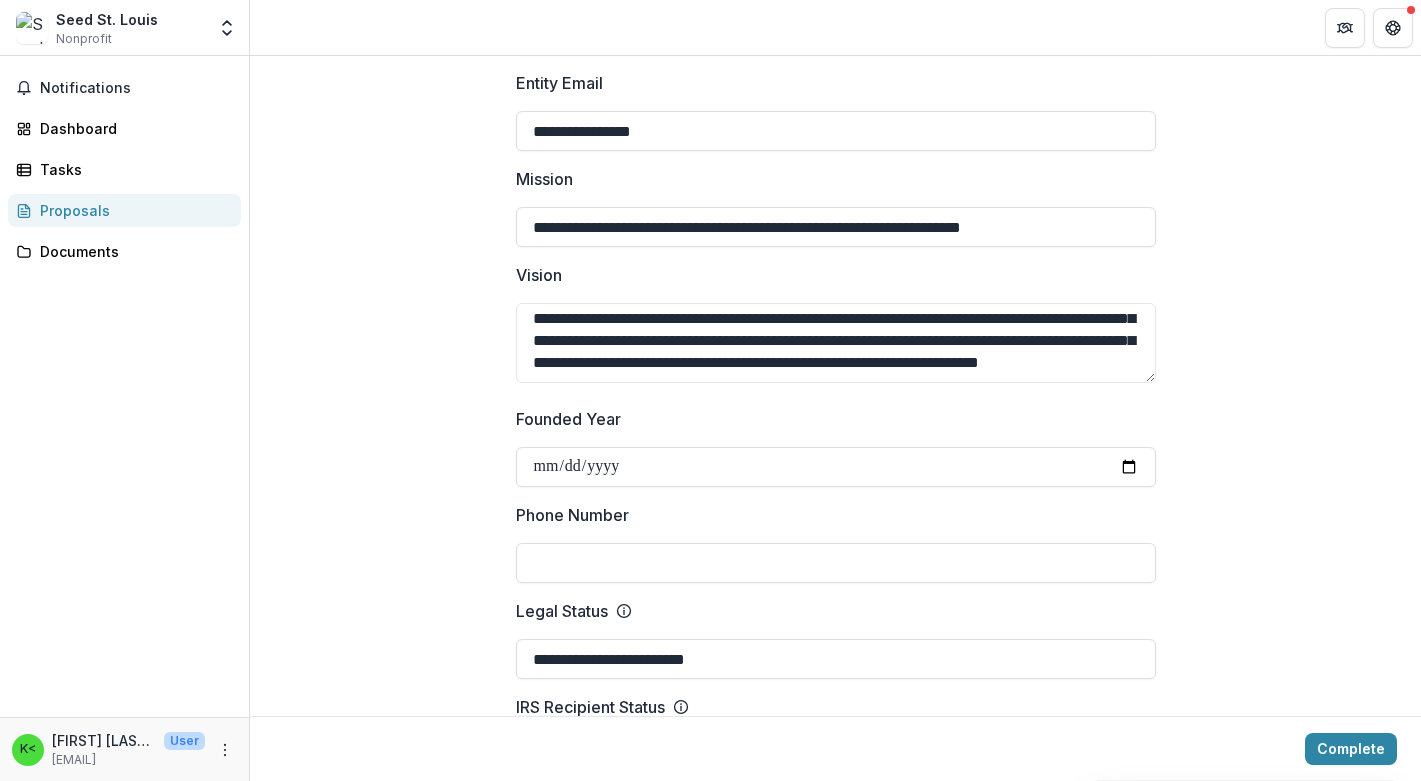 type on "**********" 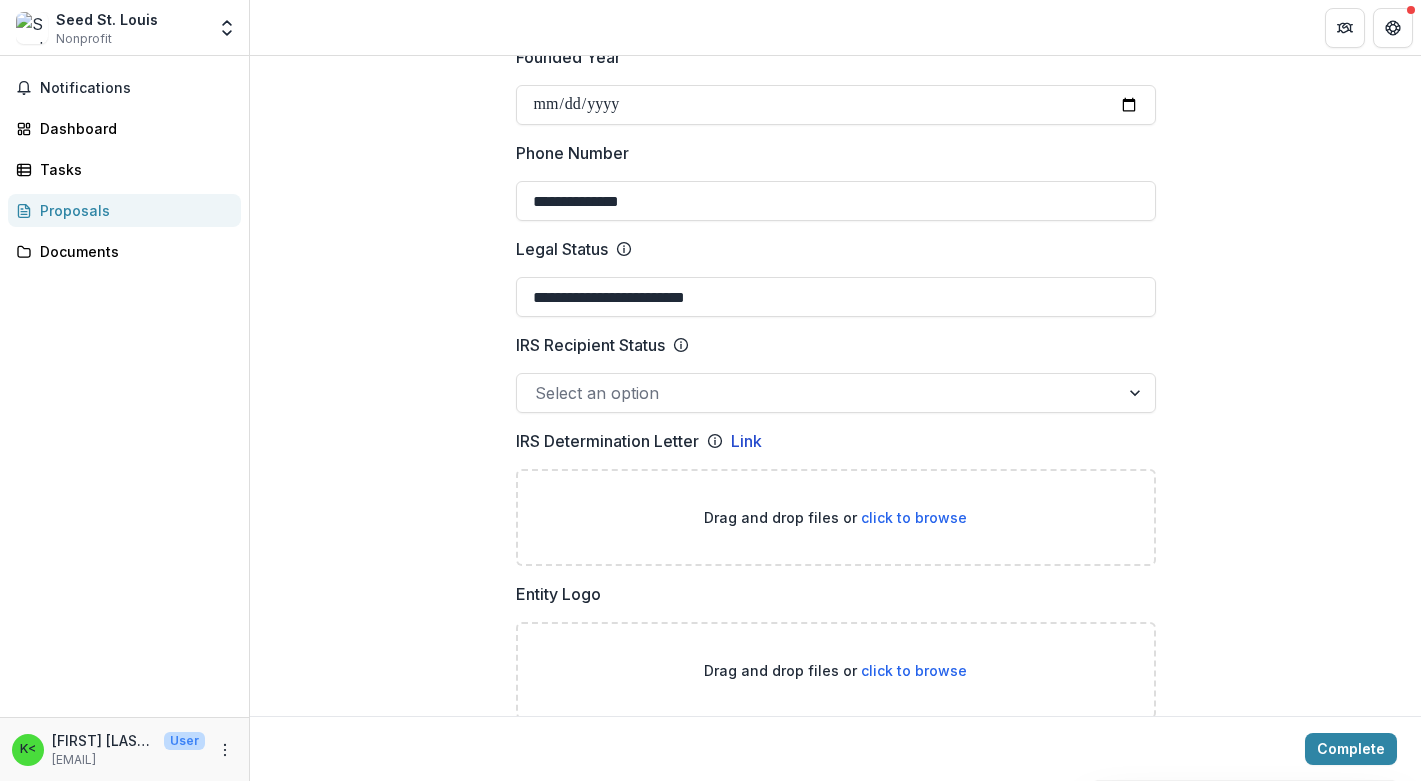 scroll, scrollTop: 914, scrollLeft: 0, axis: vertical 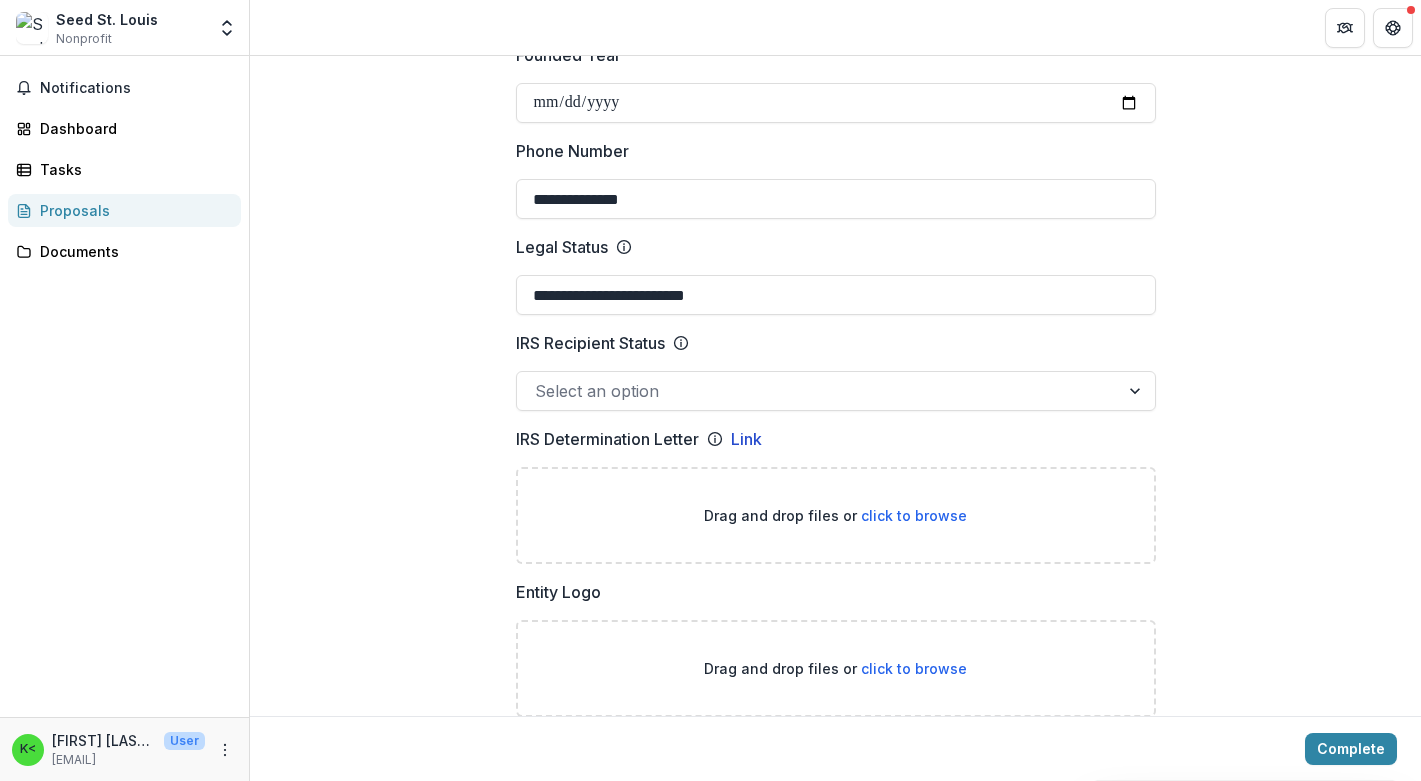 type on "**********" 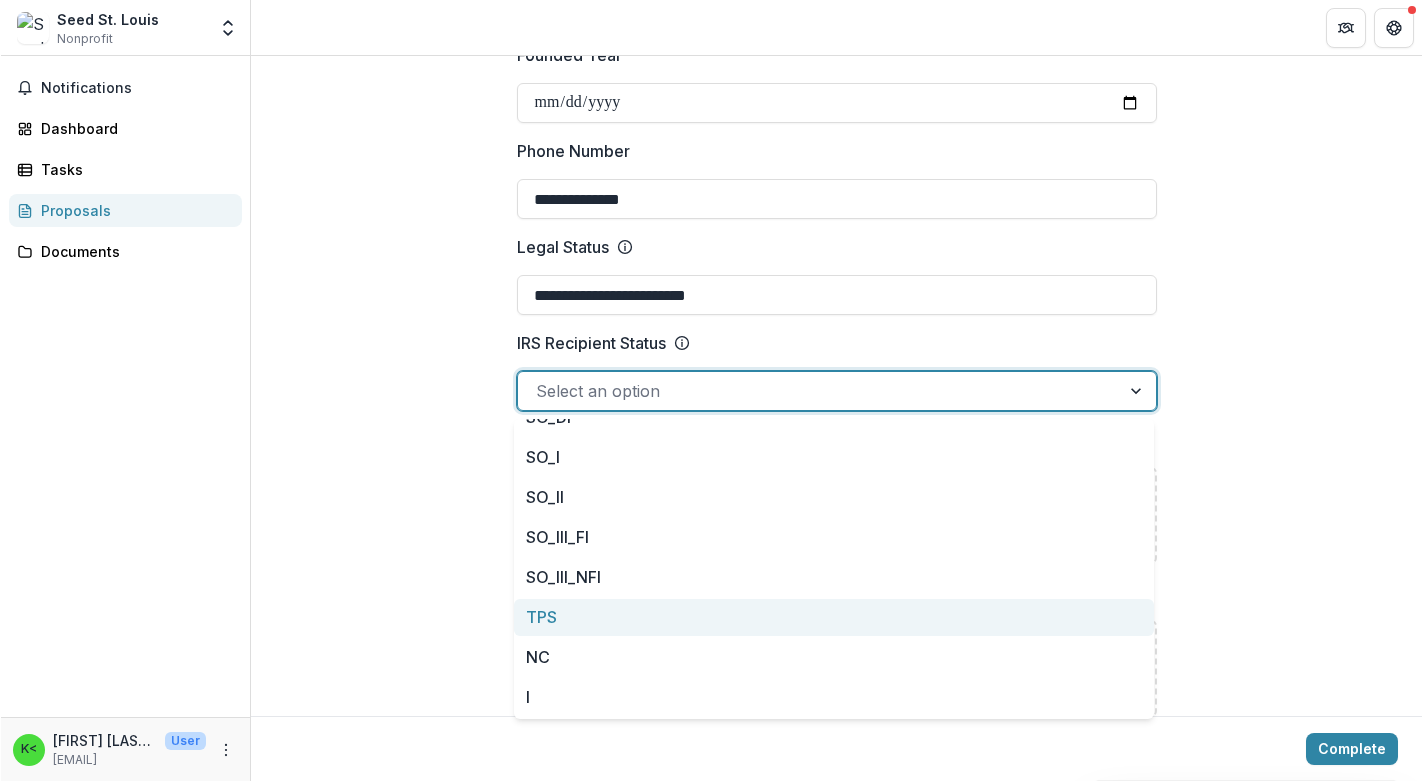 scroll, scrollTop: 220, scrollLeft: 0, axis: vertical 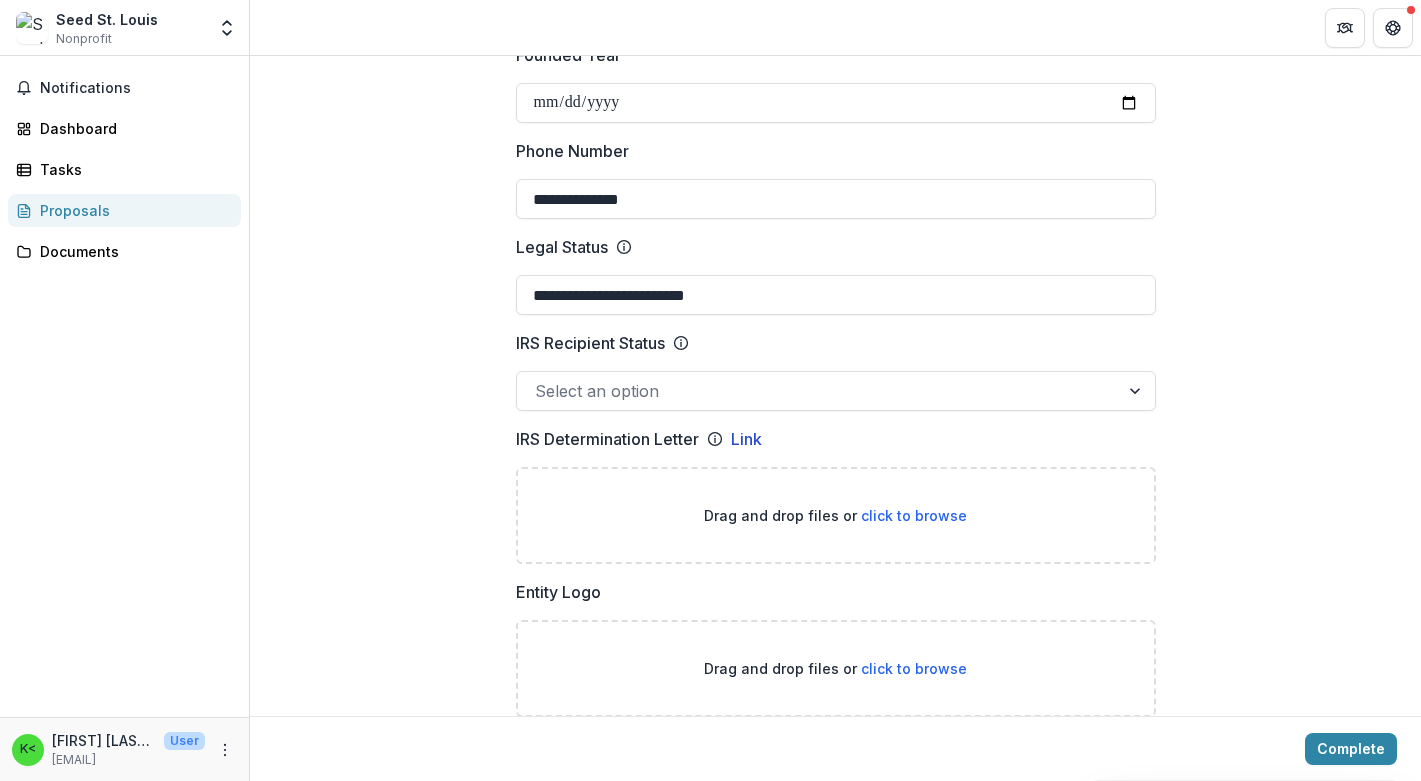 click 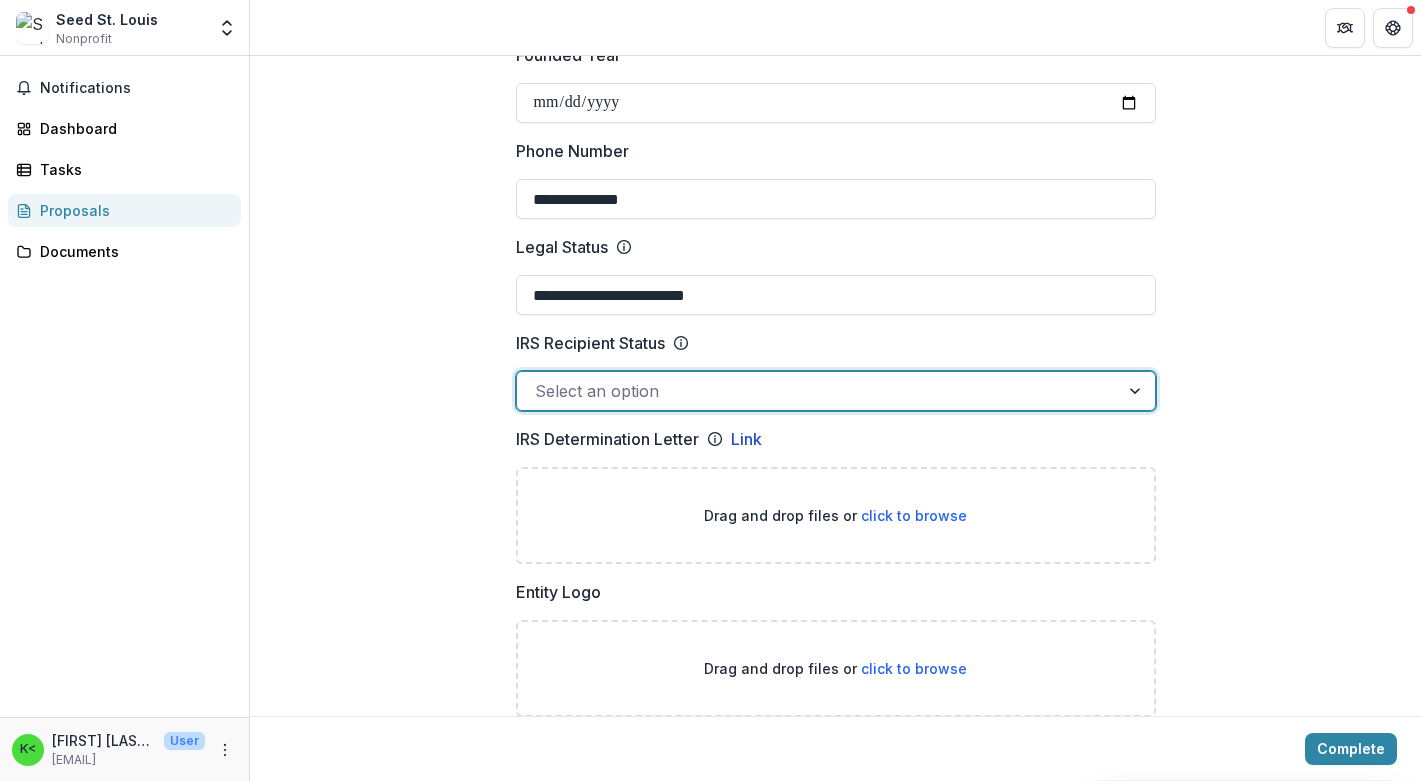 click 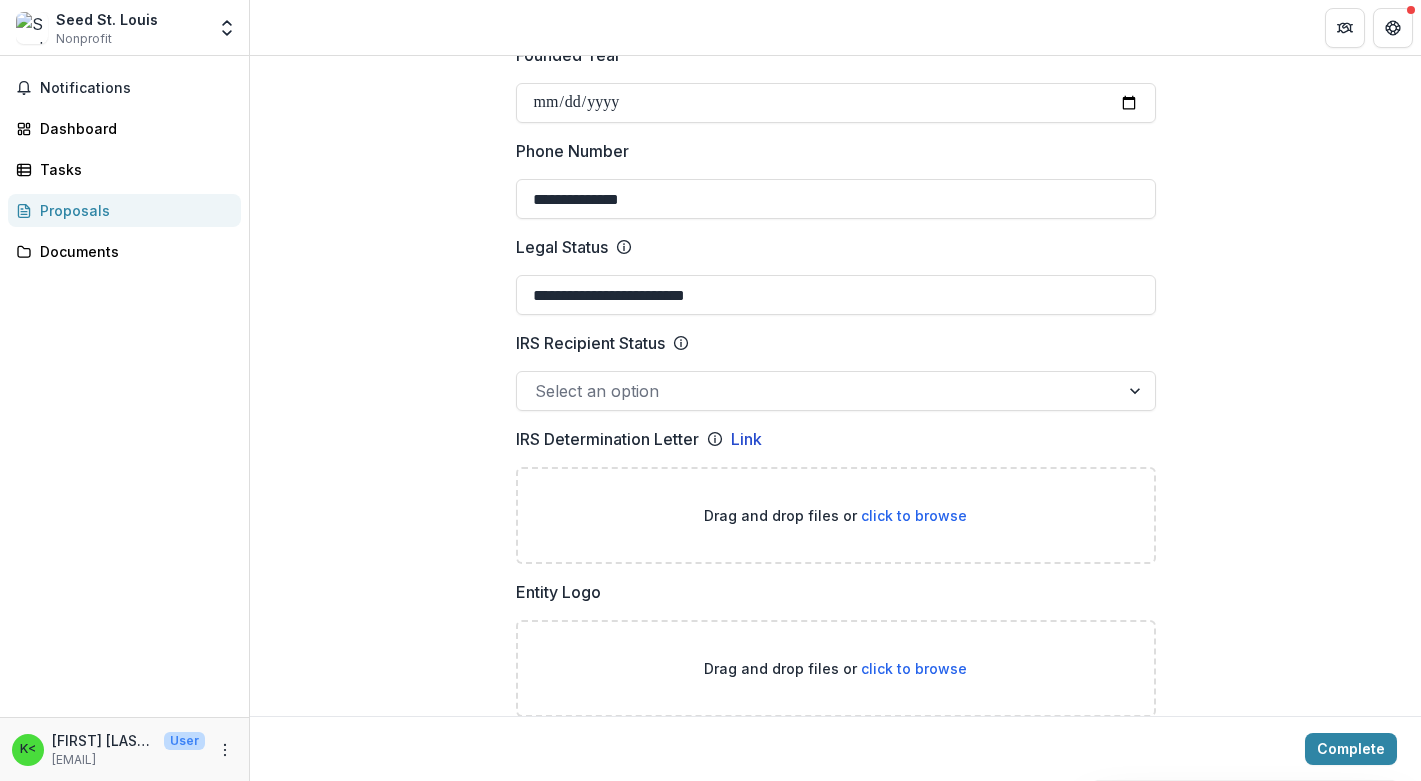 click 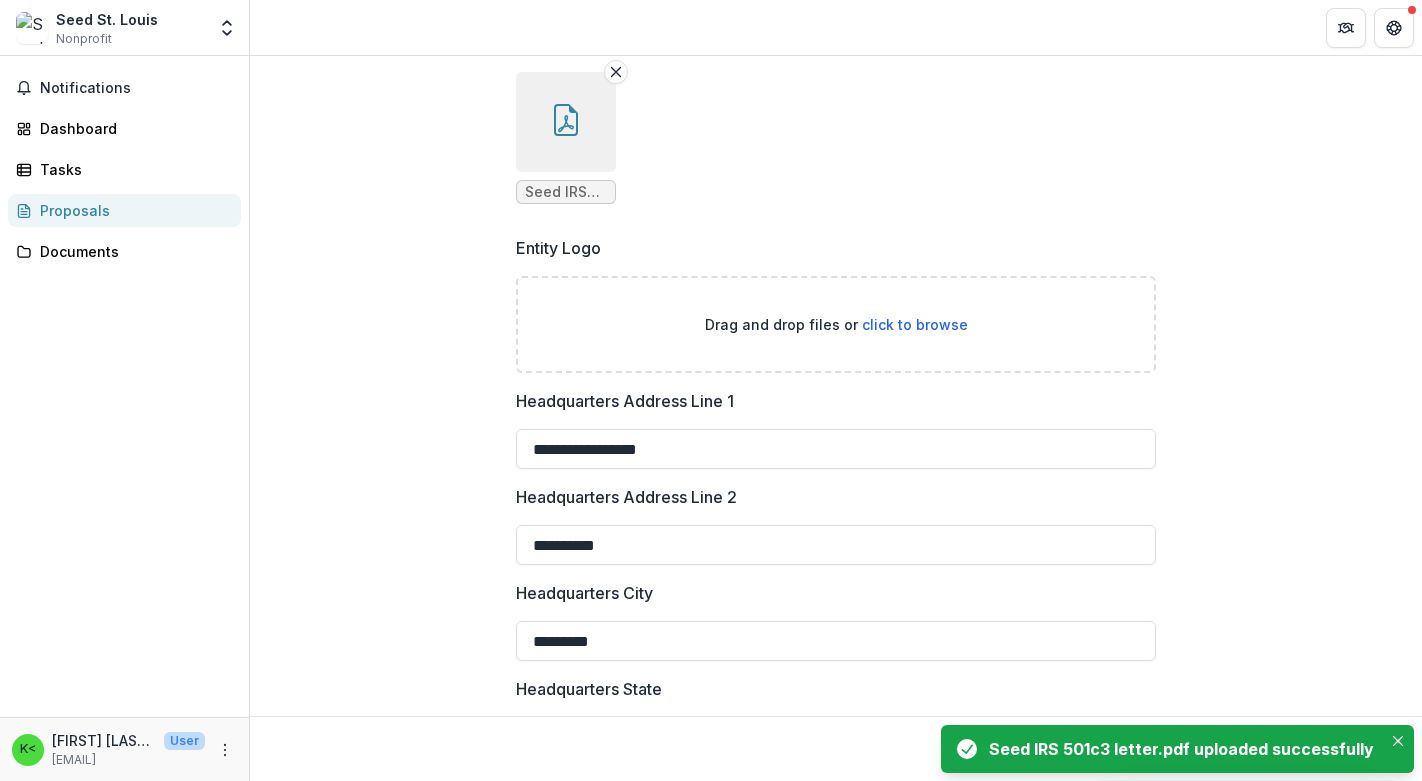 scroll, scrollTop: 1420, scrollLeft: 0, axis: vertical 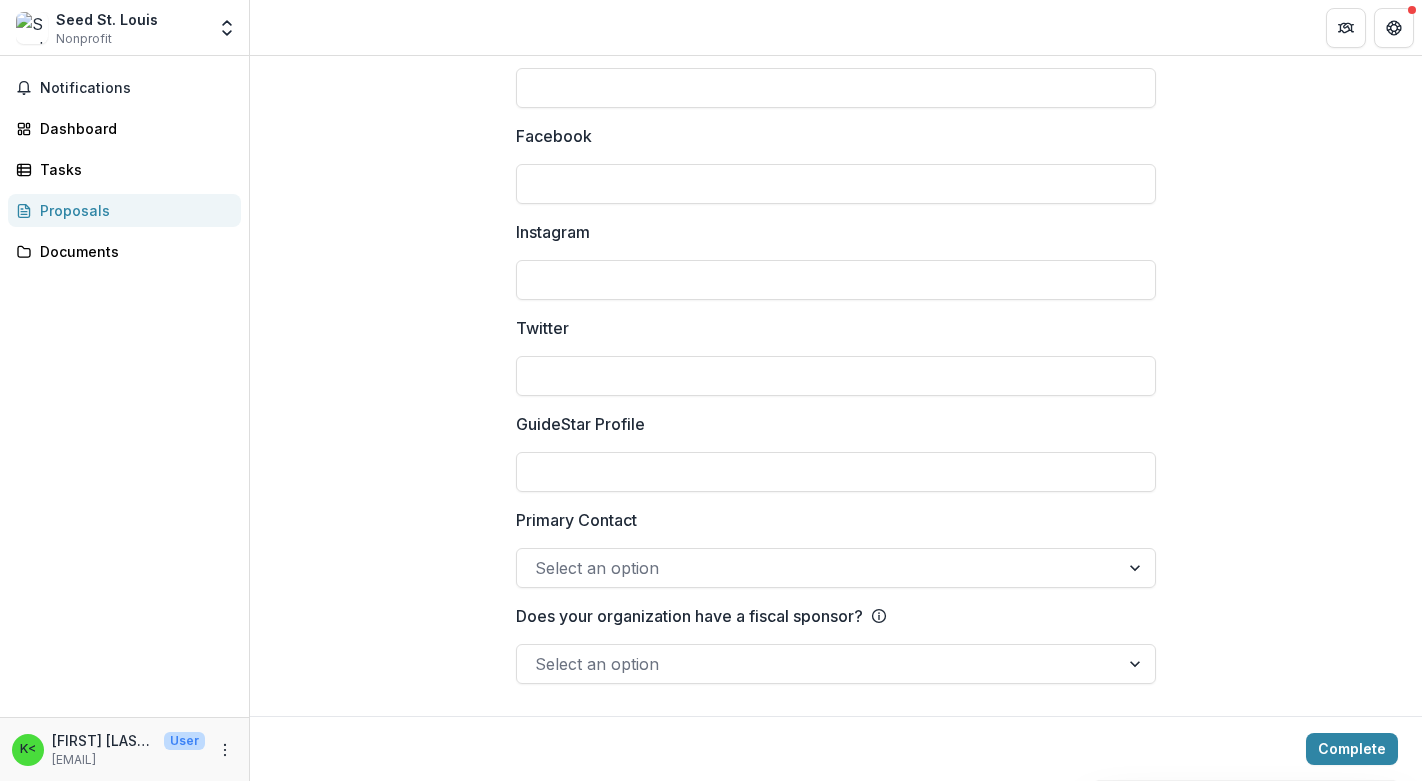 click at bounding box center (818, 568) 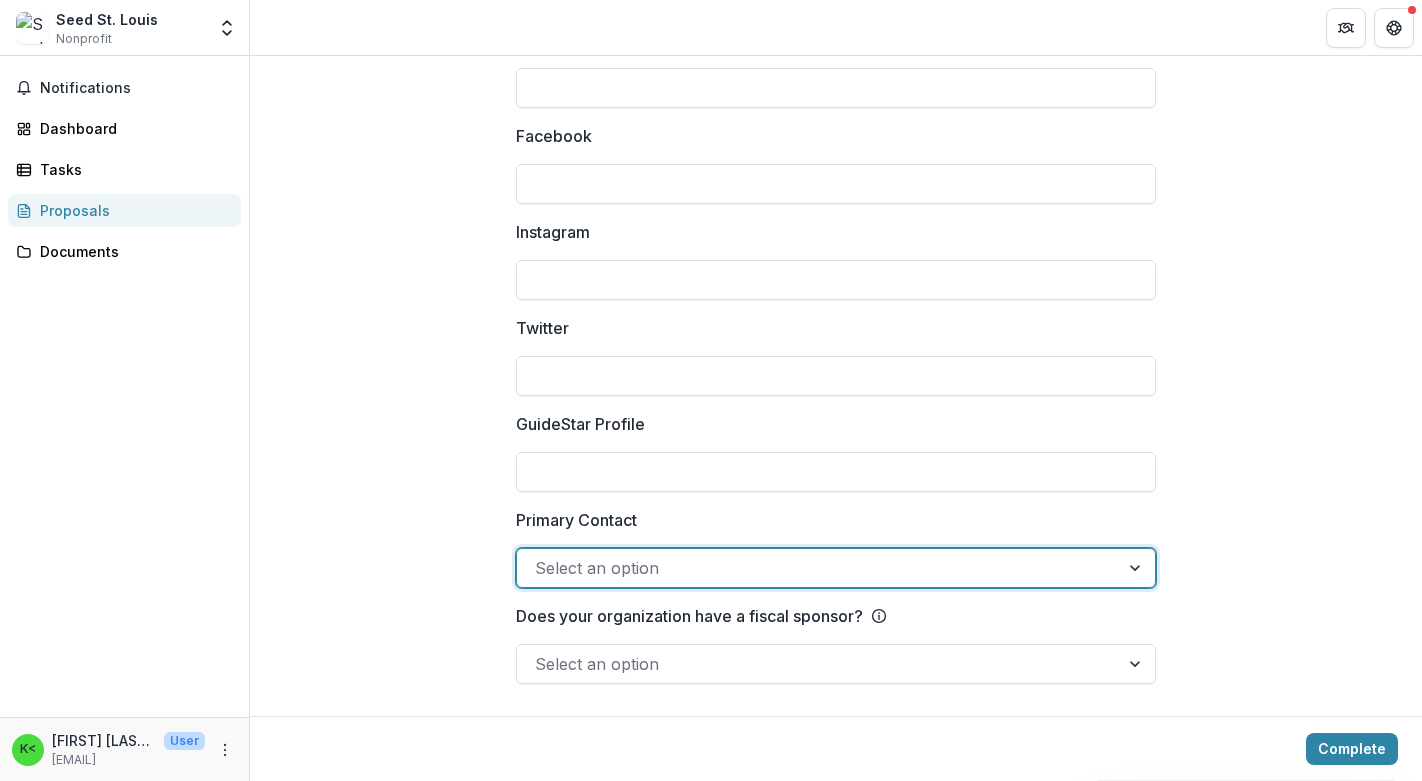 click at bounding box center [818, 568] 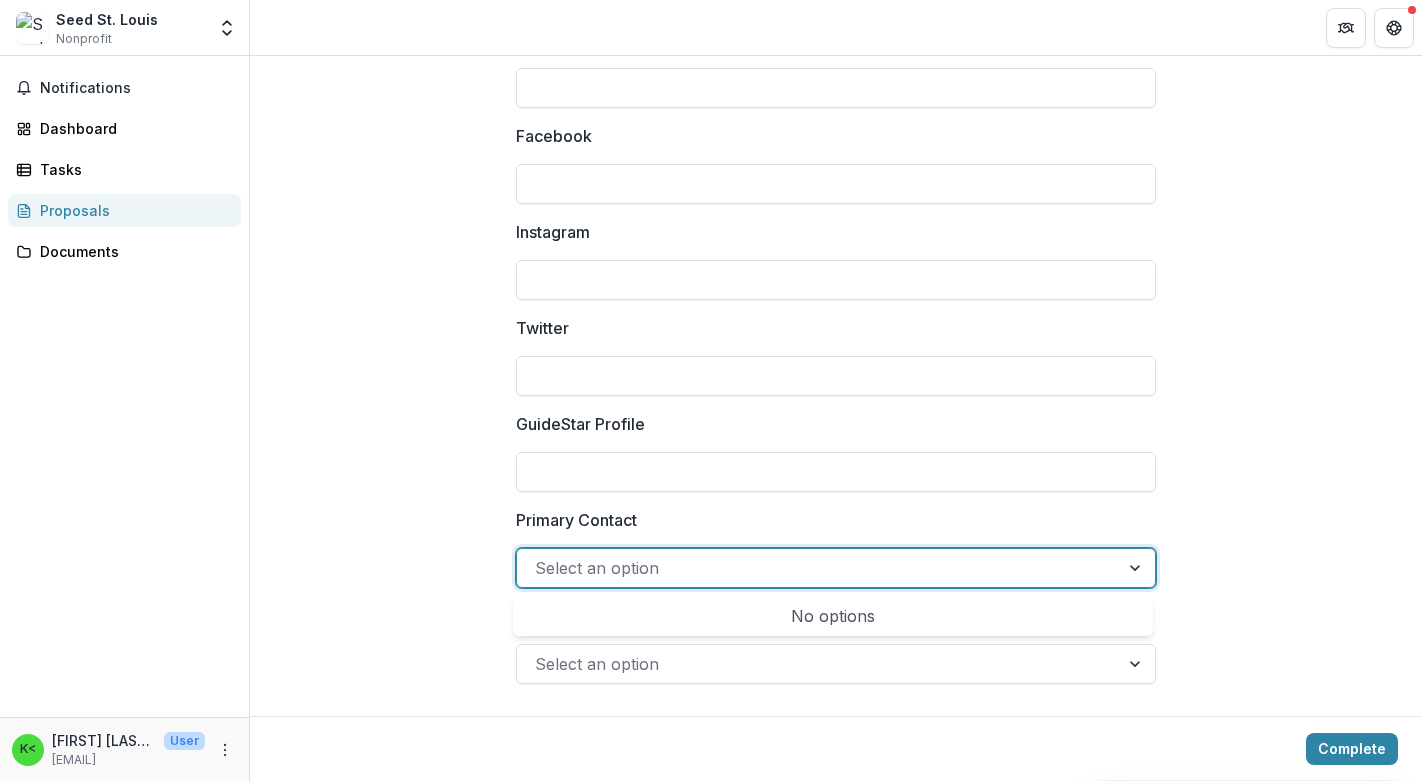 click at bounding box center [1137, 568] 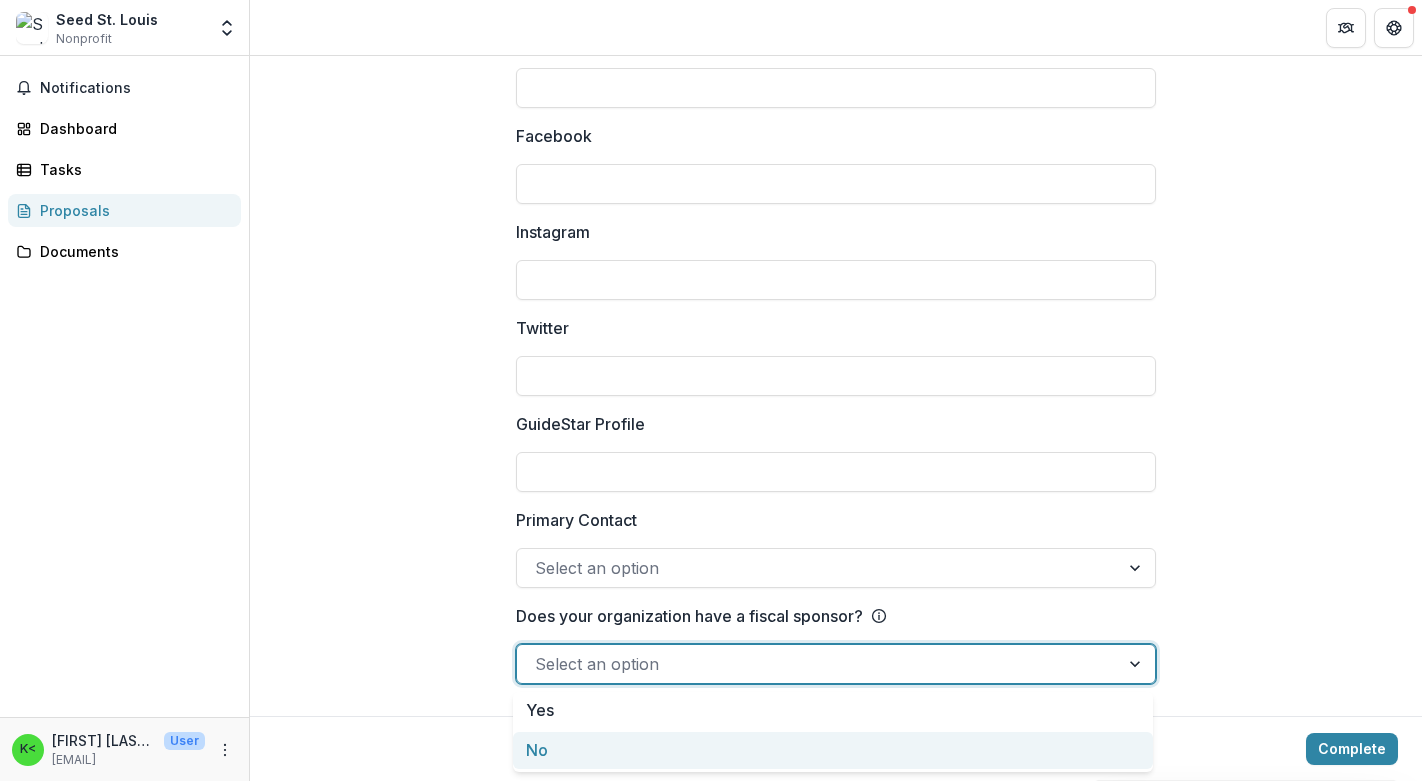 click on "No" at bounding box center [833, 750] 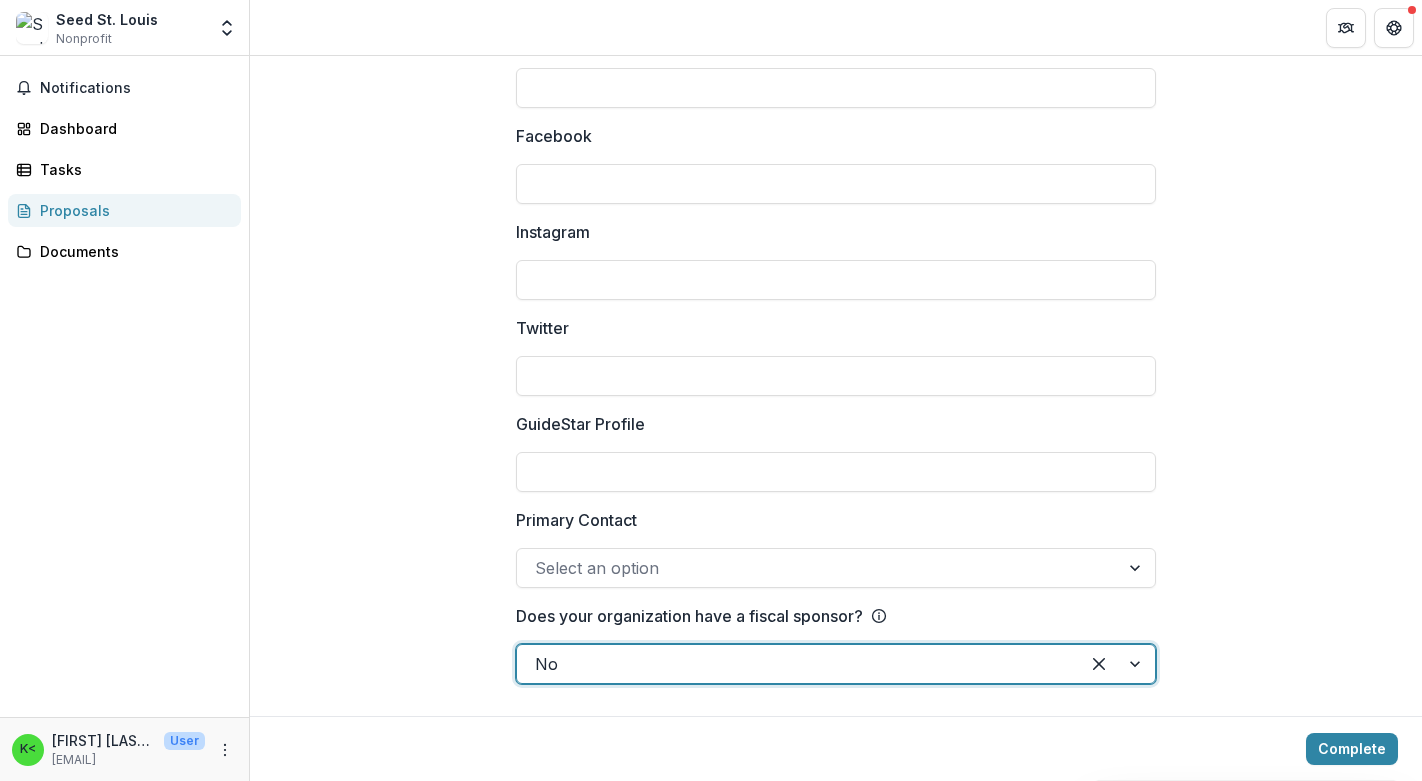 click on "**********" at bounding box center [836, -999] 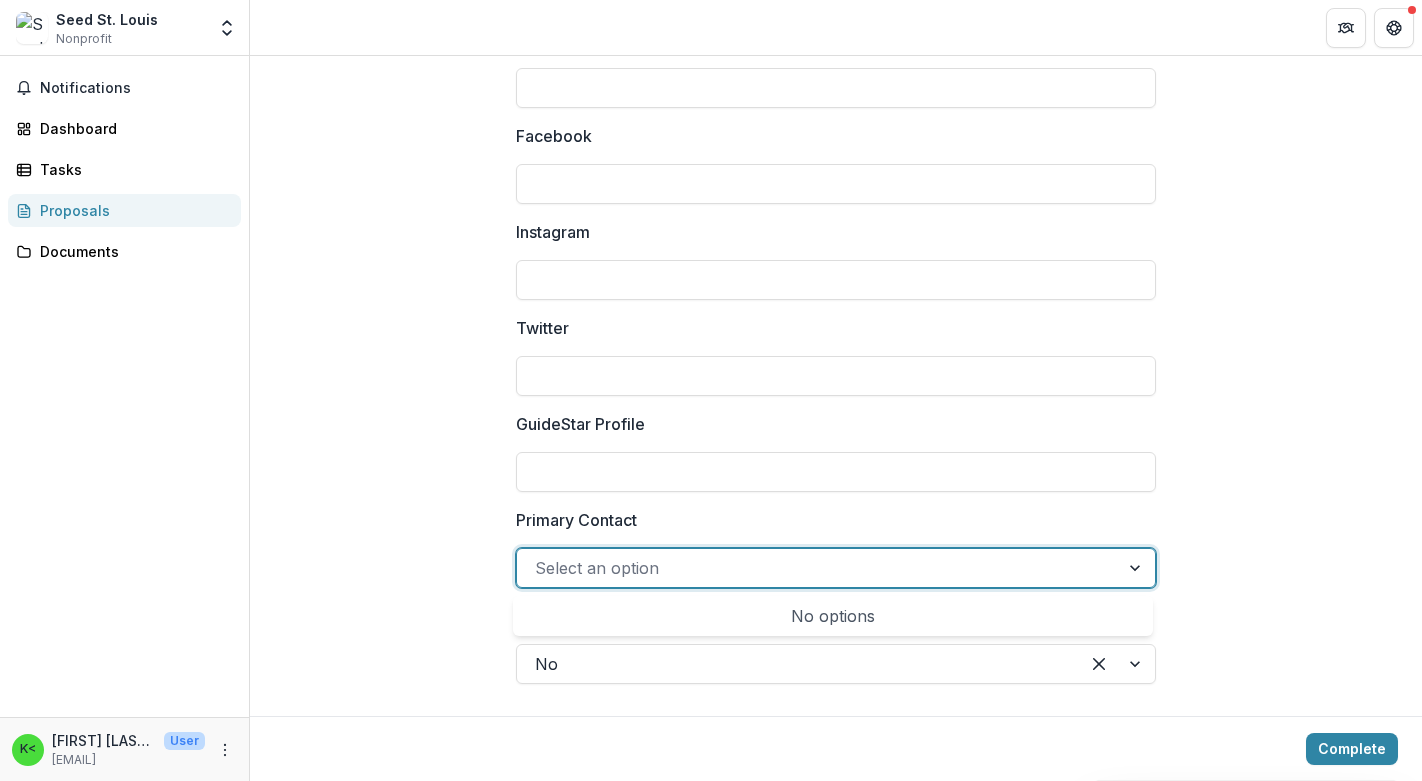 click at bounding box center (818, 568) 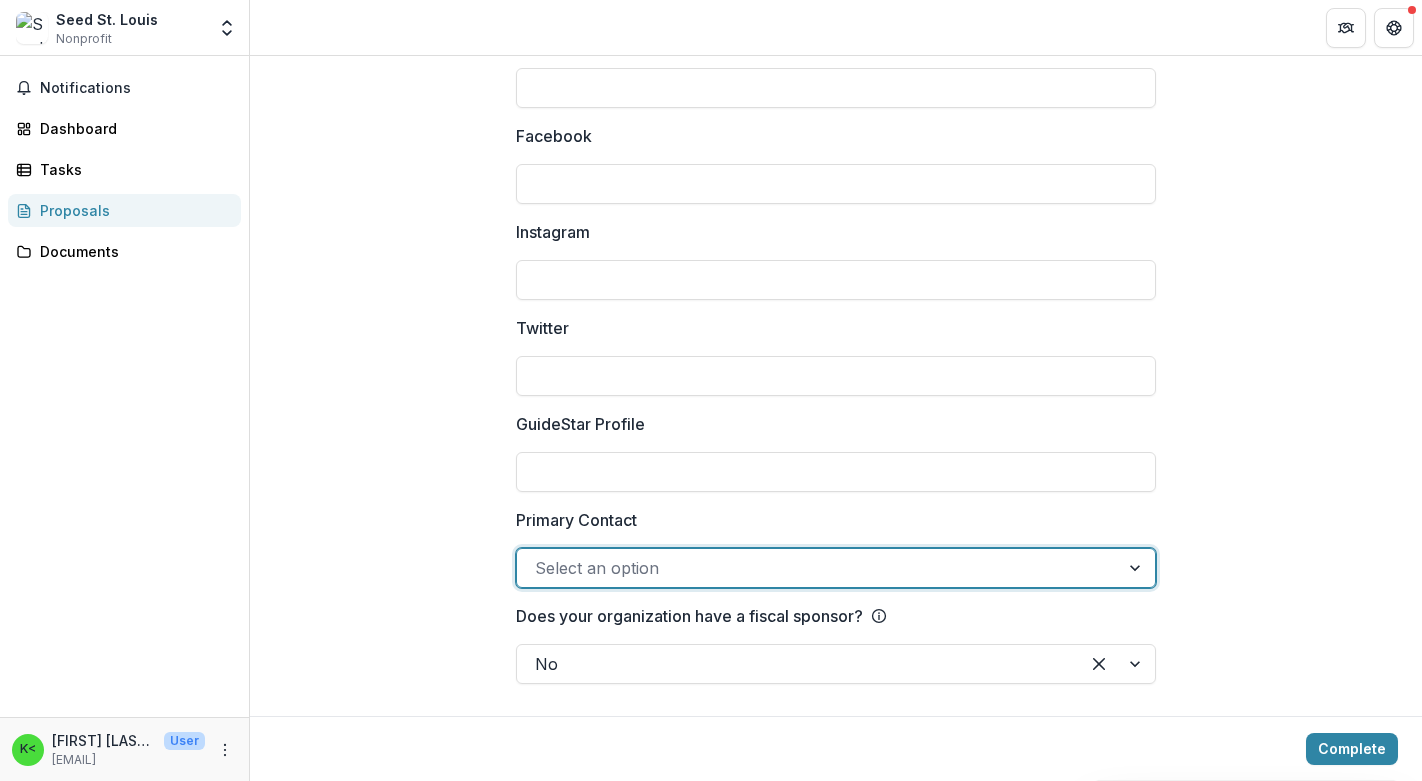 click on "**********" at bounding box center (836, -999) 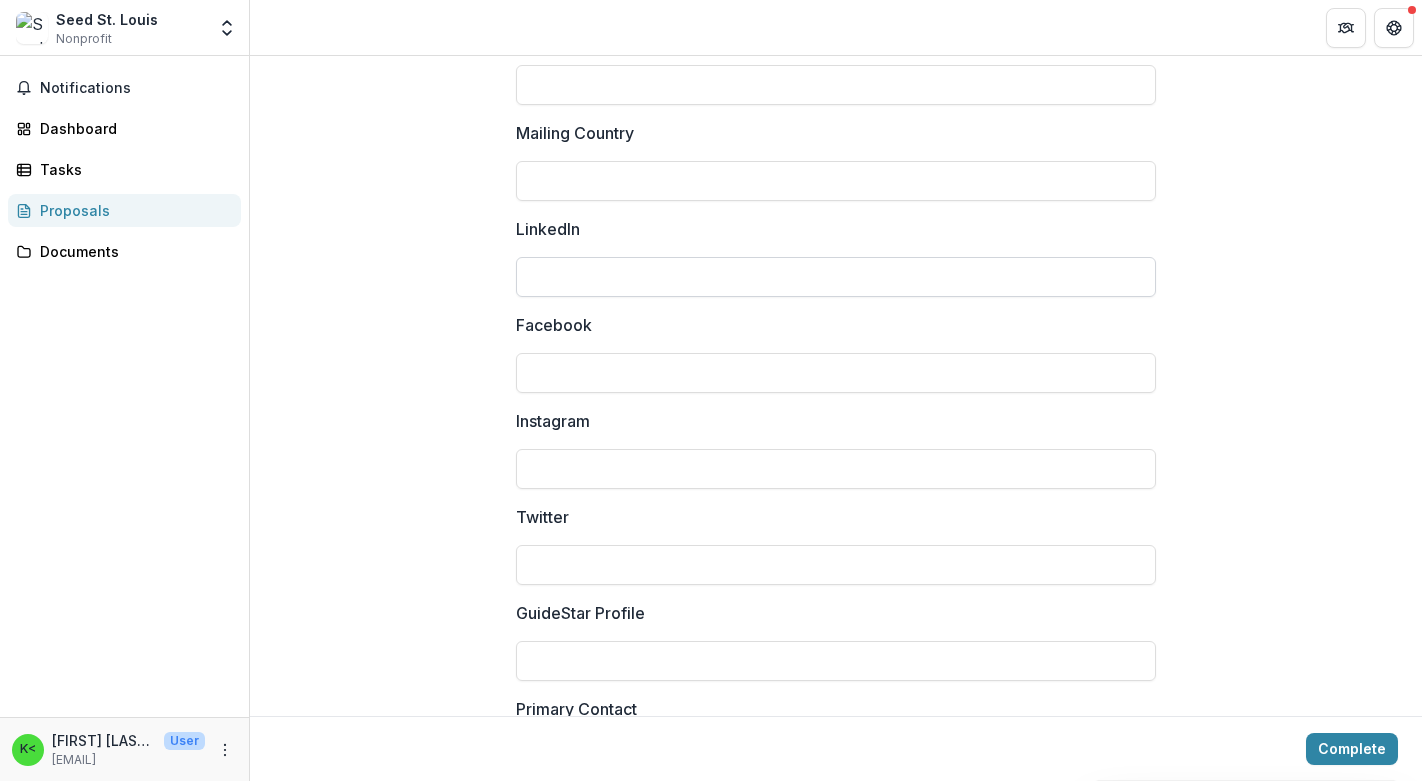 scroll, scrollTop: 2762, scrollLeft: 0, axis: vertical 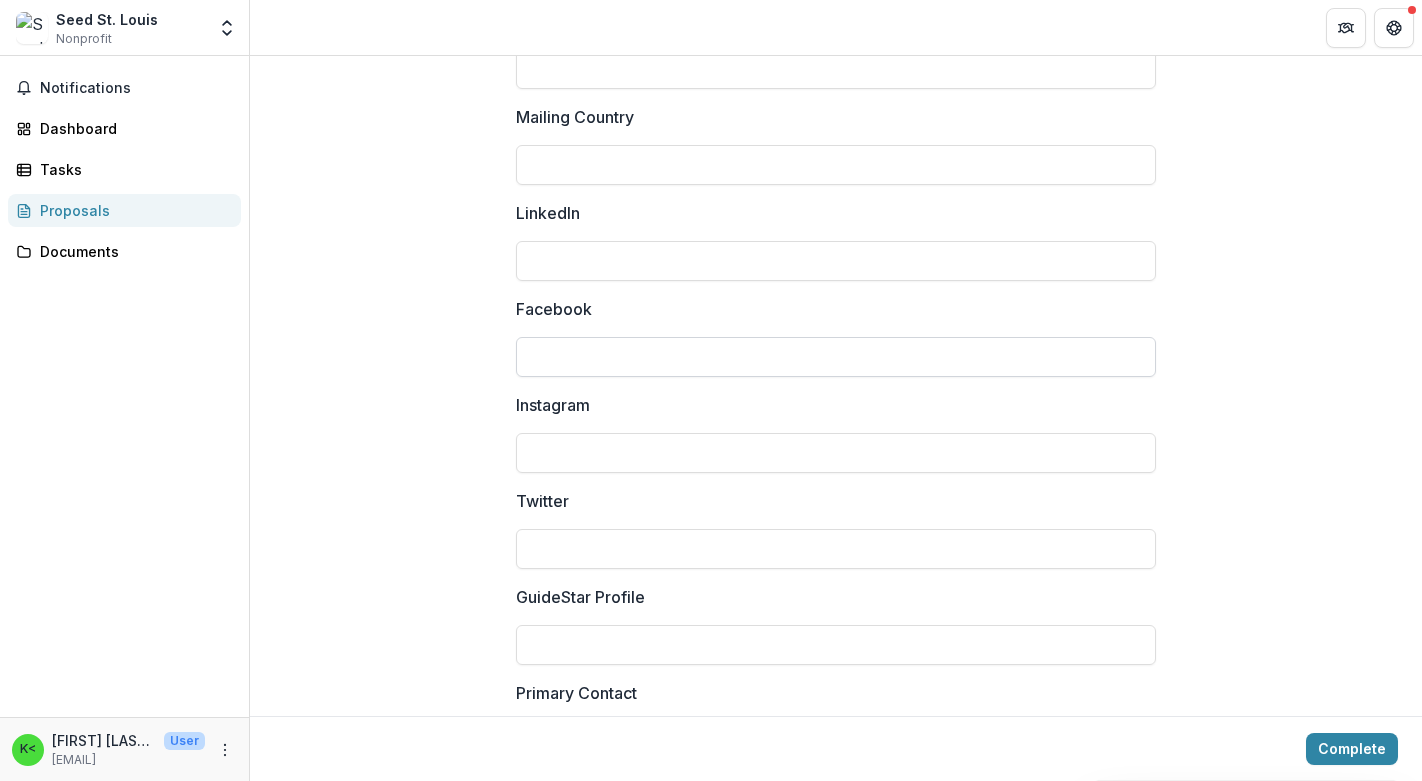click on "Facebook" at bounding box center [836, 357] 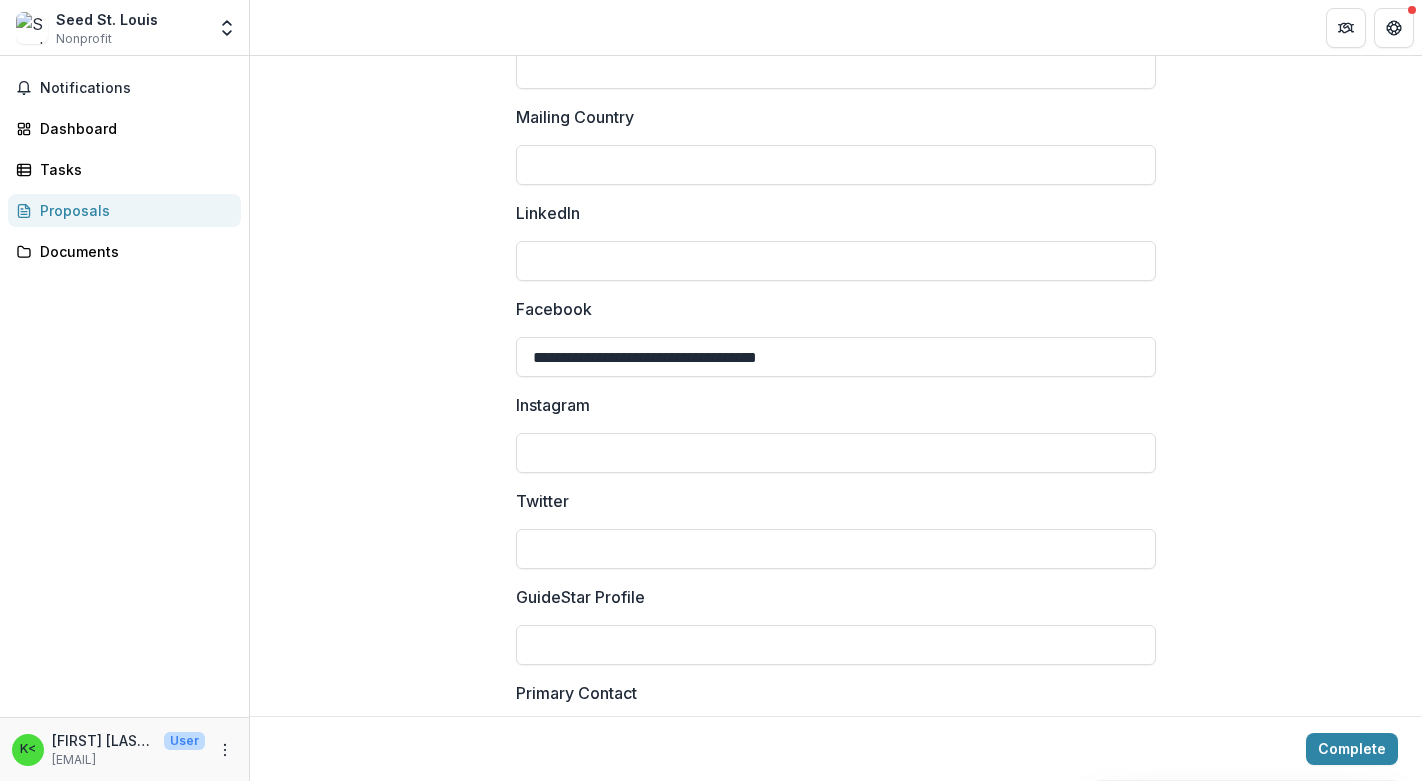 drag, startPoint x: 629, startPoint y: 358, endPoint x: 273, endPoint y: 368, distance: 356.1404 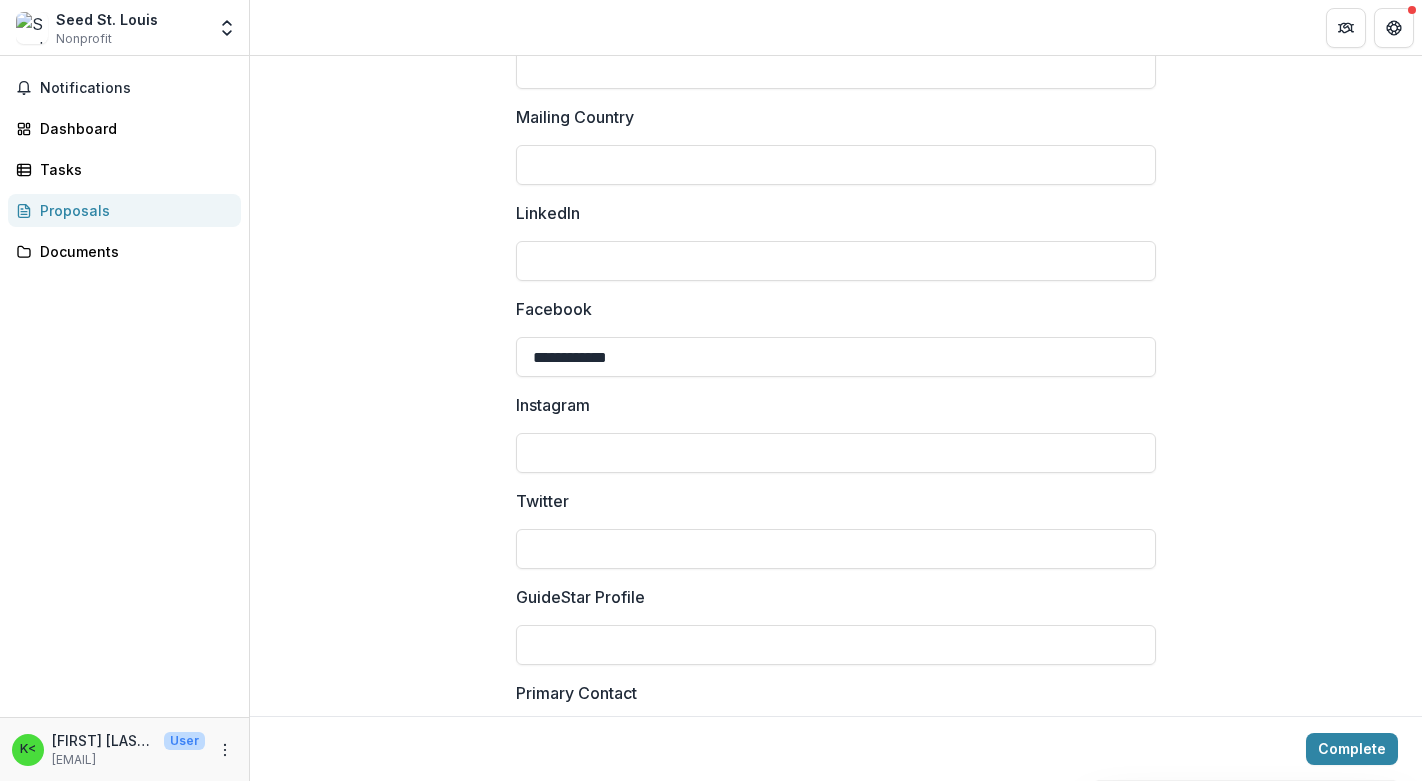drag, startPoint x: 670, startPoint y: 364, endPoint x: 380, endPoint y: 344, distance: 290.68884 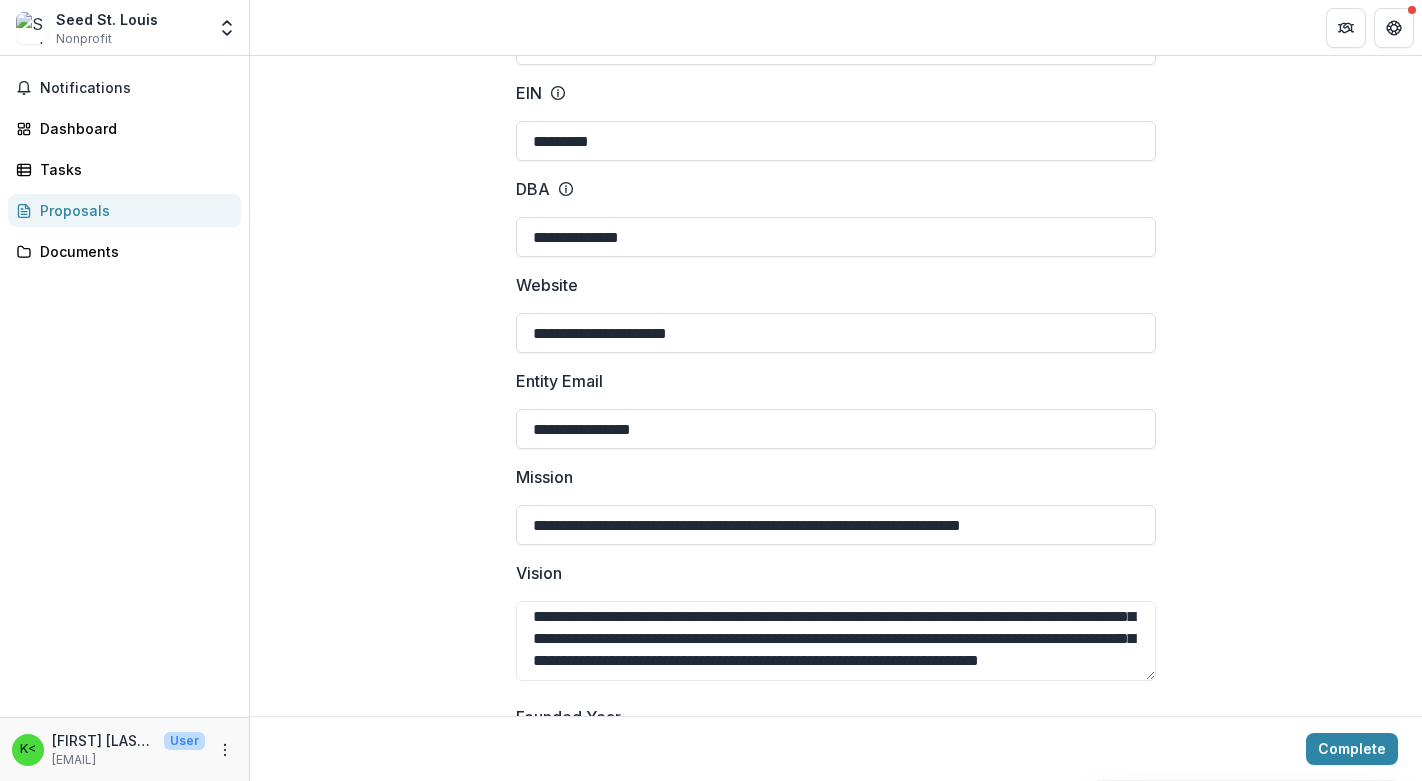 scroll, scrollTop: 65, scrollLeft: 0, axis: vertical 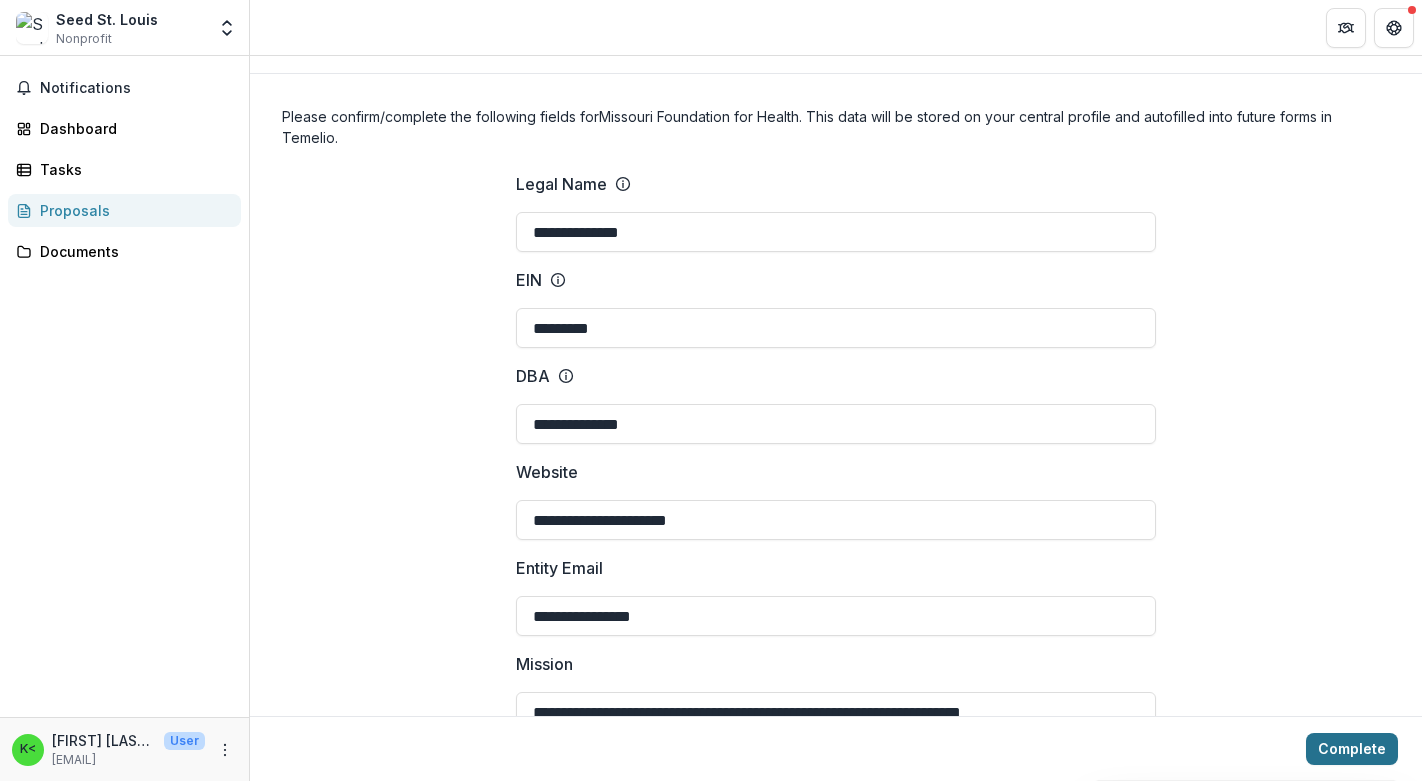 click on "Complete" at bounding box center (1352, 749) 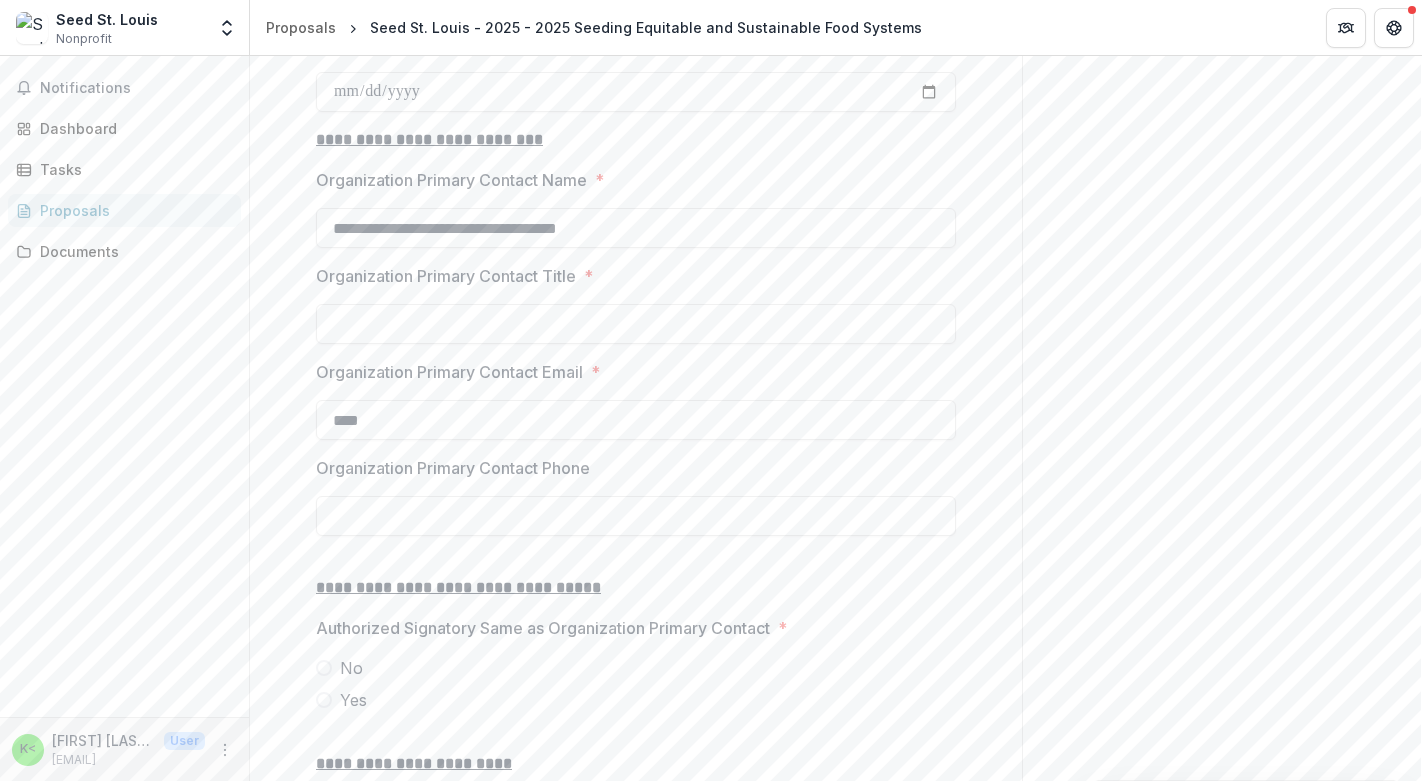 scroll, scrollTop: 2485, scrollLeft: 0, axis: vertical 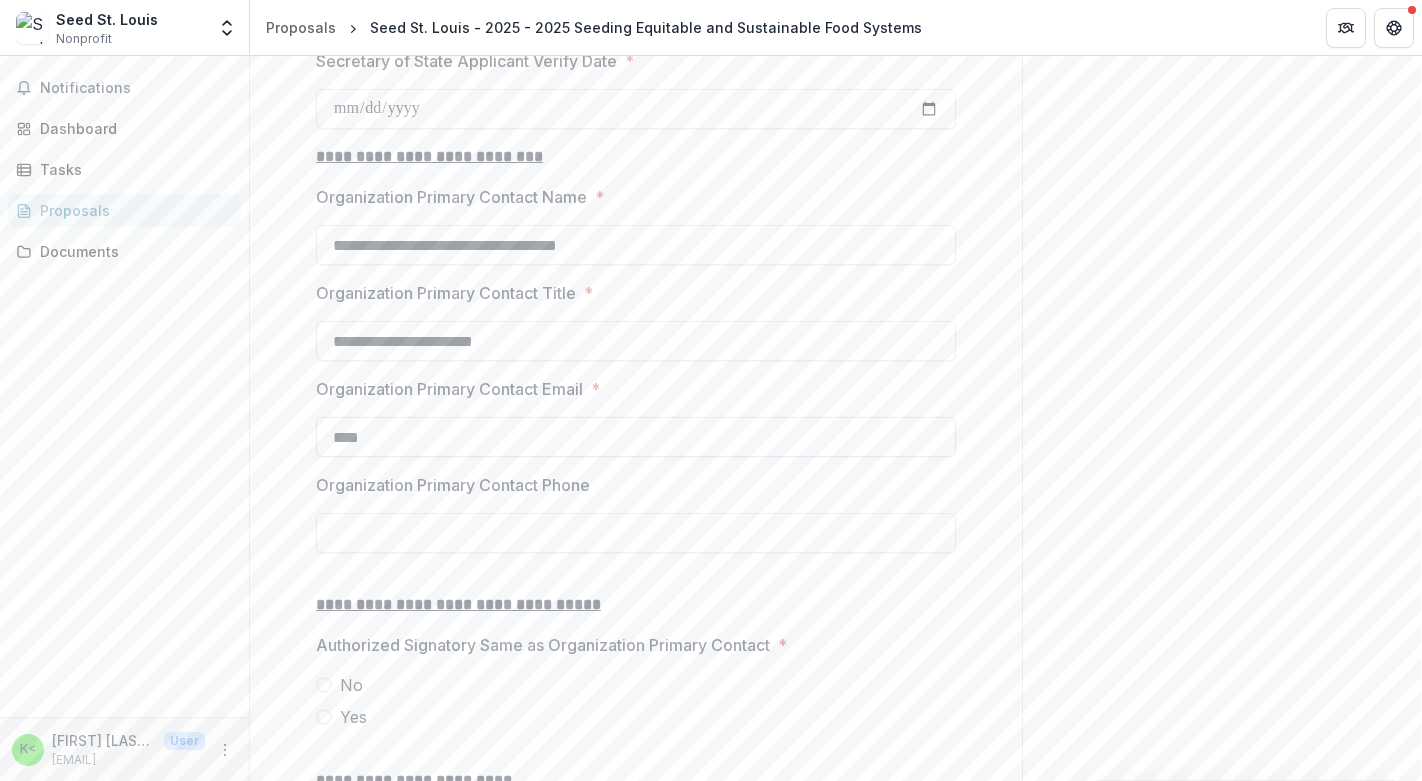 type on "**********" 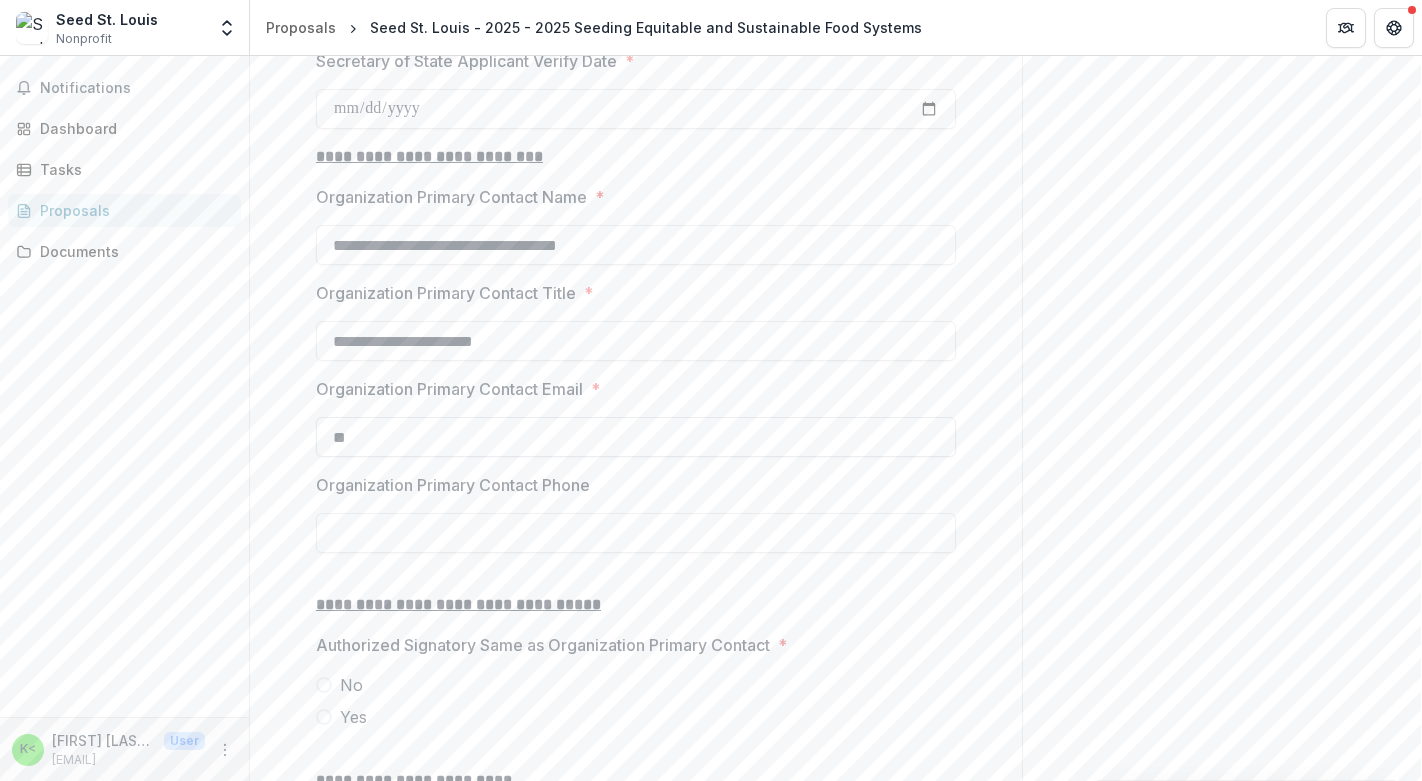 type on "*" 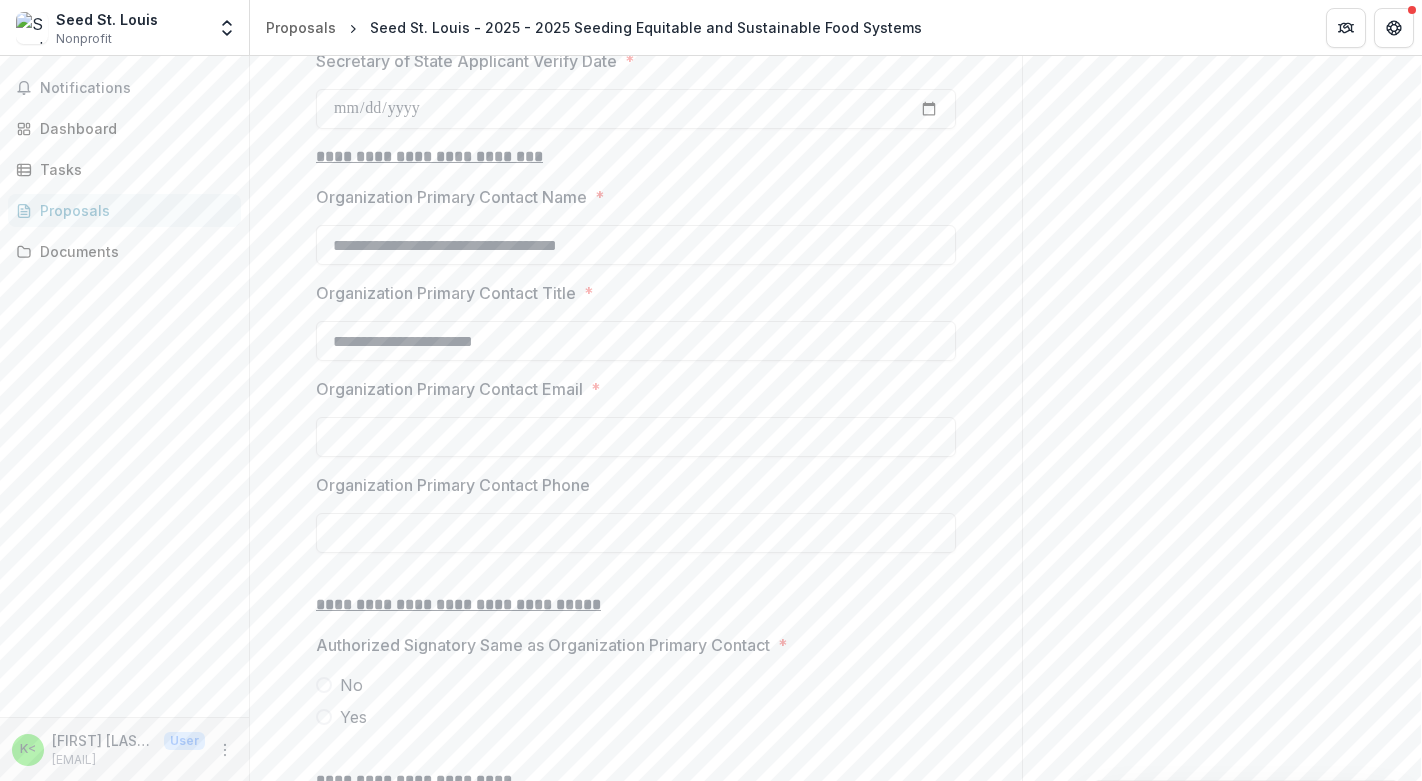 type on "**********" 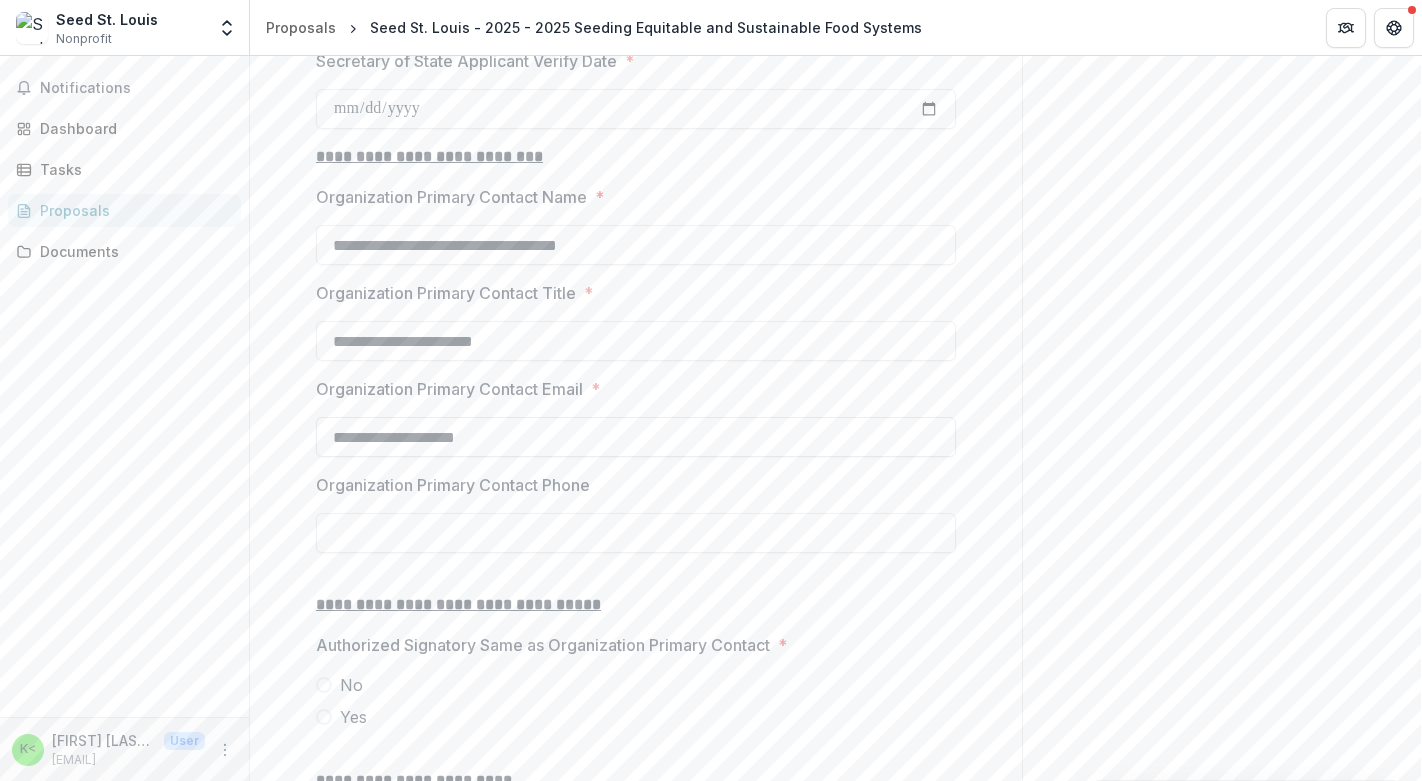 click on "**********" at bounding box center [636, 437] 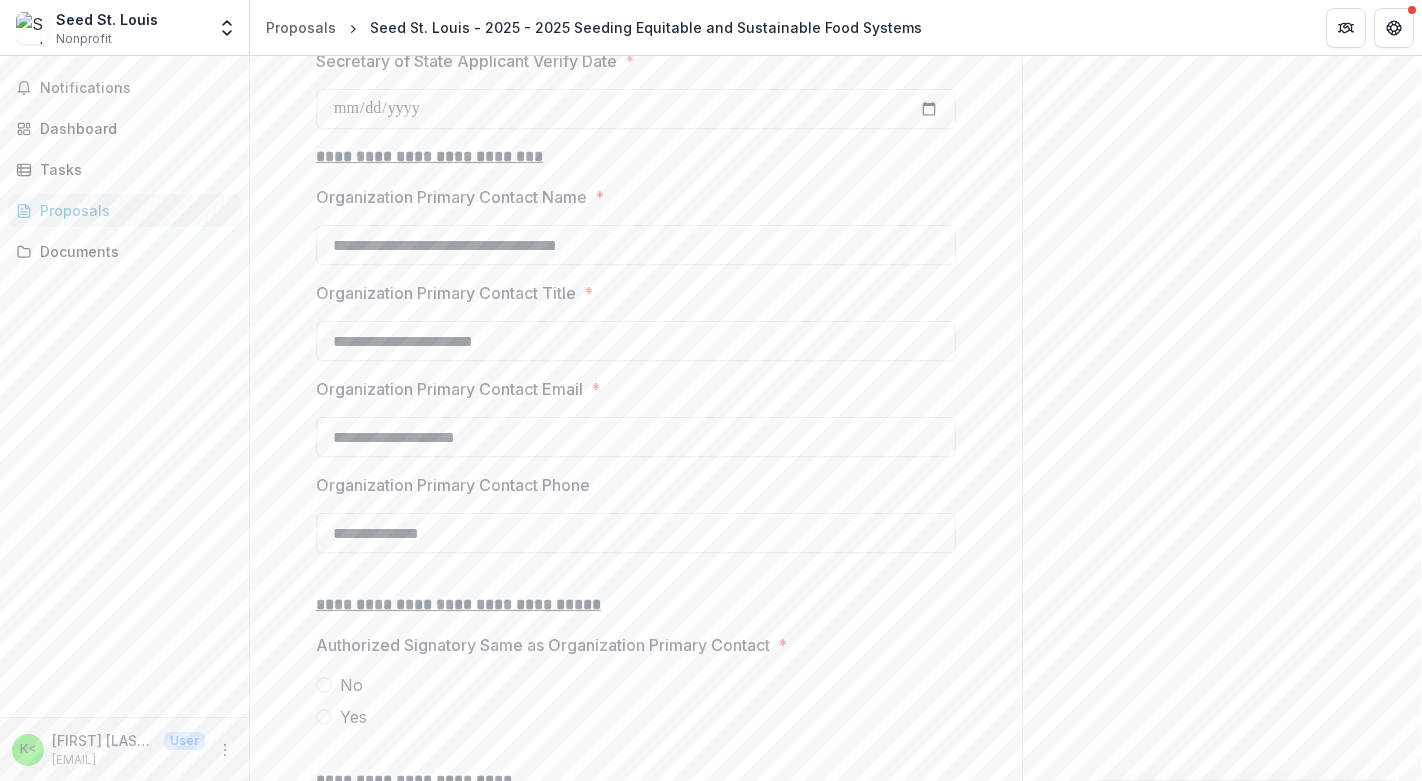 type on "**********" 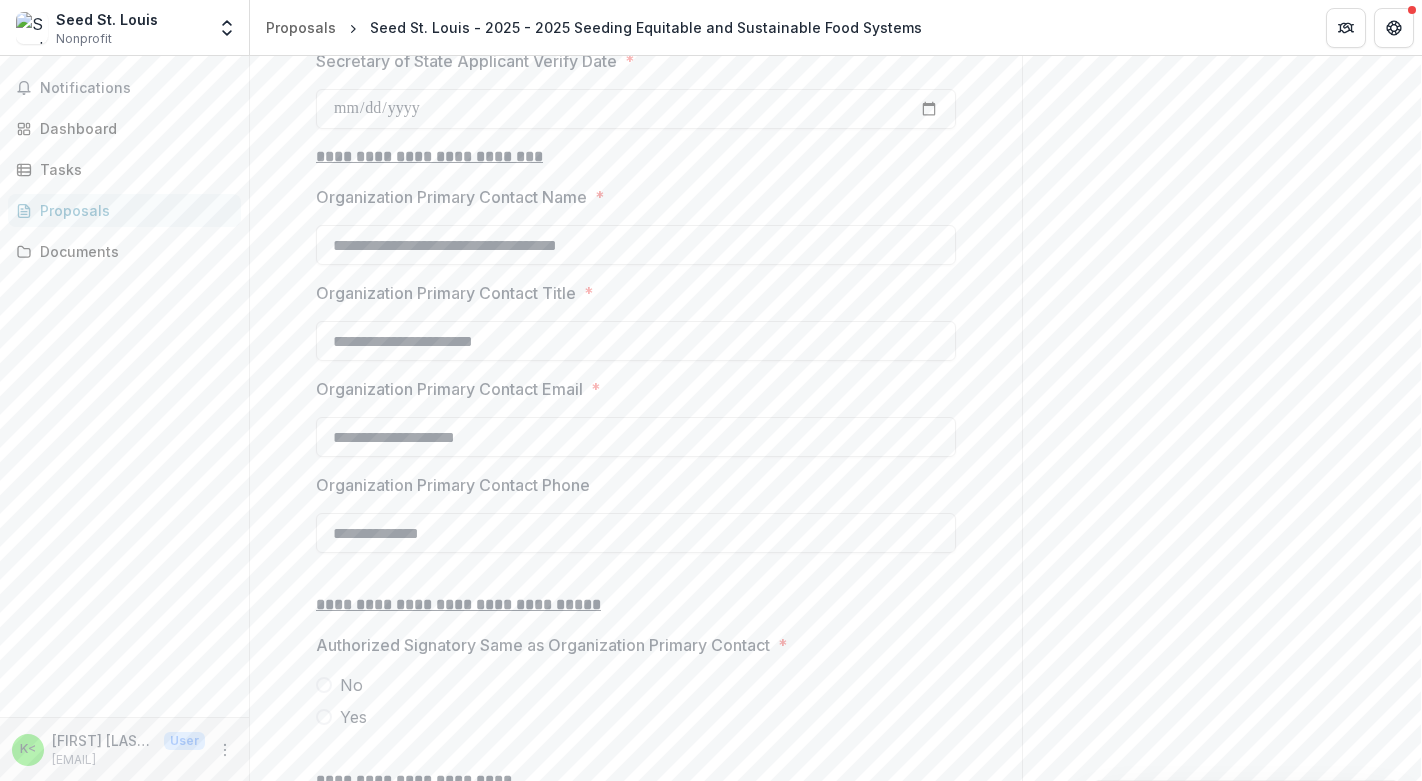 click on "**********" at bounding box center (636, 533) 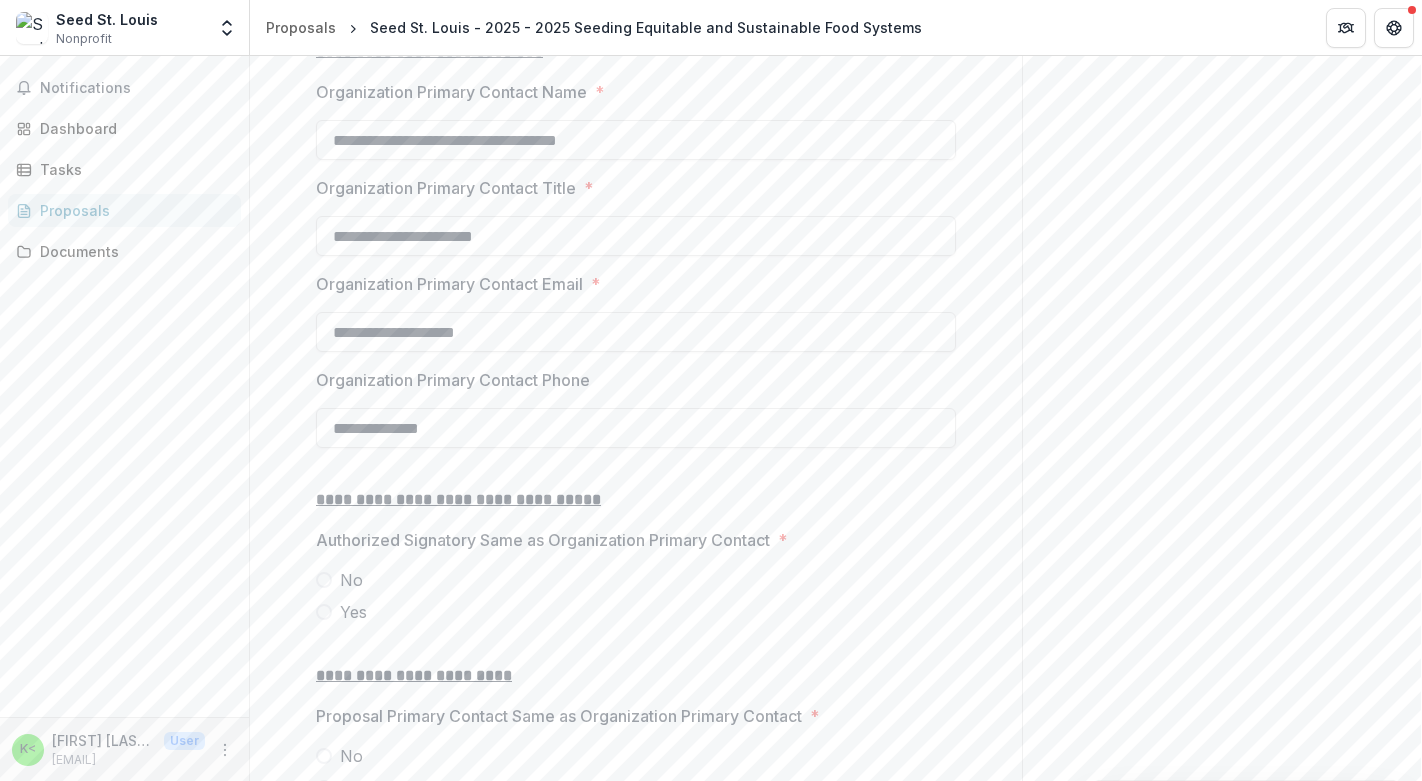 scroll, scrollTop: 2609, scrollLeft: 0, axis: vertical 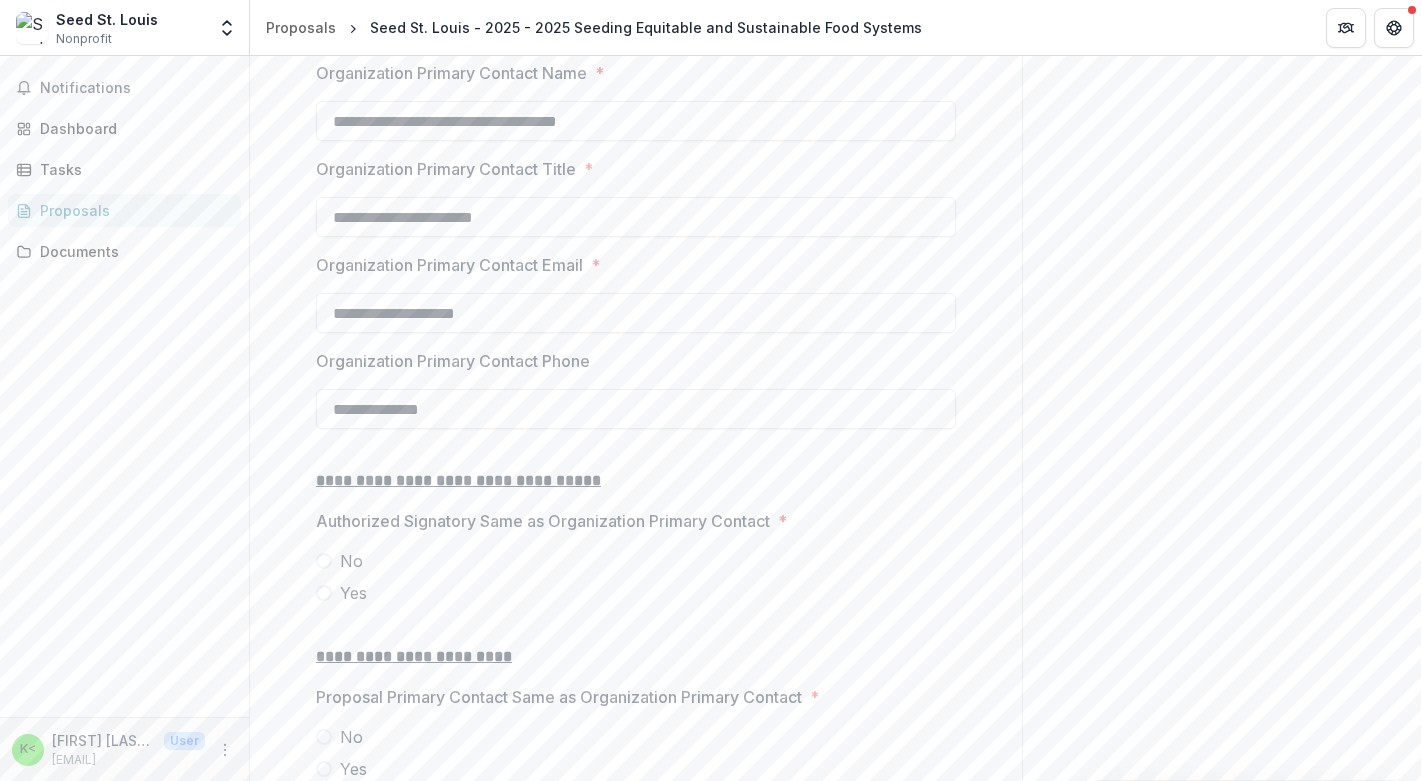 click at bounding box center (324, 561) 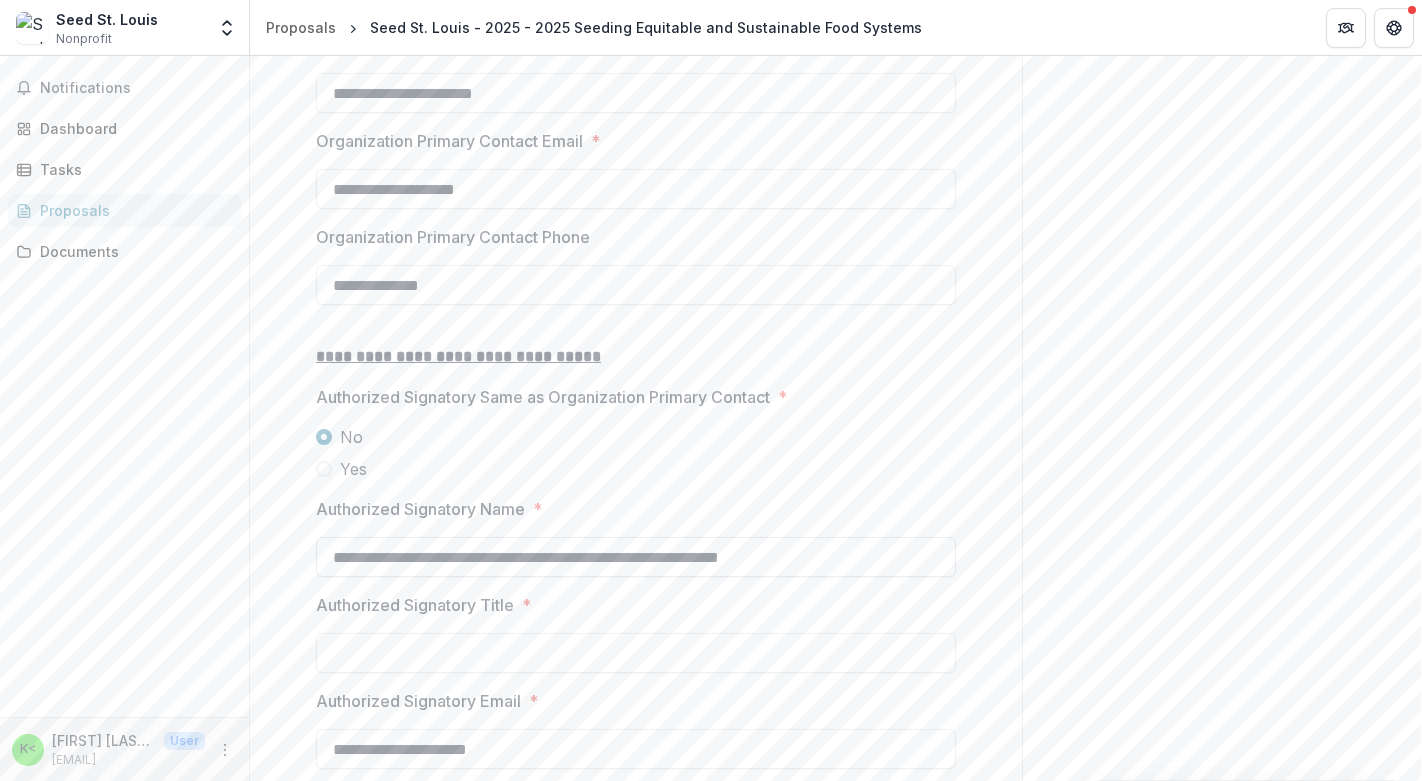 scroll, scrollTop: 2735, scrollLeft: 0, axis: vertical 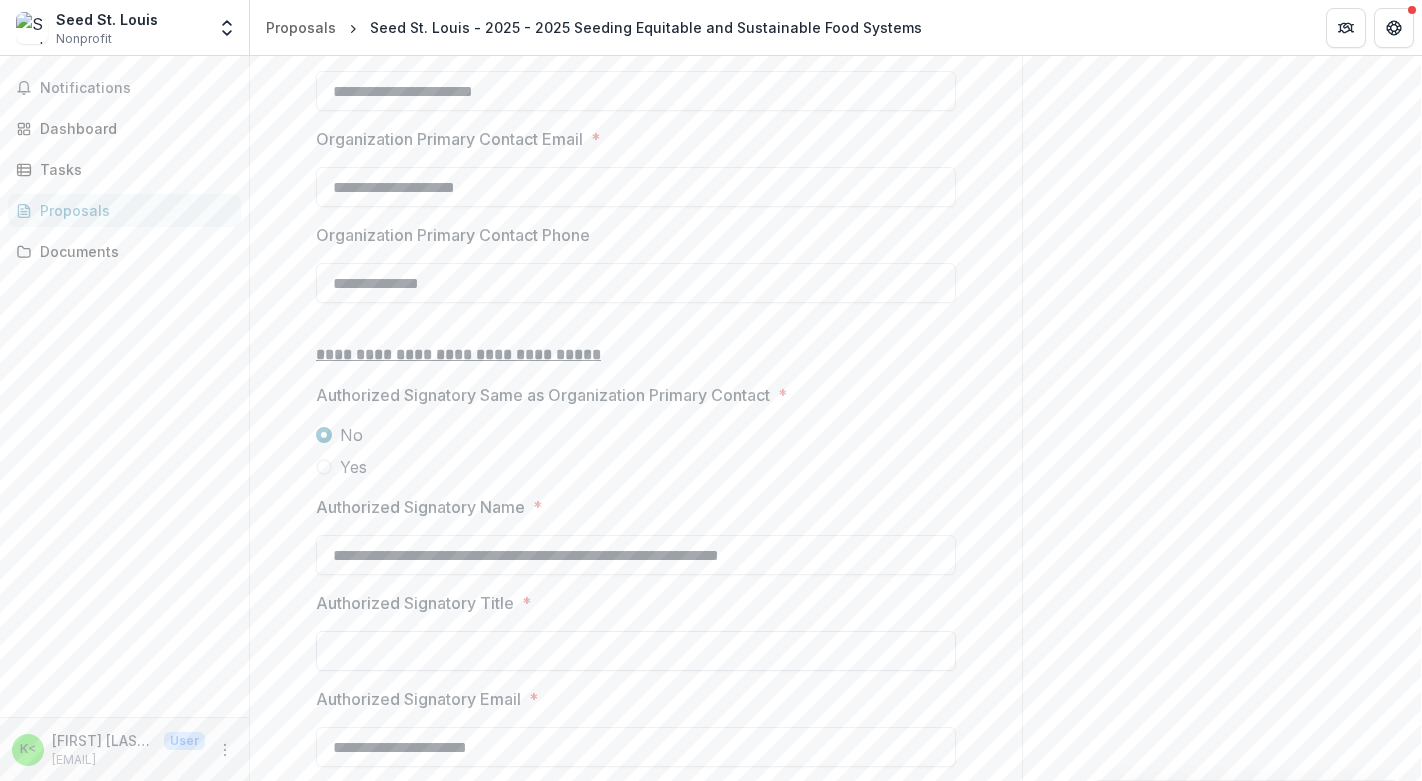 click on "Authorized Signatory Title *" at bounding box center [636, 651] 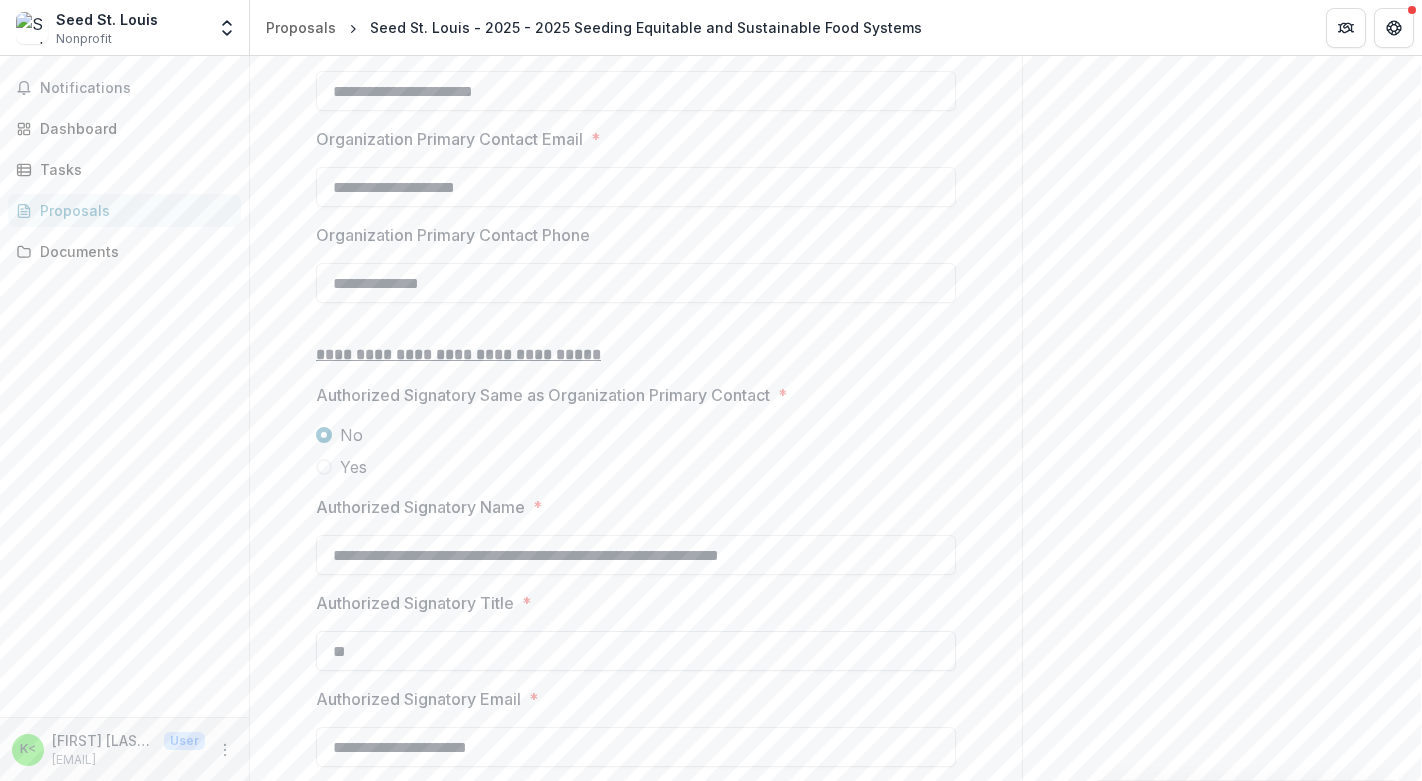 type on "*" 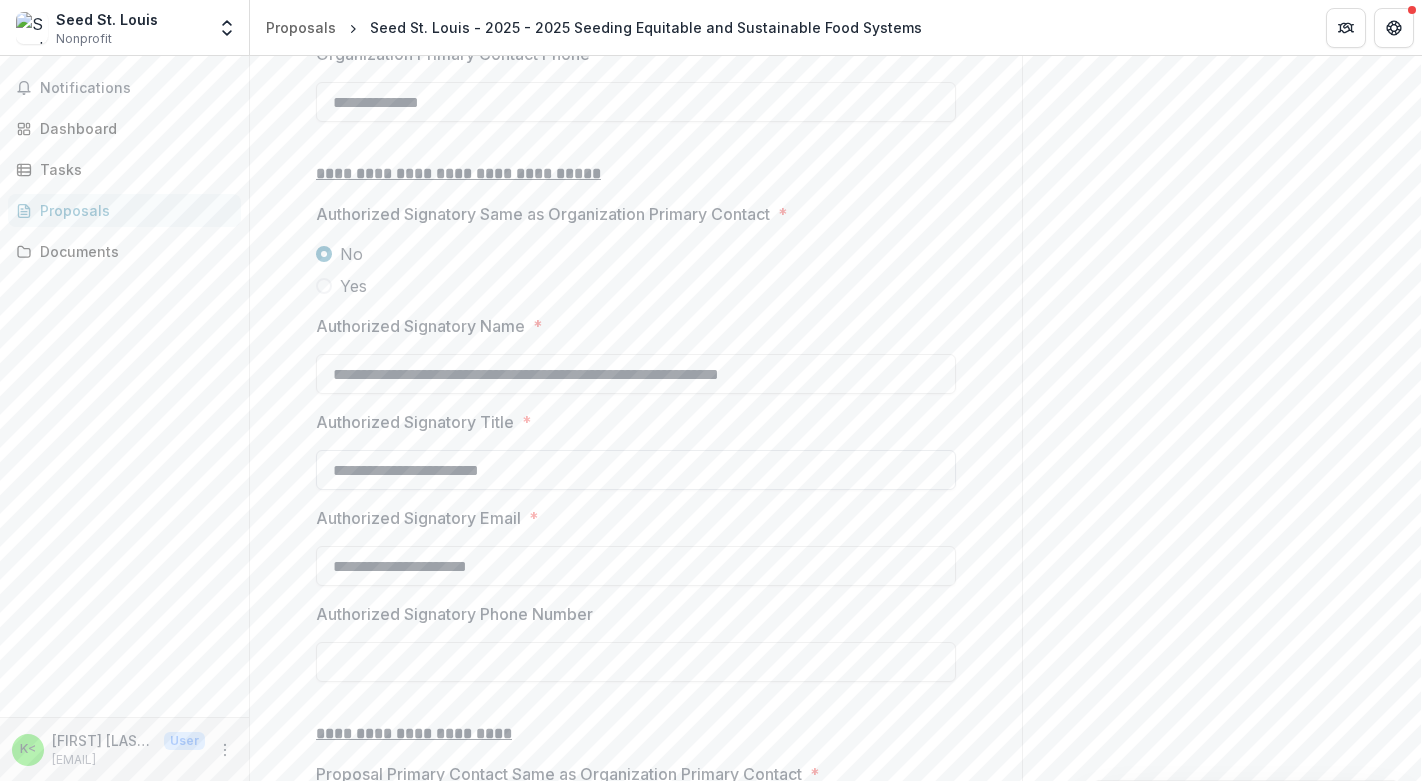 scroll, scrollTop: 2950, scrollLeft: 0, axis: vertical 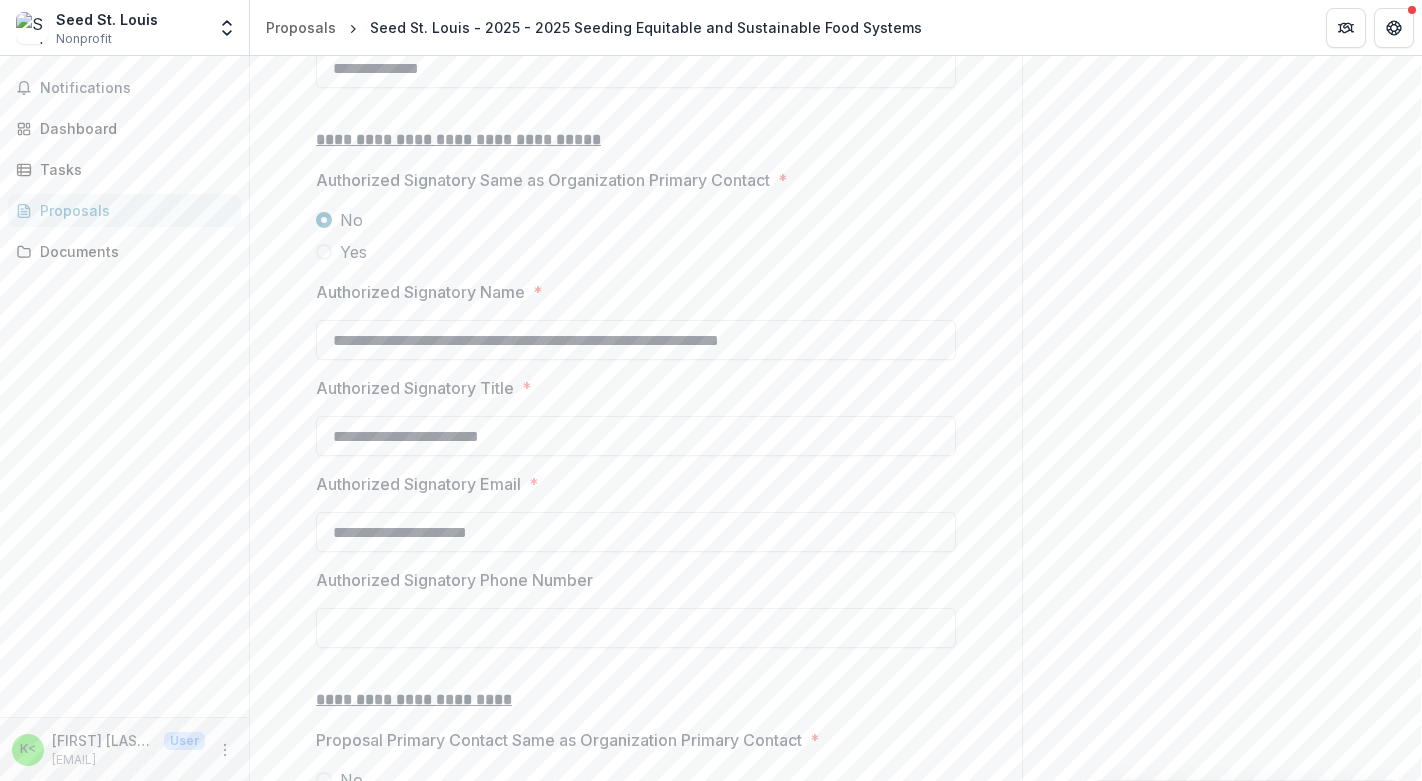 type on "**********" 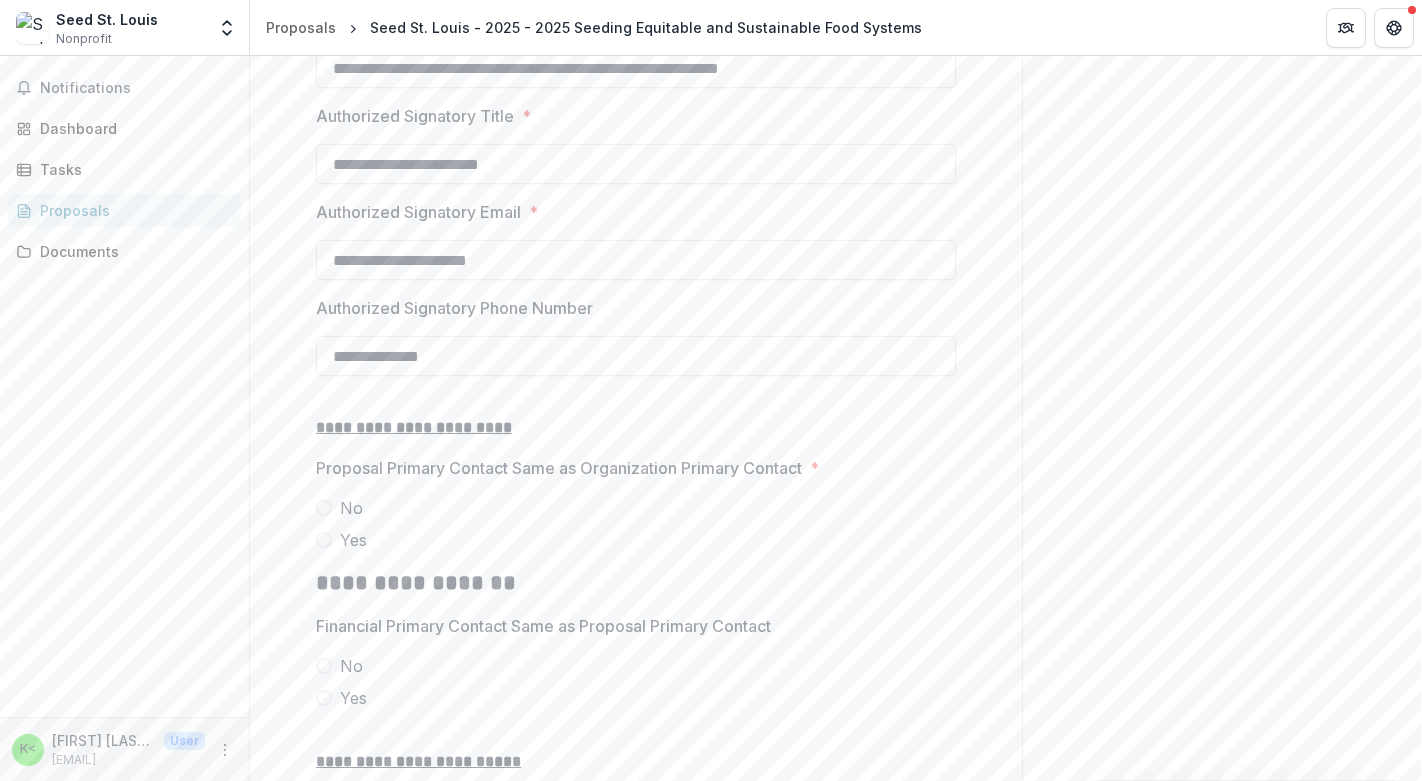 scroll, scrollTop: 3226, scrollLeft: 0, axis: vertical 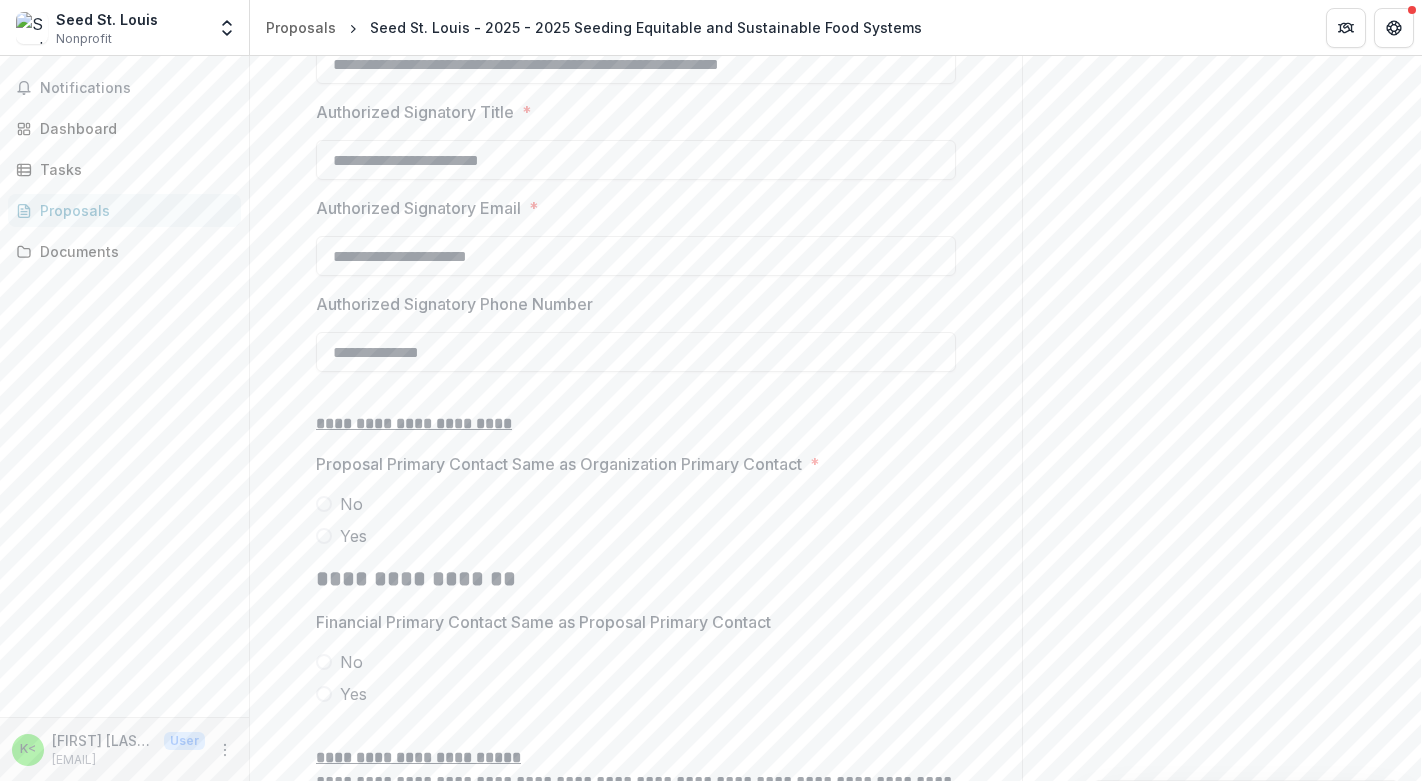 type on "**********" 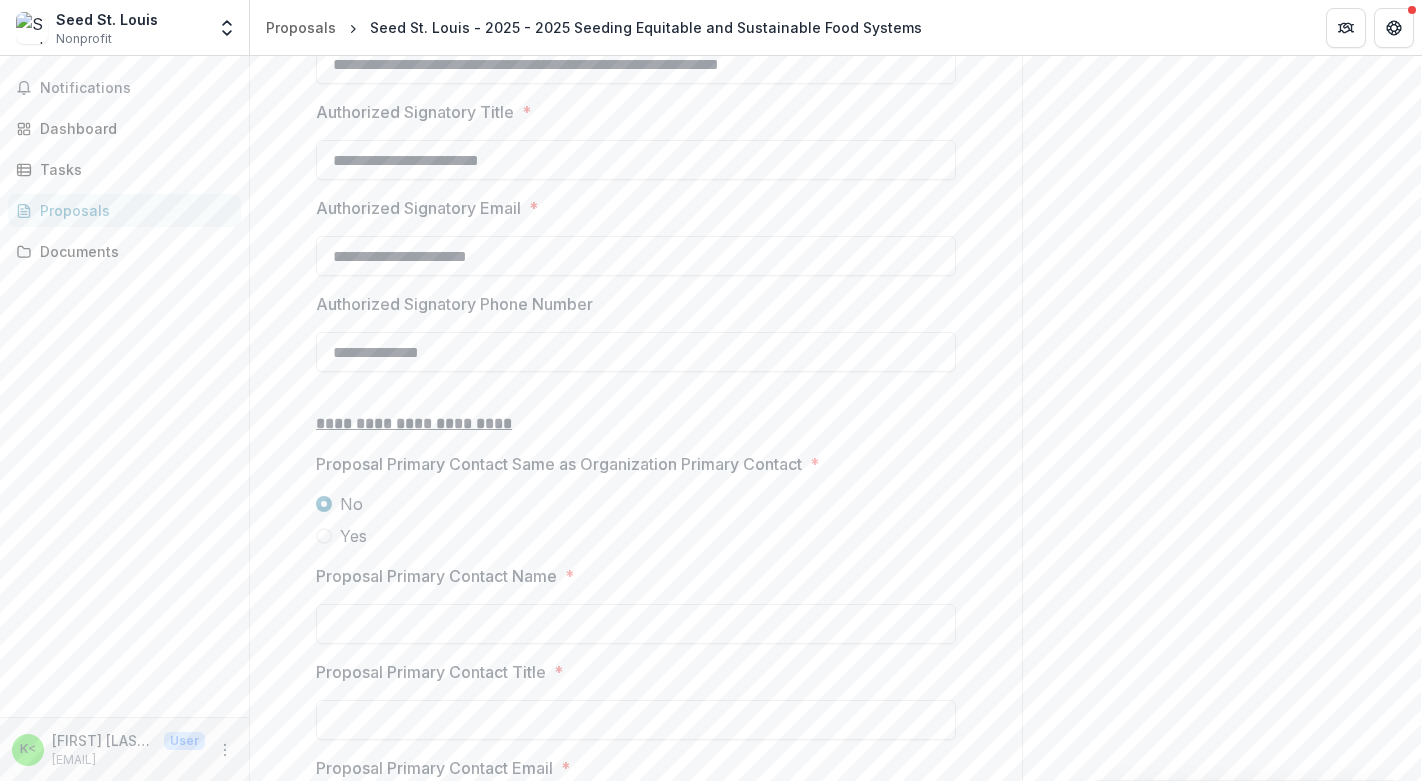 click at bounding box center [324, 536] 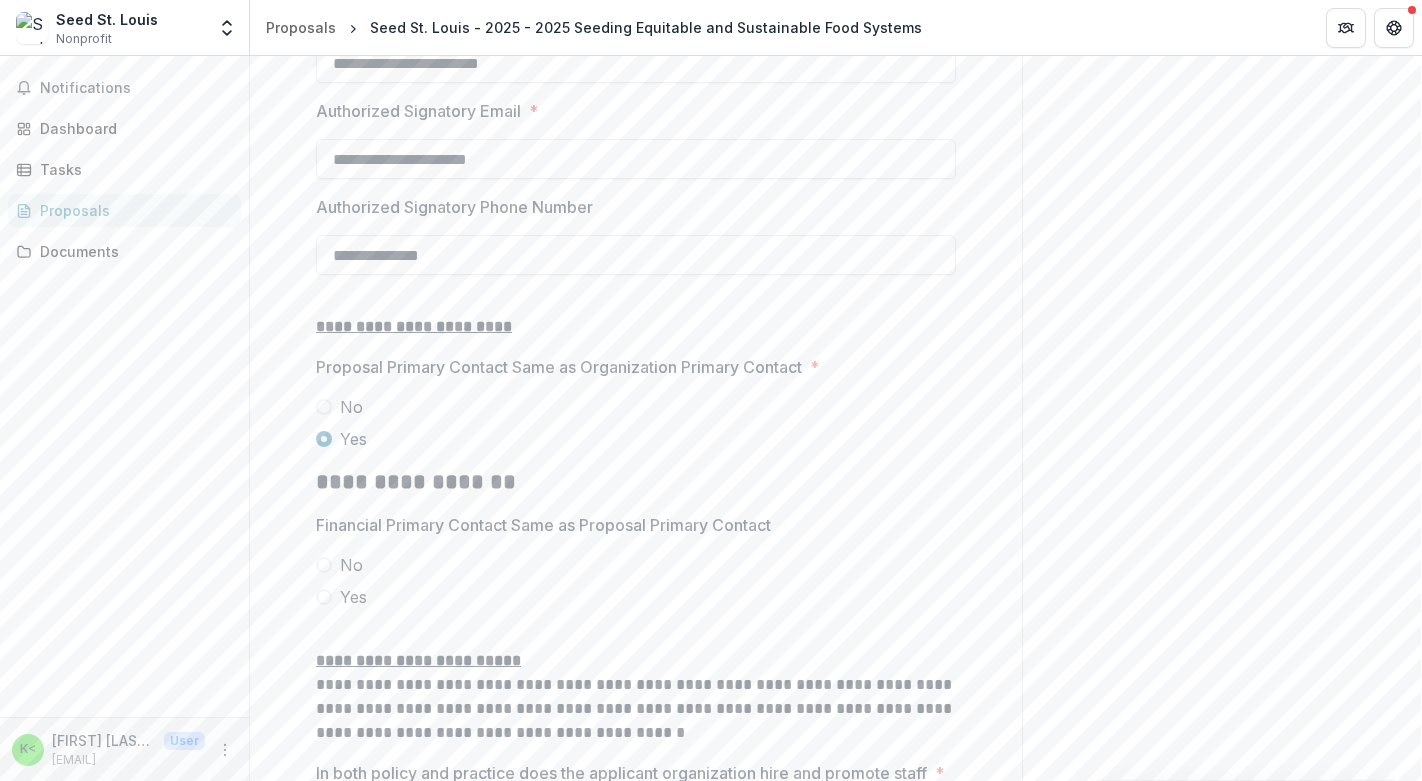 scroll, scrollTop: 3322, scrollLeft: 0, axis: vertical 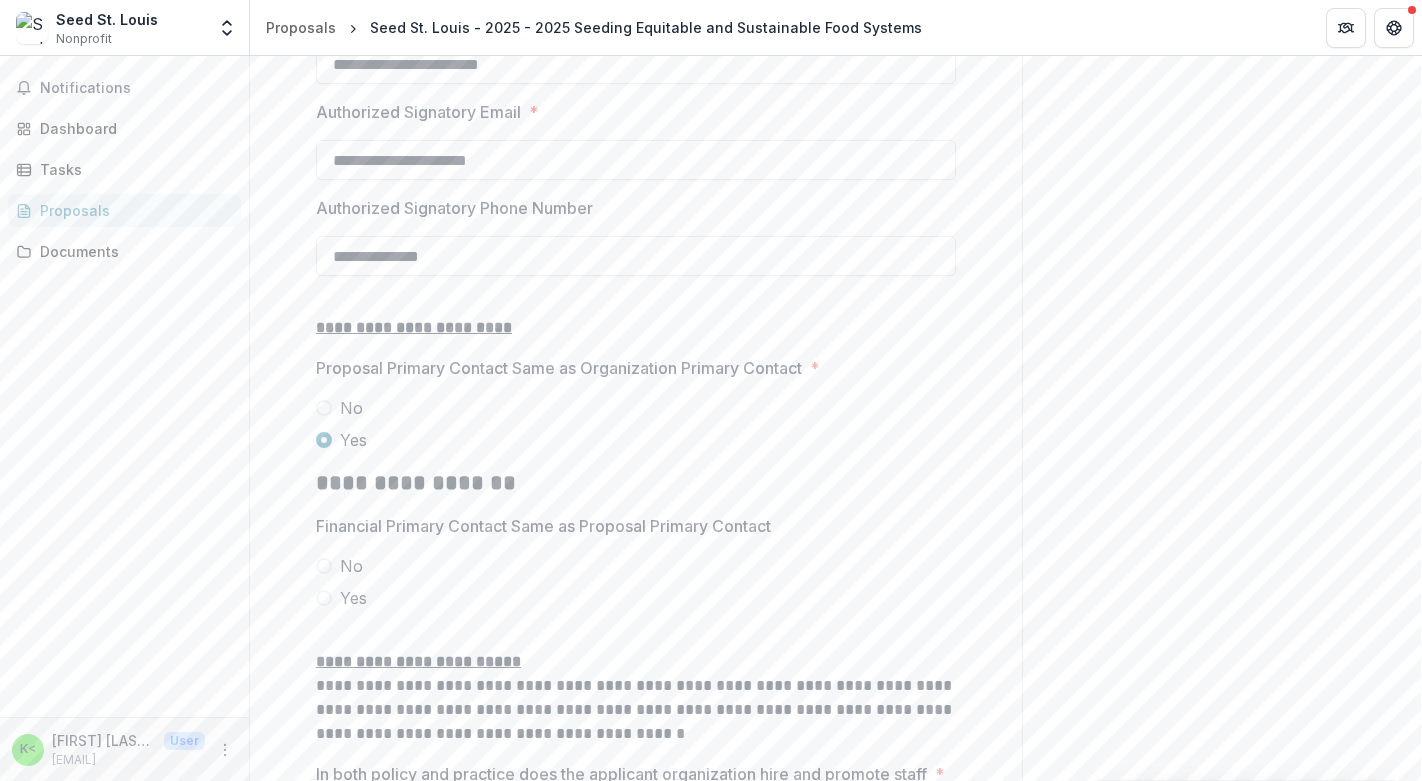 click at bounding box center (324, 566) 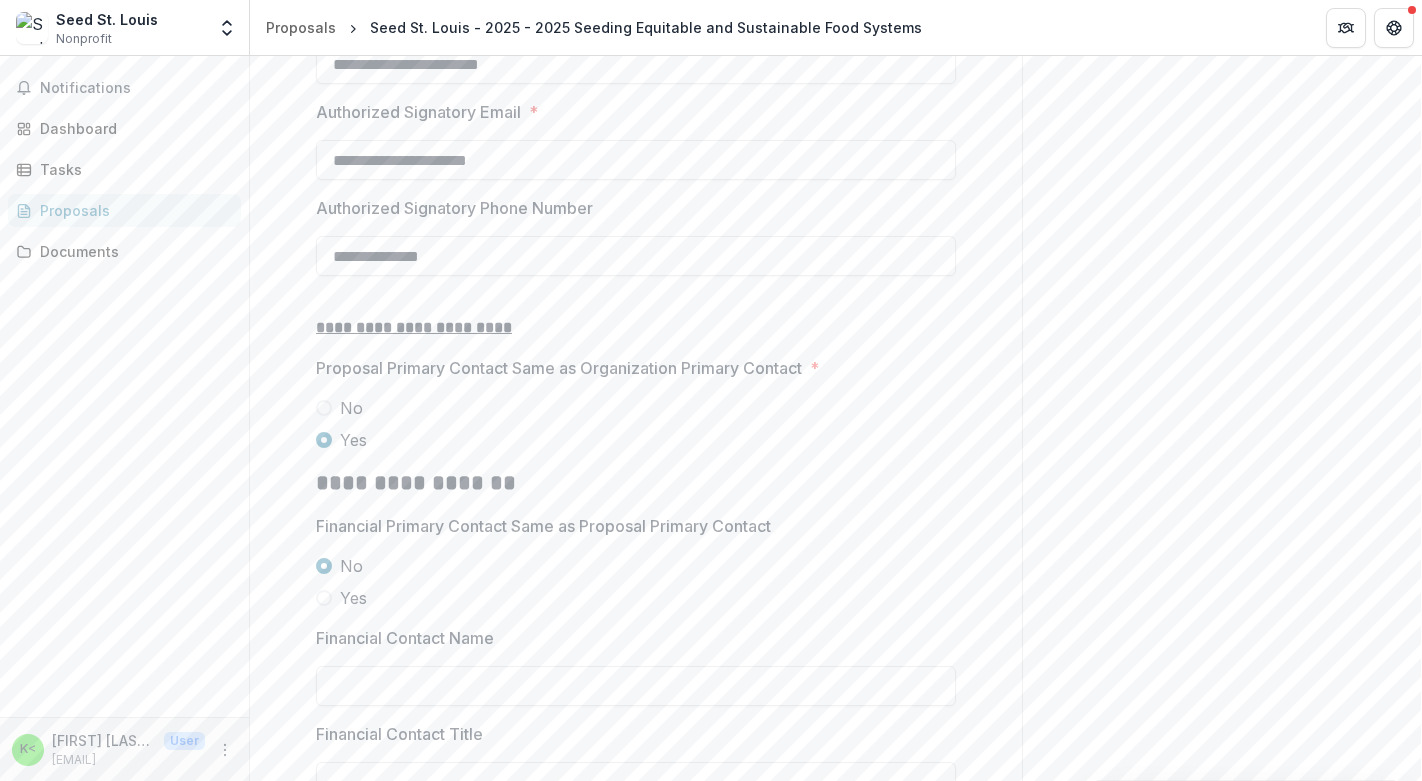 click at bounding box center [324, 598] 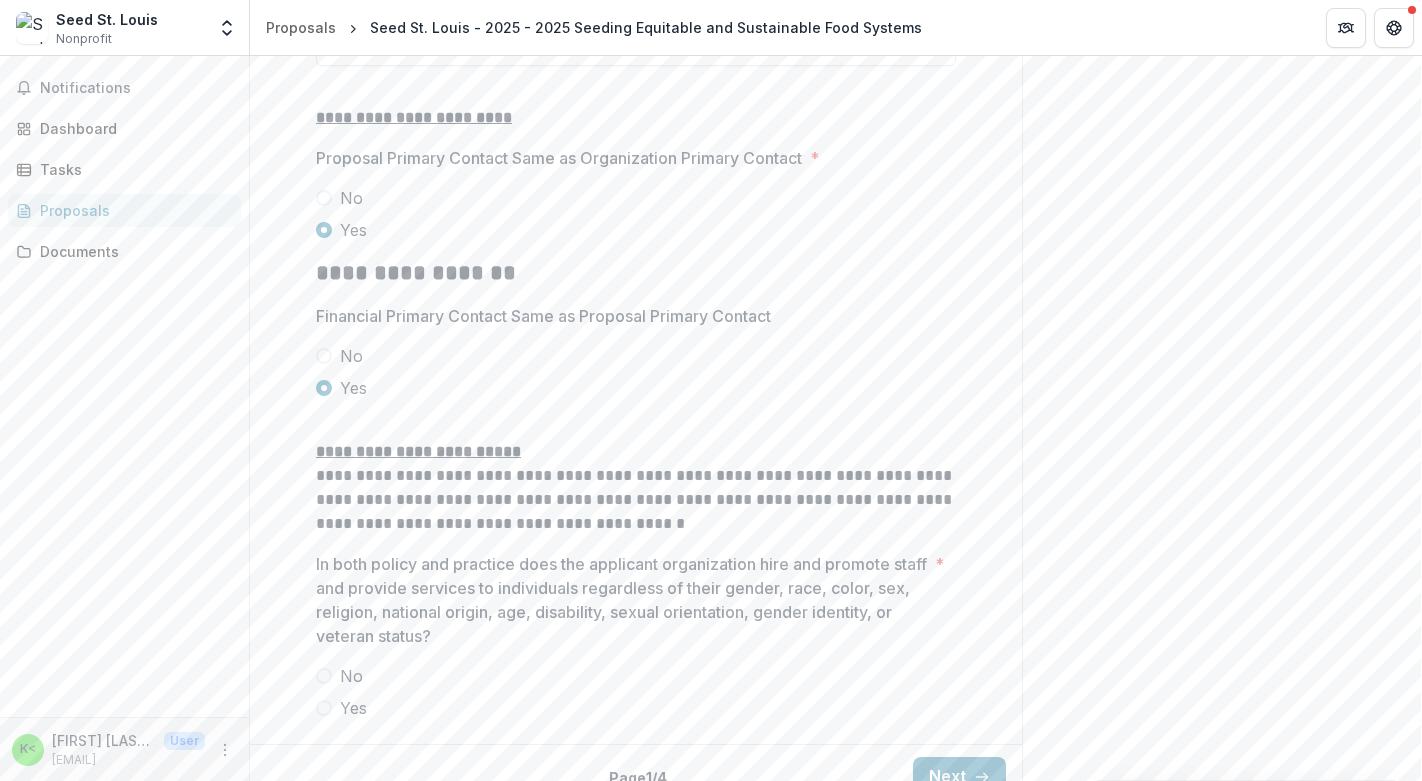 scroll, scrollTop: 3534, scrollLeft: 0, axis: vertical 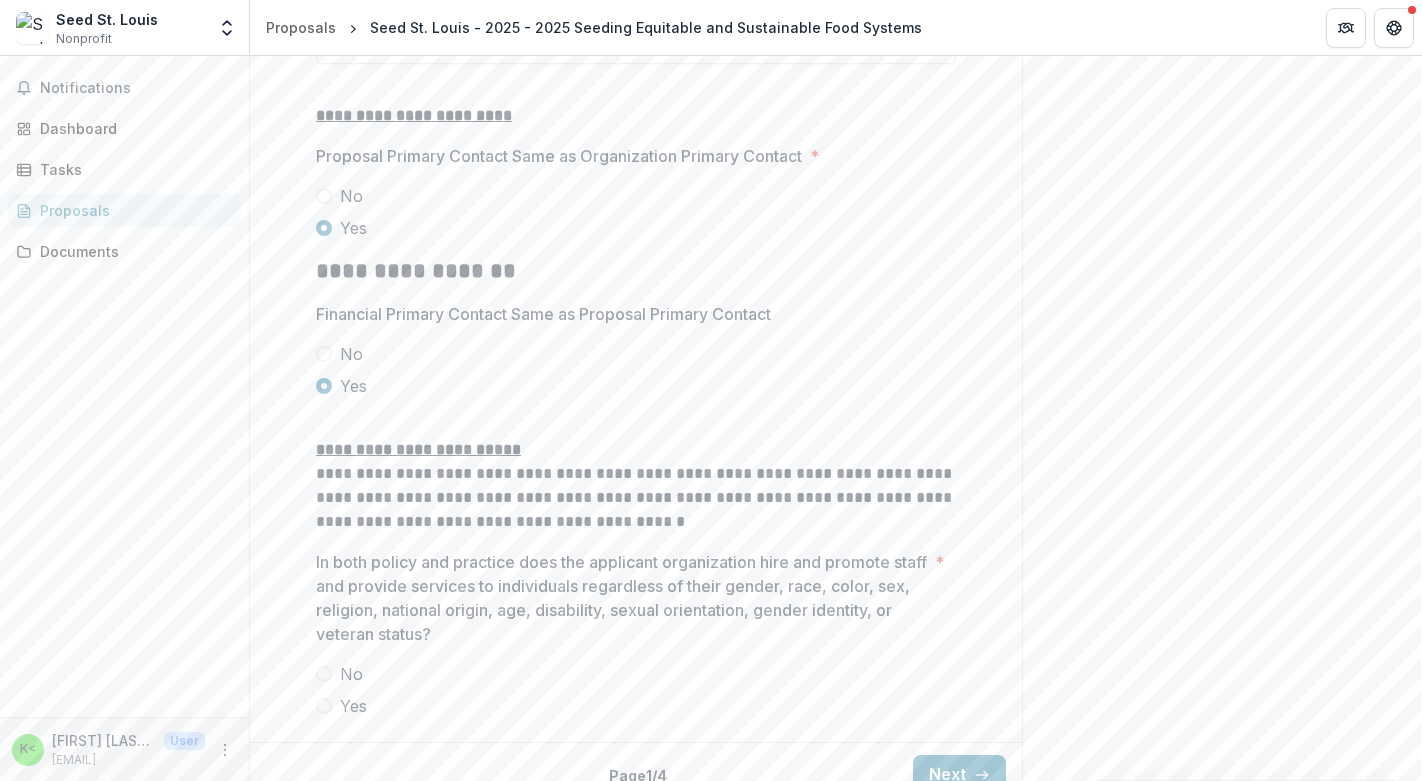 click at bounding box center (324, 354) 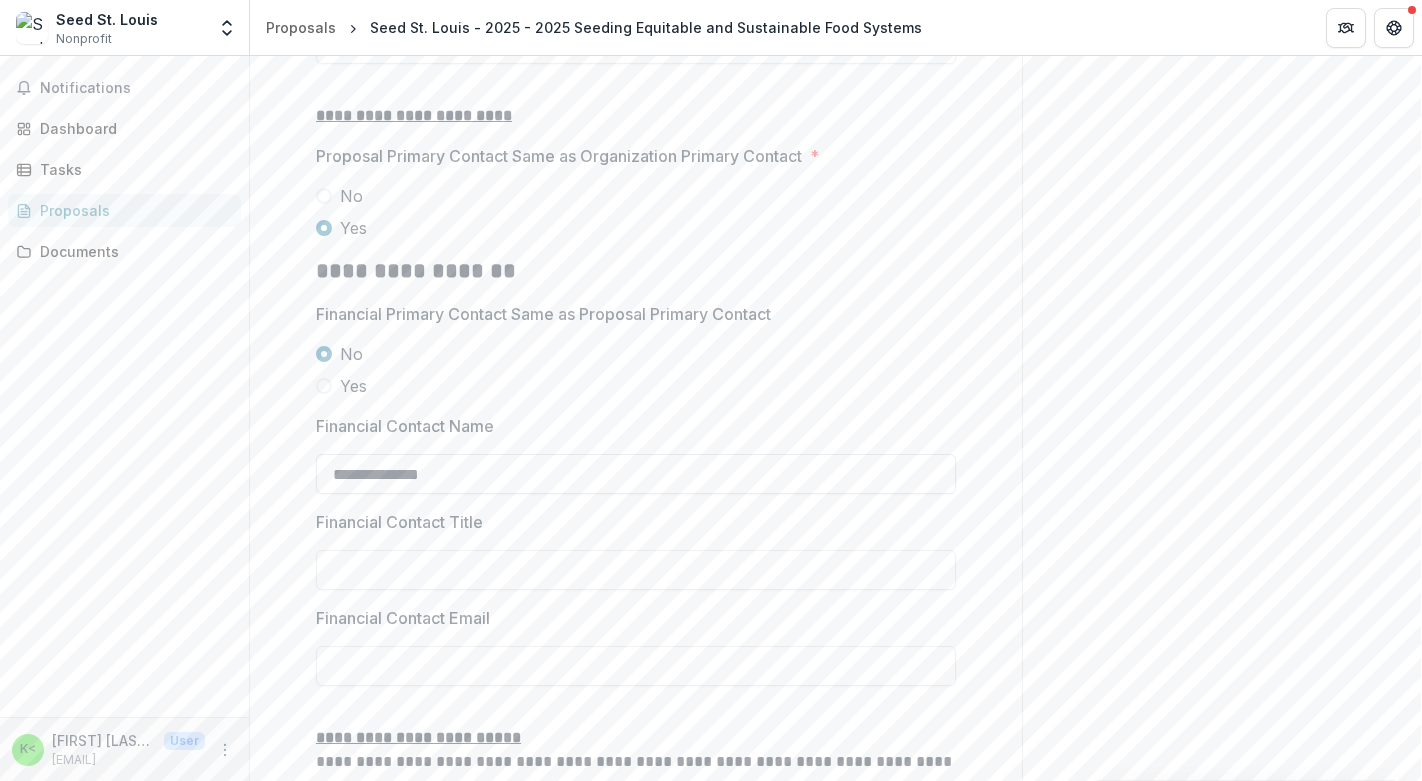 type on "**********" 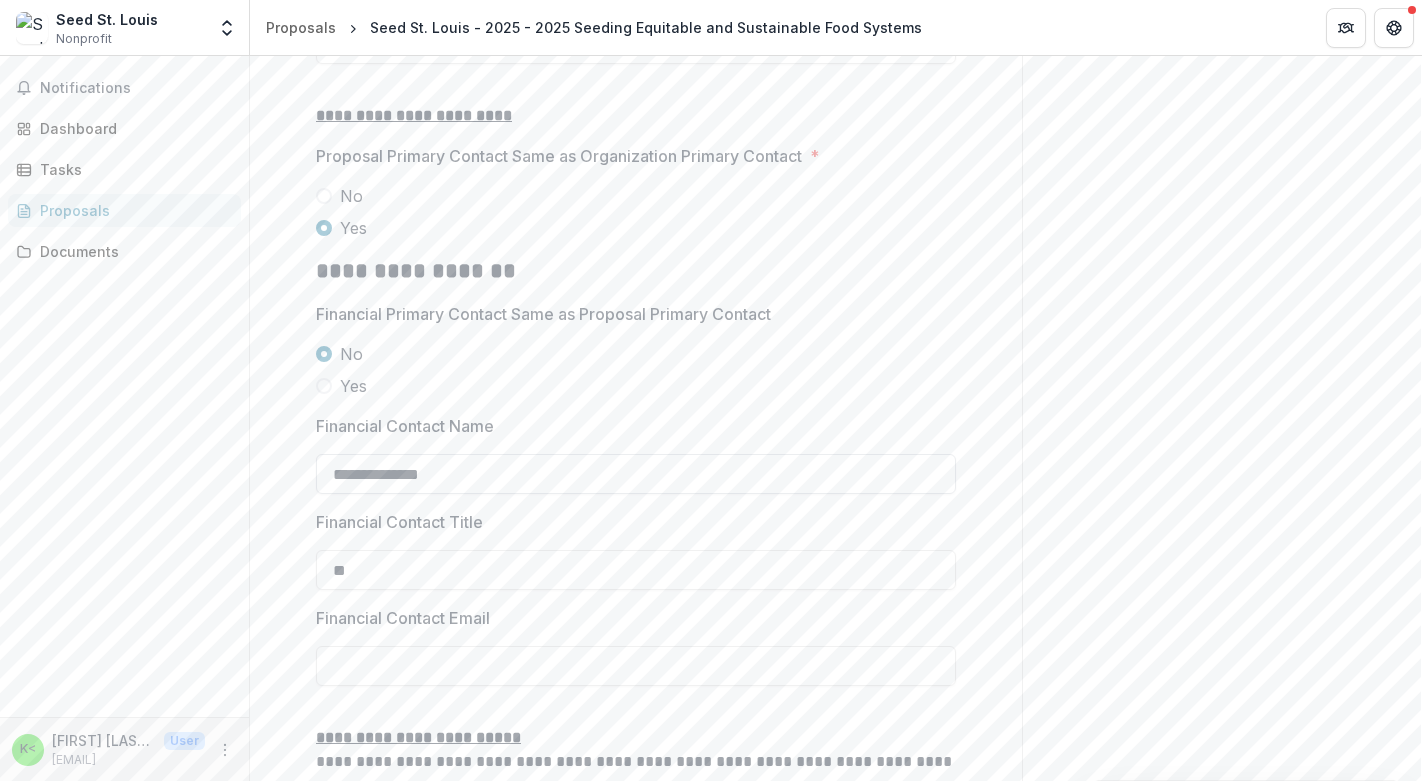 type on "*" 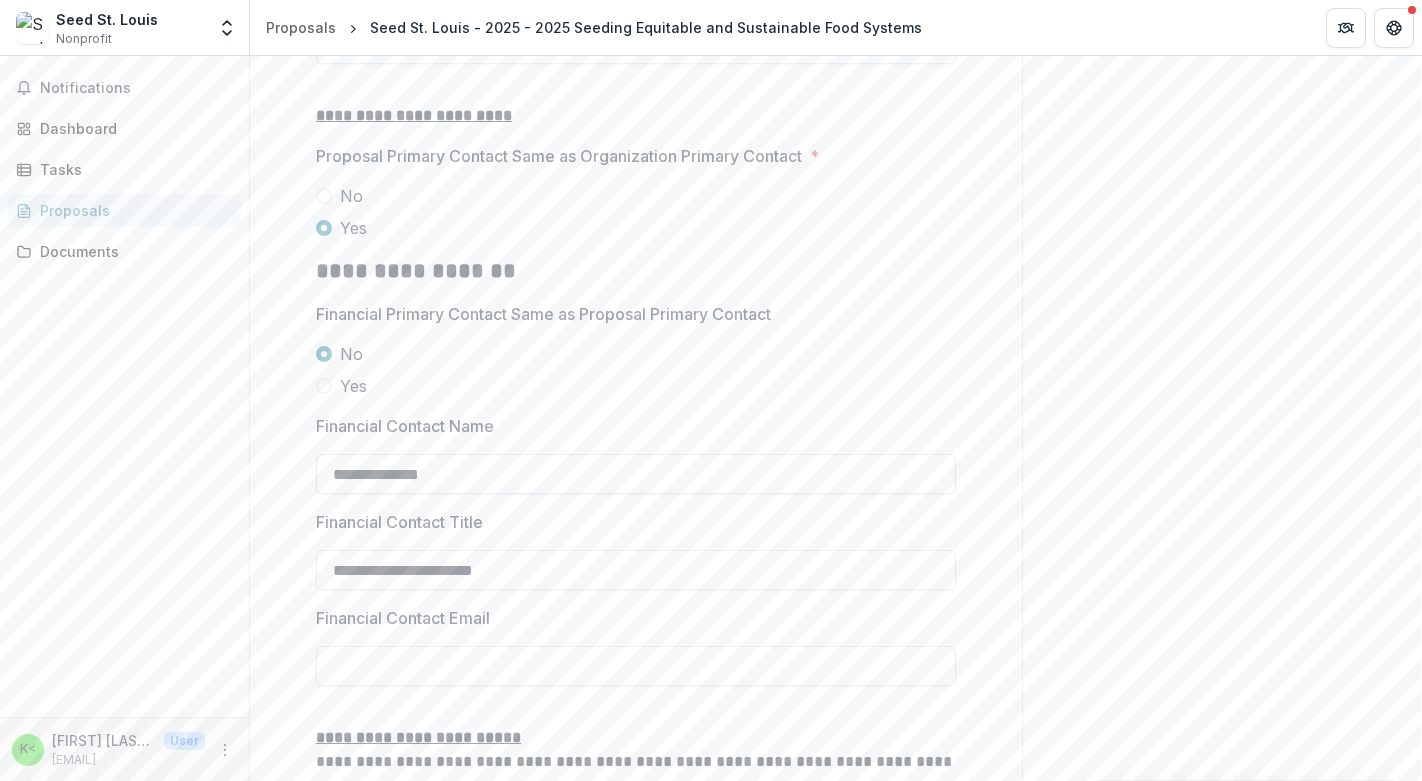 type on "**********" 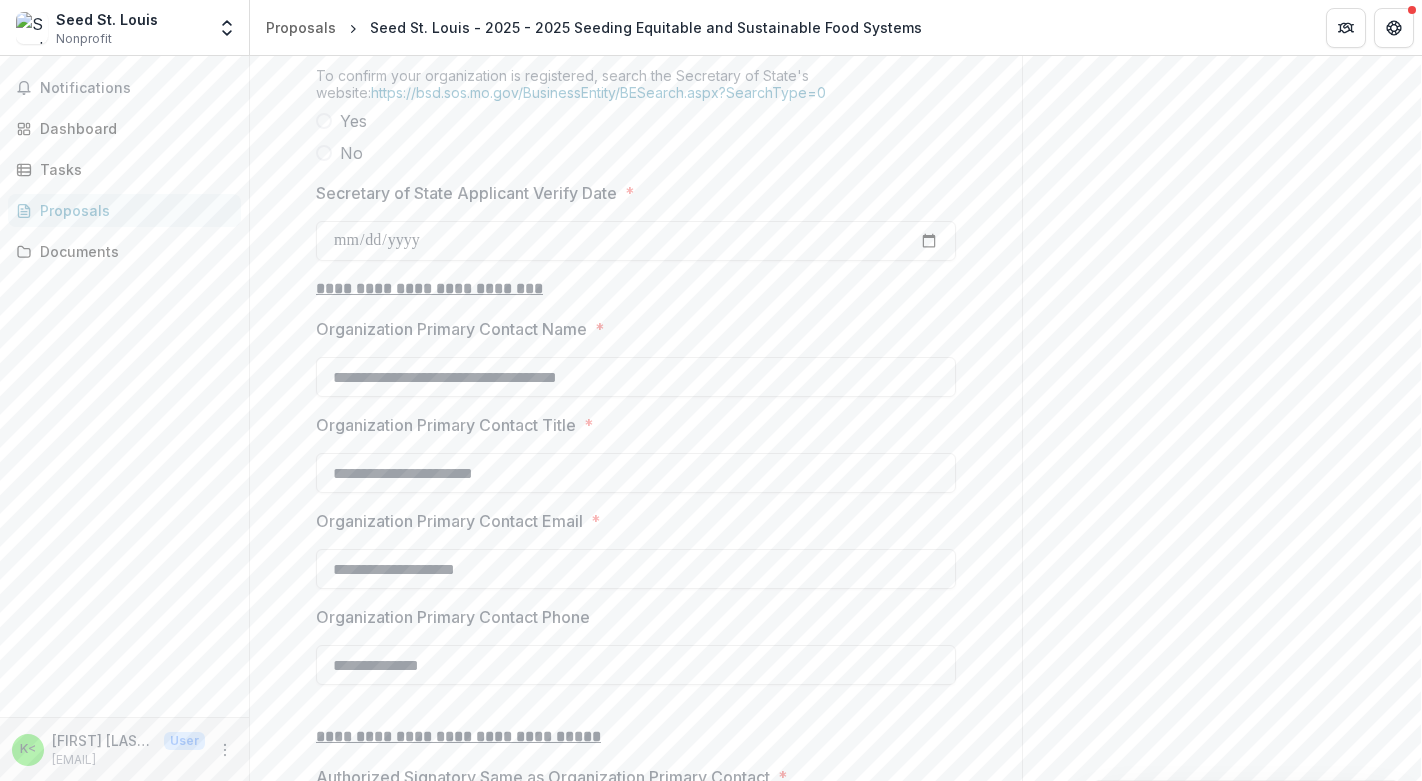scroll, scrollTop: 2352, scrollLeft: 0, axis: vertical 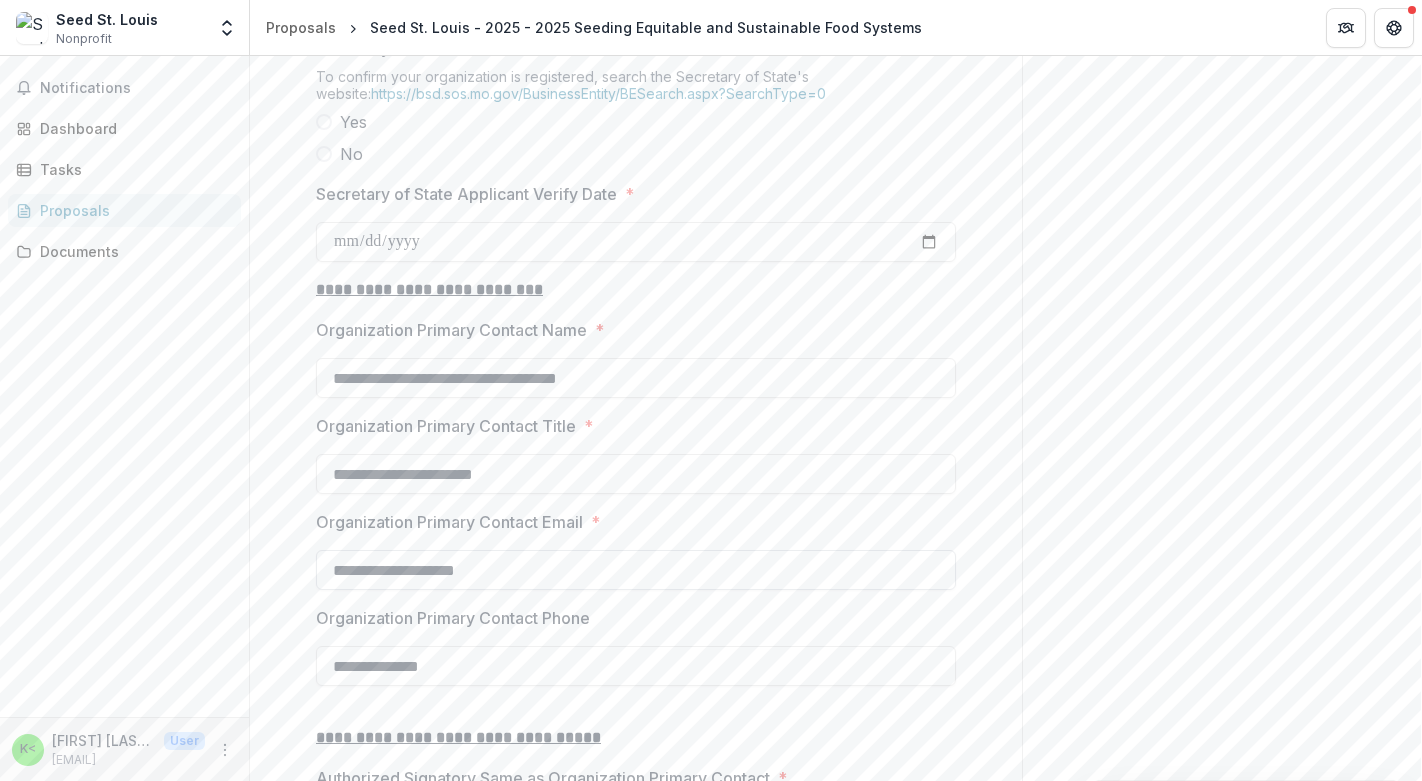 type on "**********" 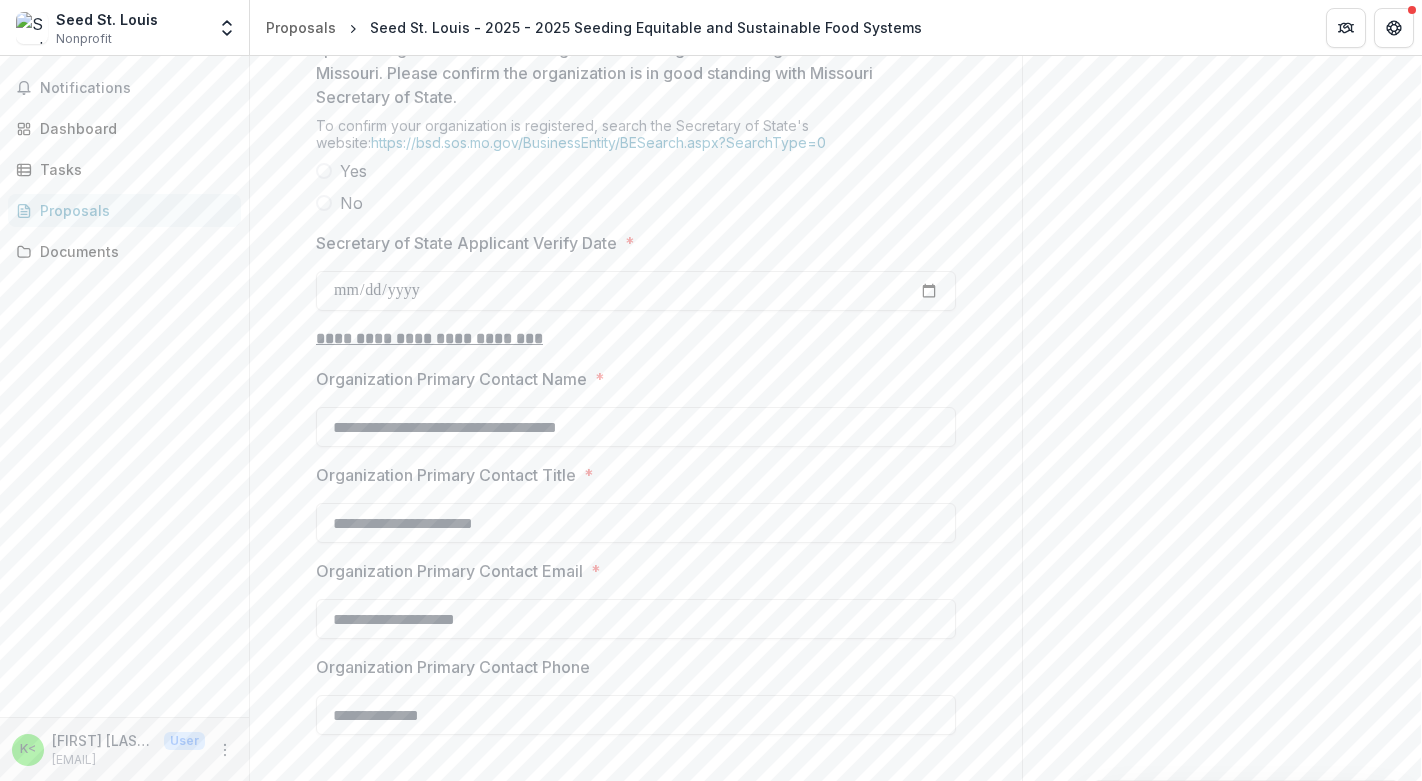 scroll, scrollTop: 2095, scrollLeft: 0, axis: vertical 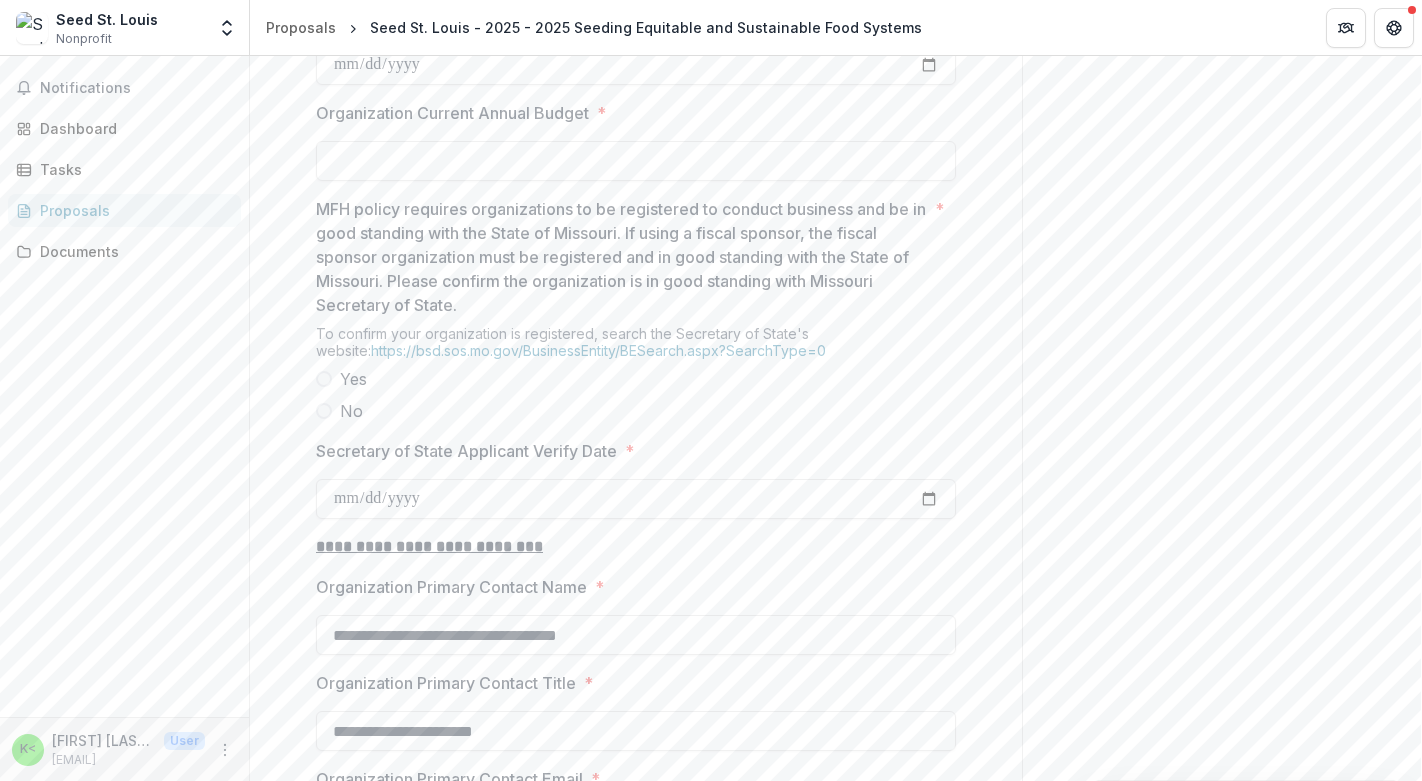 click at bounding box center [324, 379] 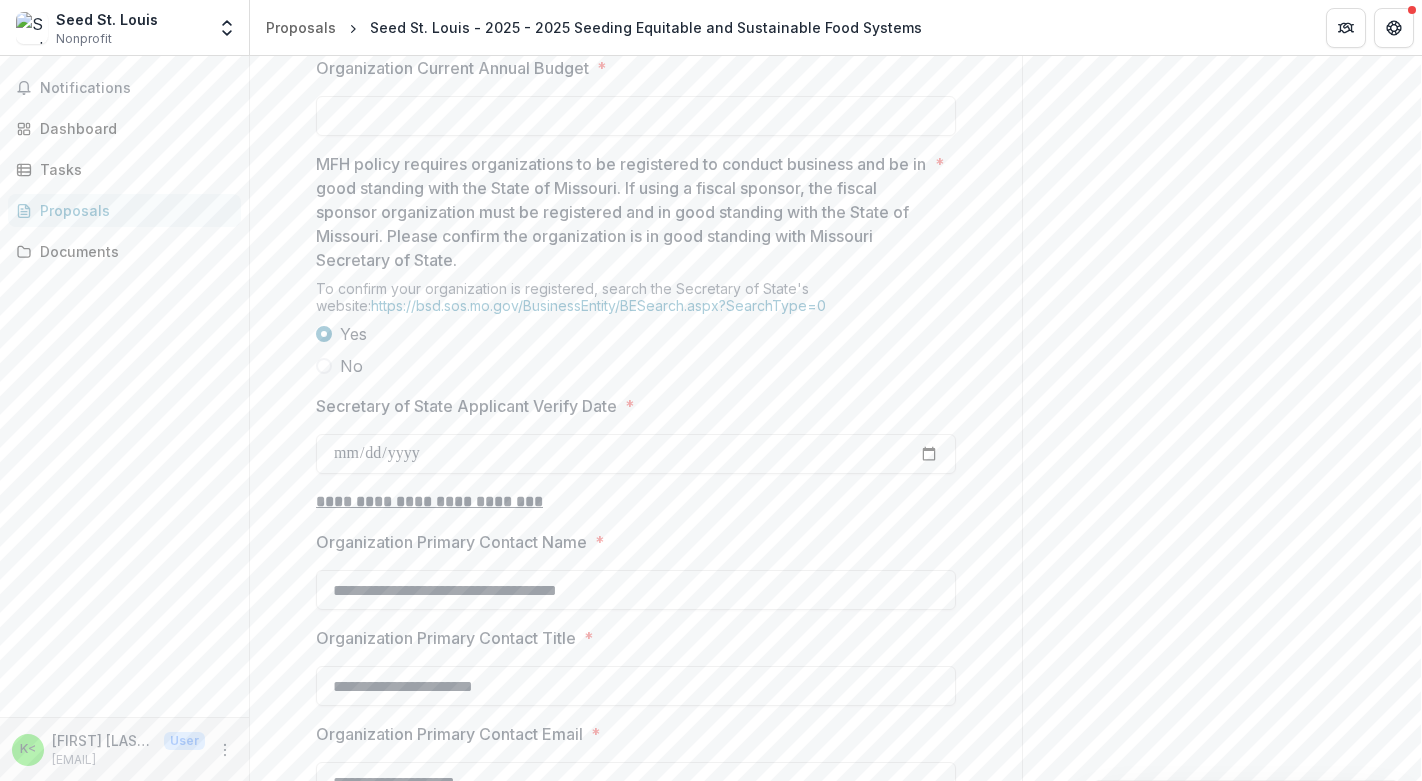 scroll, scrollTop: 2142, scrollLeft: 0, axis: vertical 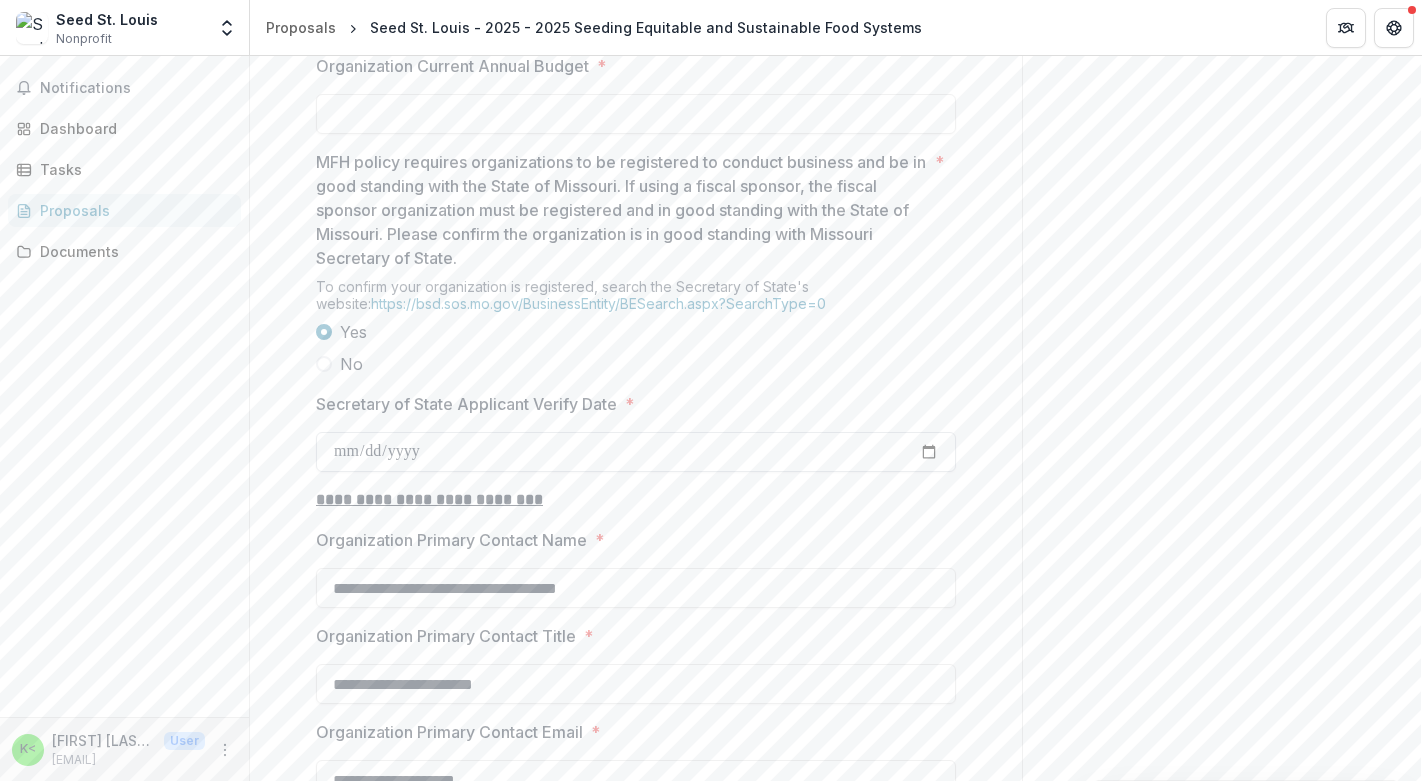 click on "Secretary of State Applicant Verify Date *" at bounding box center (636, 452) 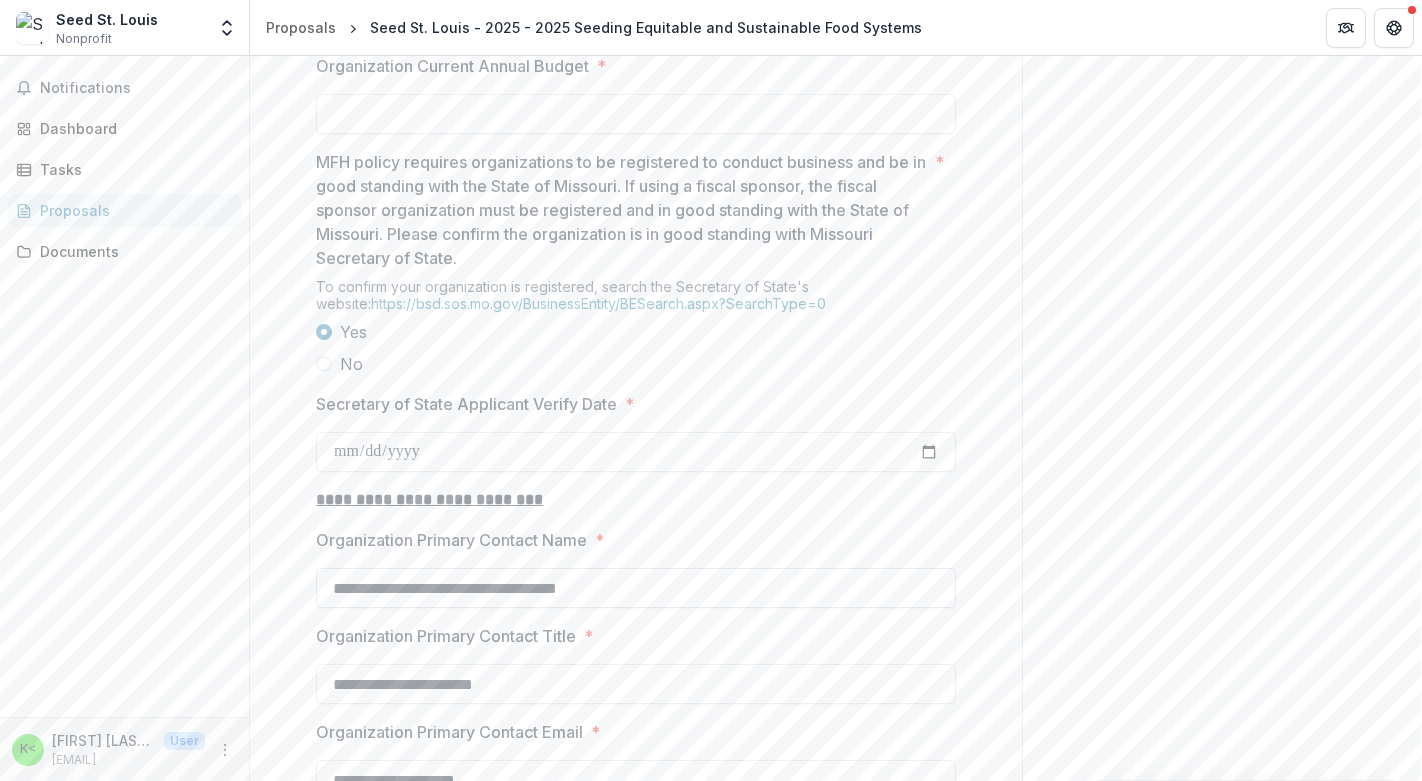 scroll, scrollTop: 2350, scrollLeft: 0, axis: vertical 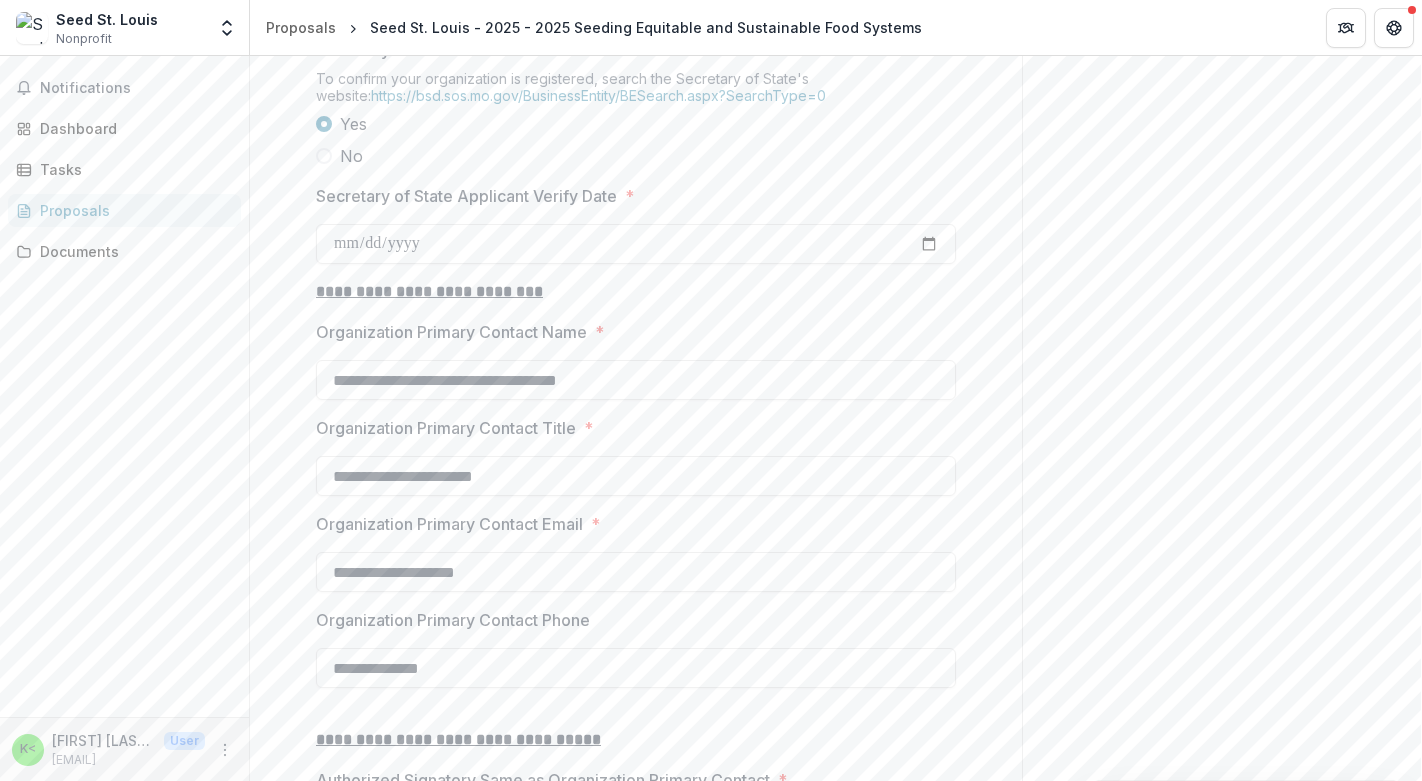 click on "**********" at bounding box center (636, 668) 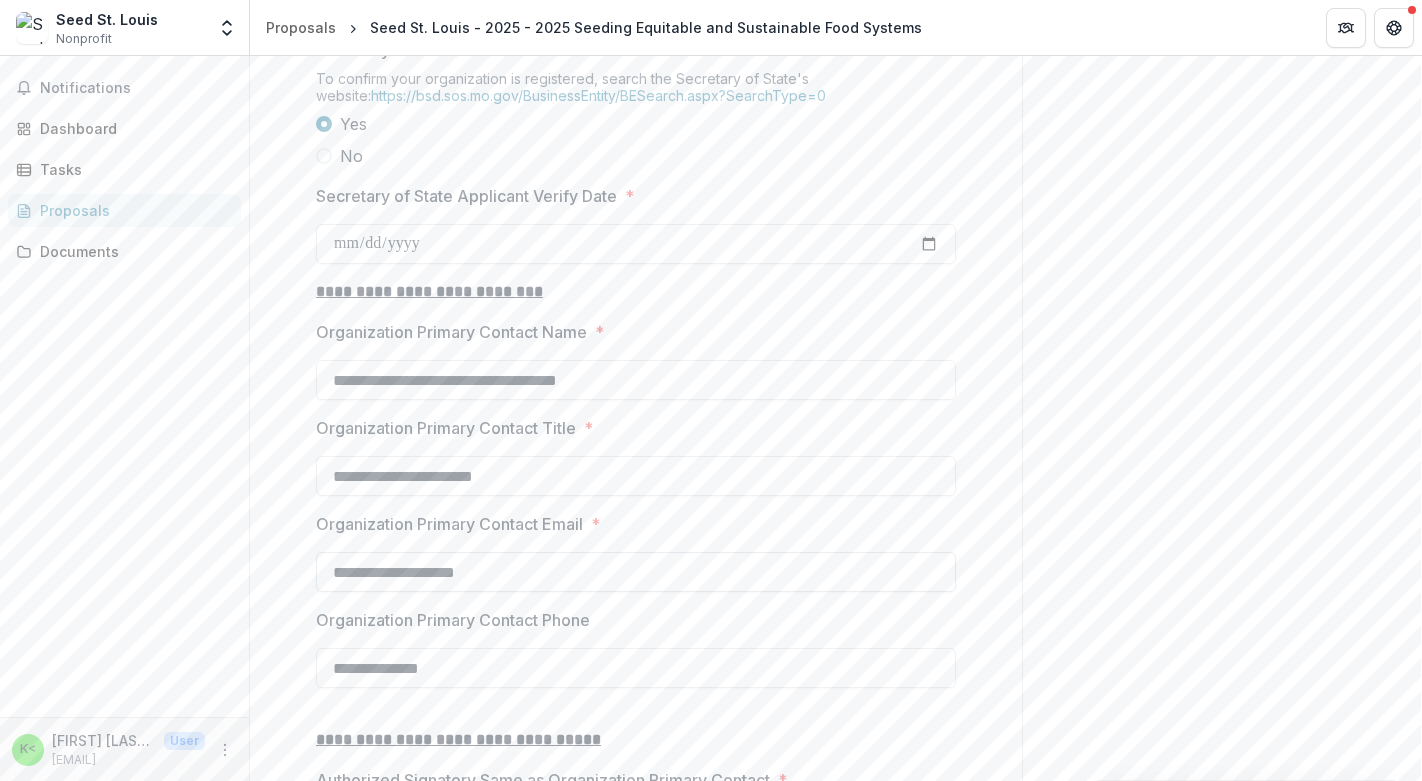 click on "**********" at bounding box center (636, 572) 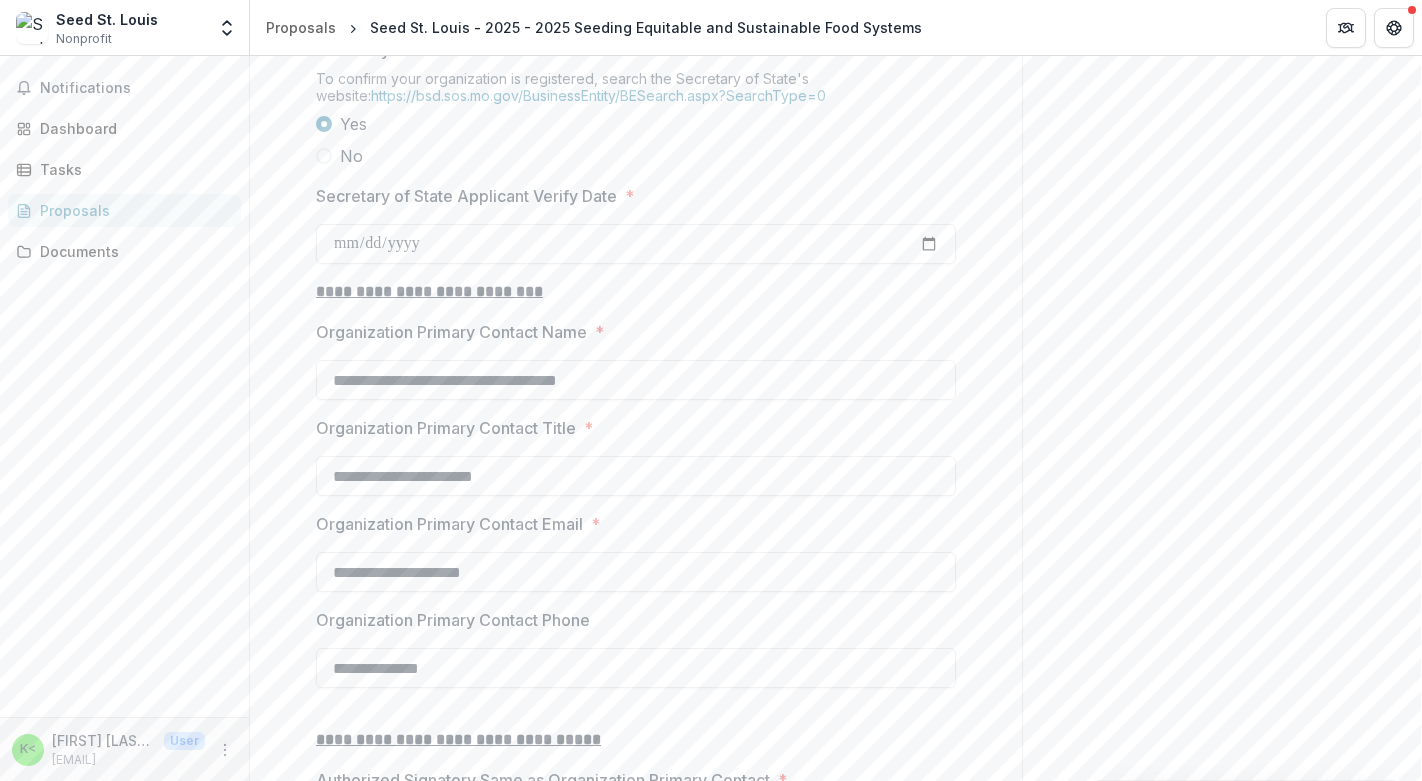 type on "**********" 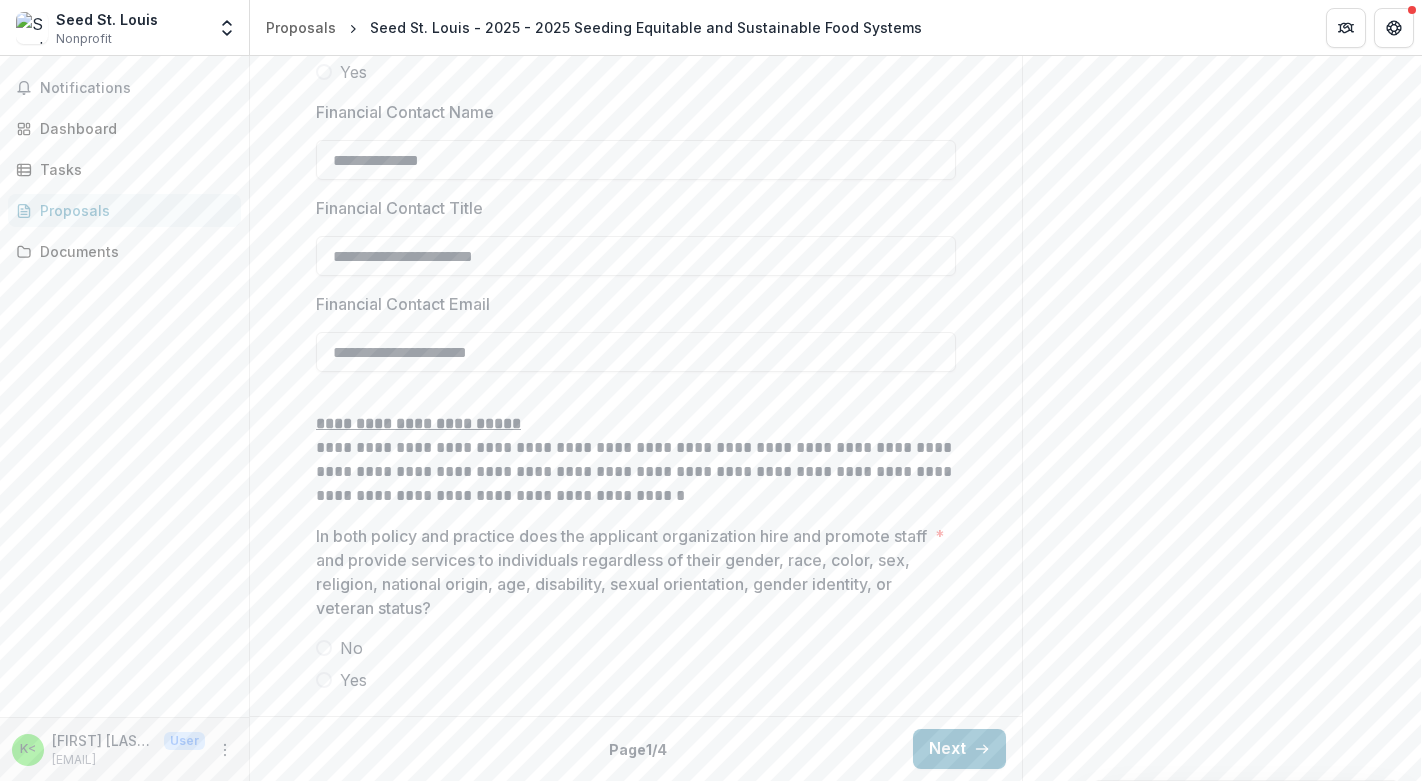 scroll, scrollTop: 3848, scrollLeft: 0, axis: vertical 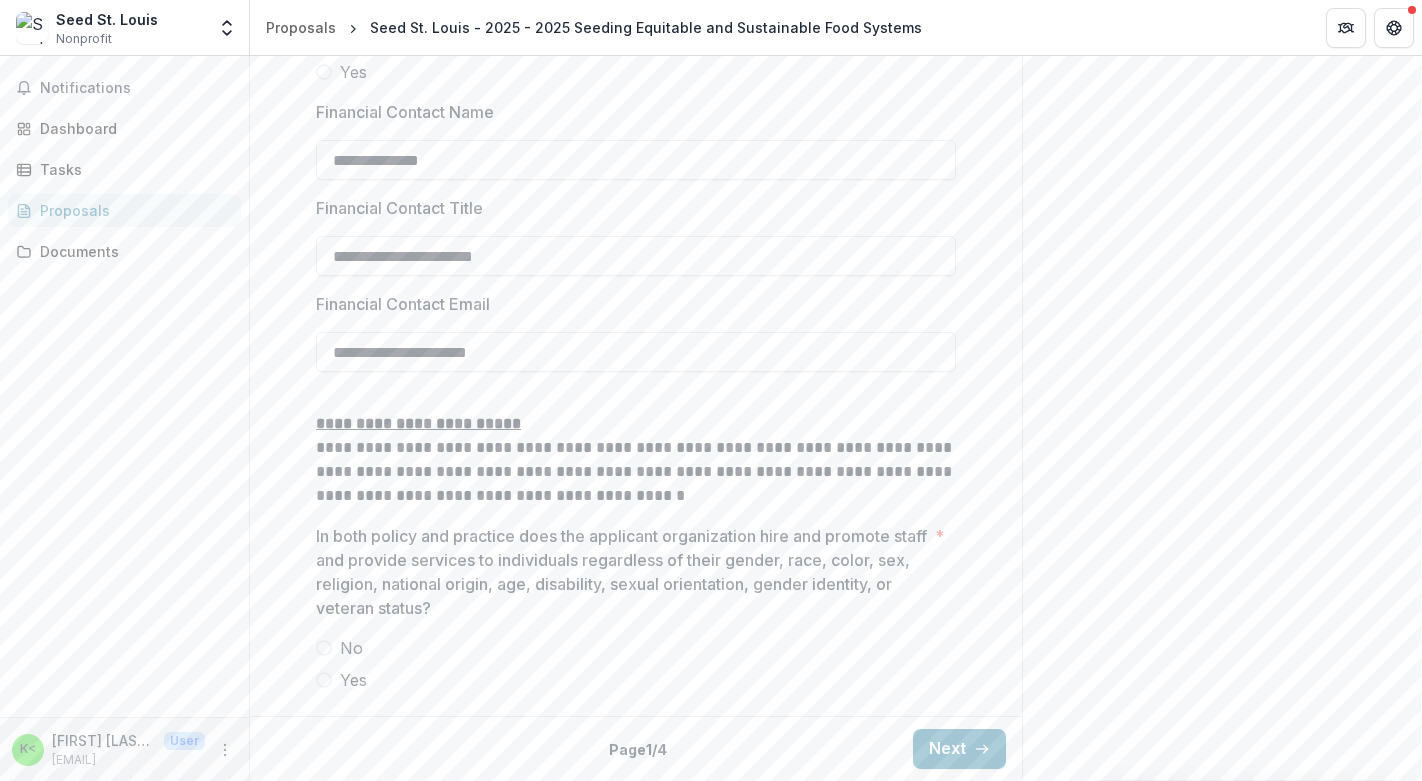 click on "Yes" at bounding box center (636, 680) 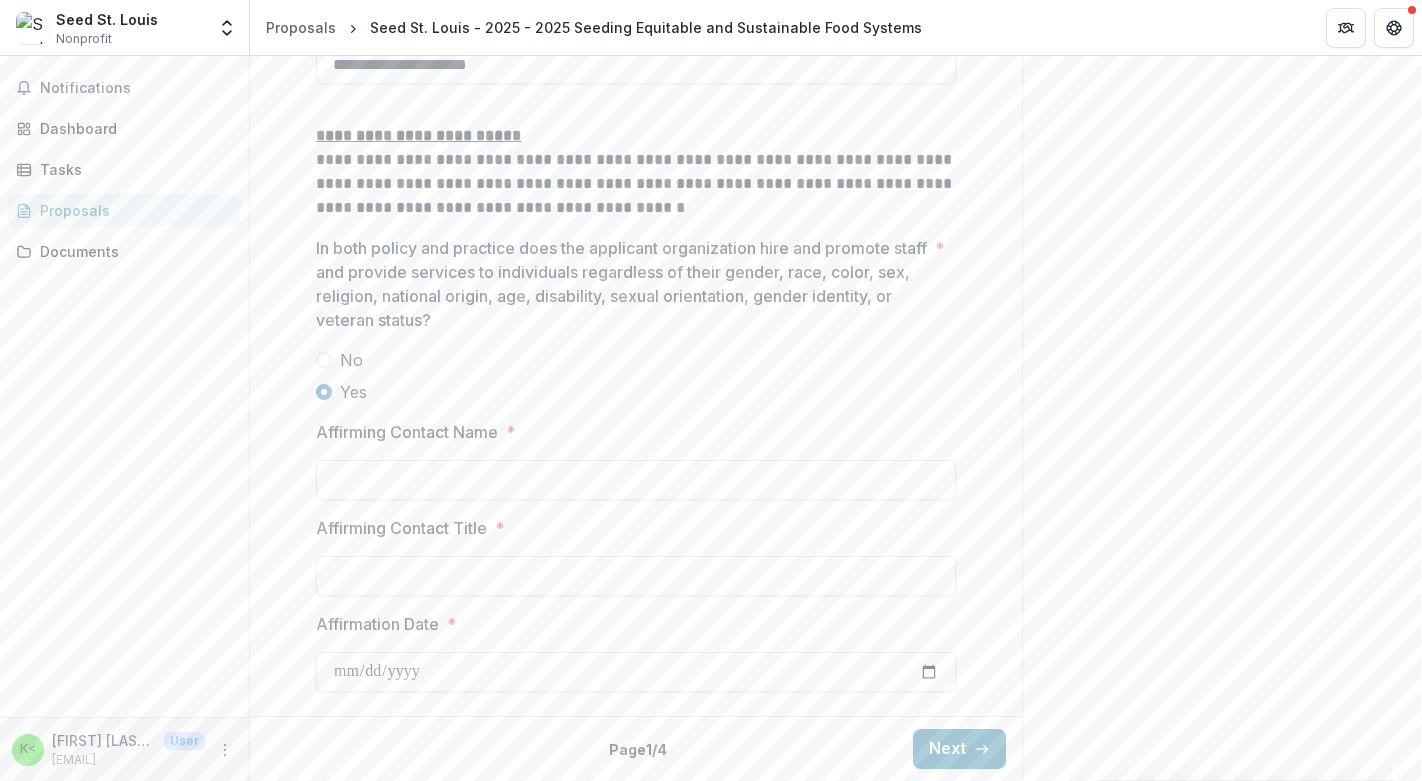 scroll, scrollTop: 4136, scrollLeft: 0, axis: vertical 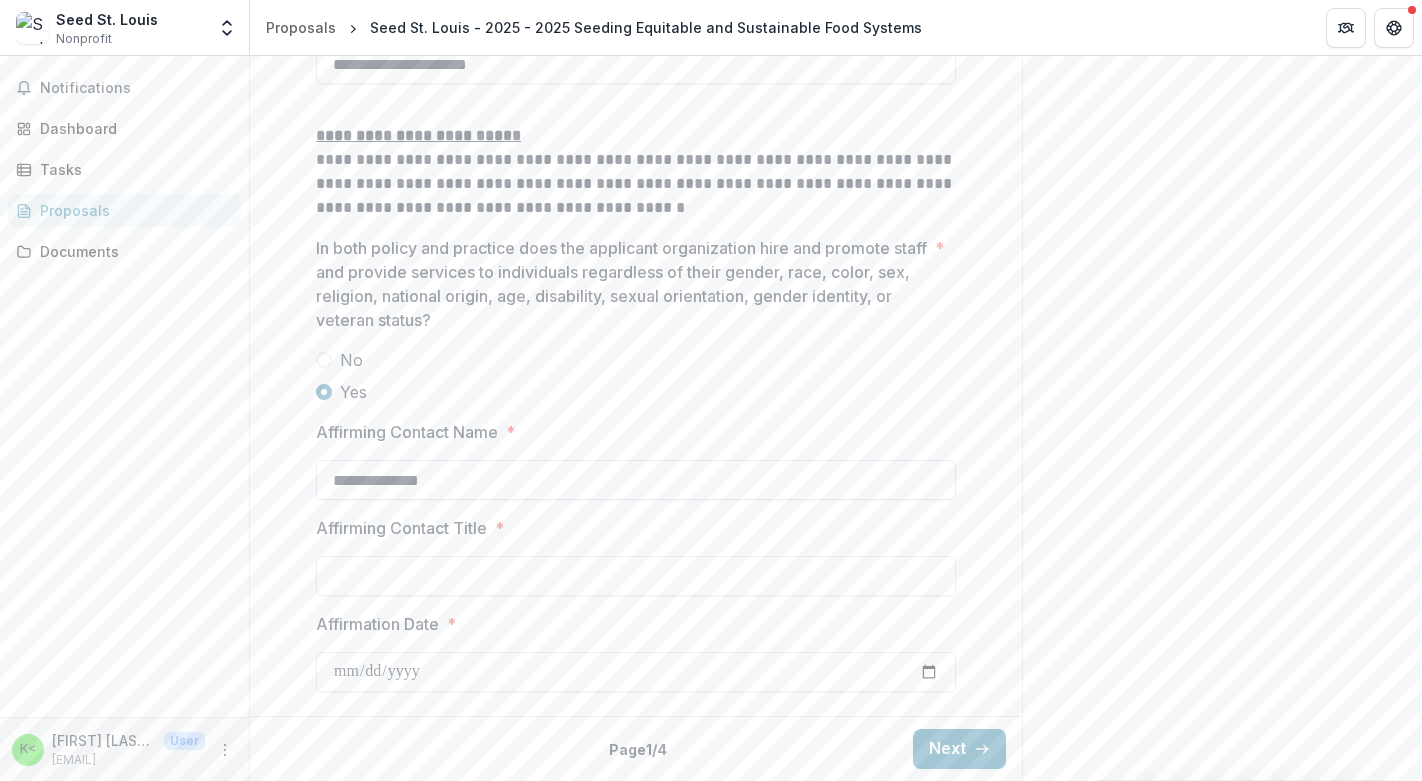 type on "**********" 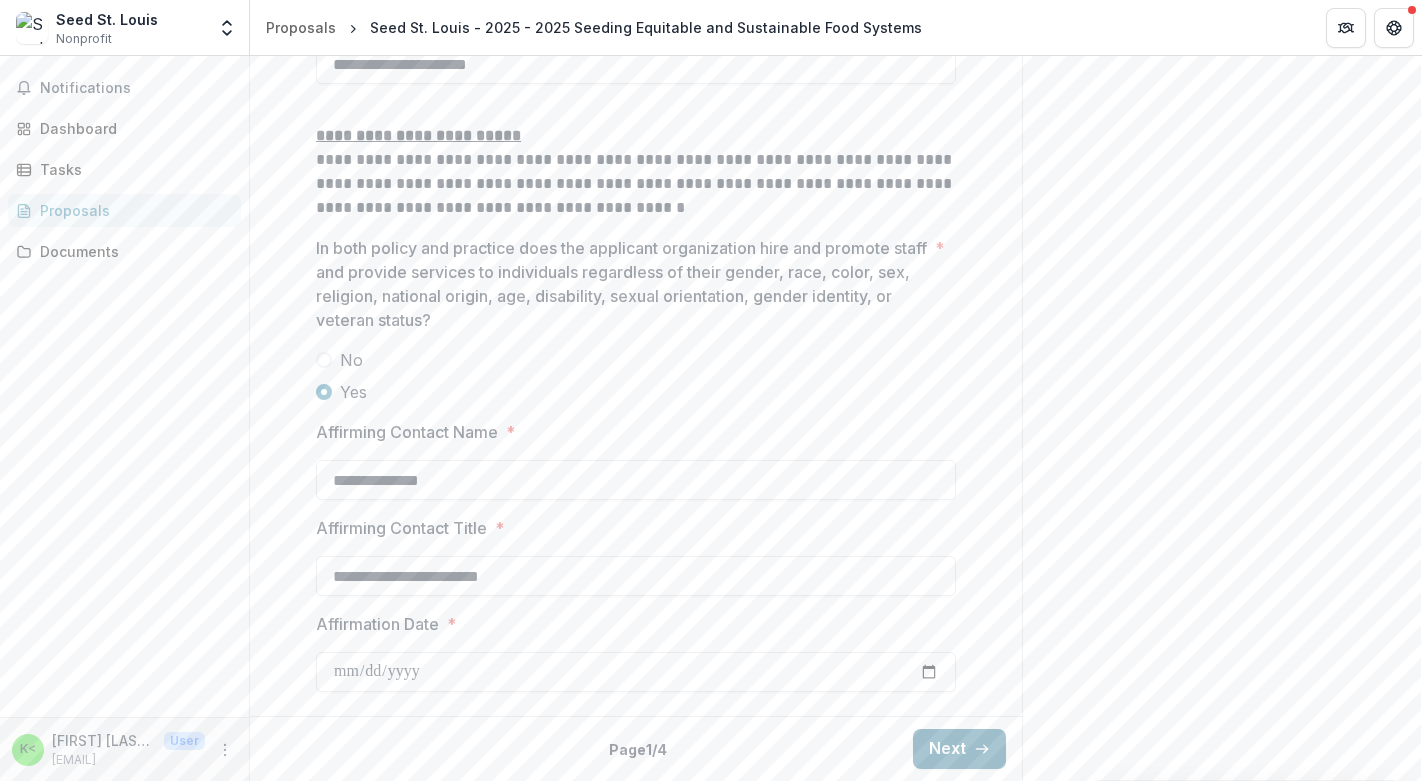 type on "**********" 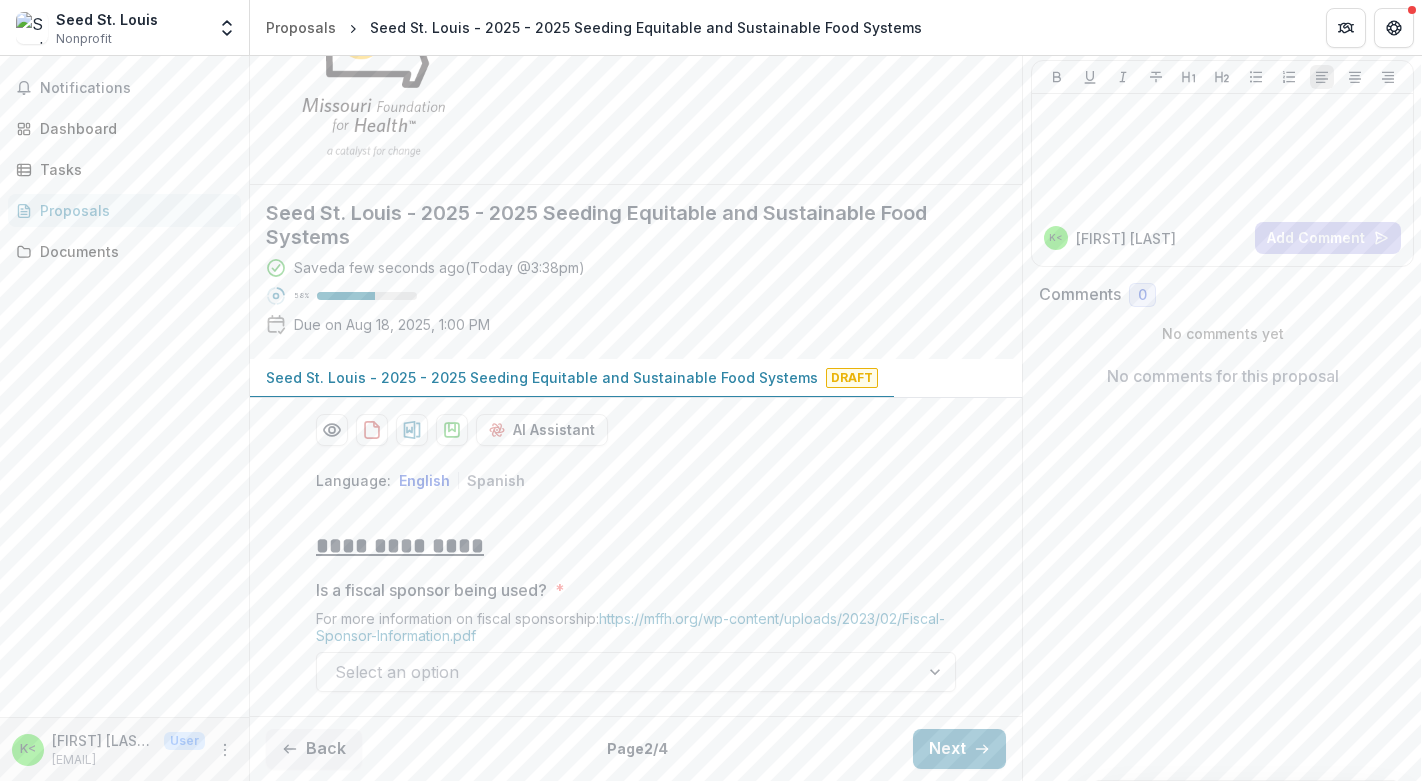 scroll, scrollTop: 145, scrollLeft: 0, axis: vertical 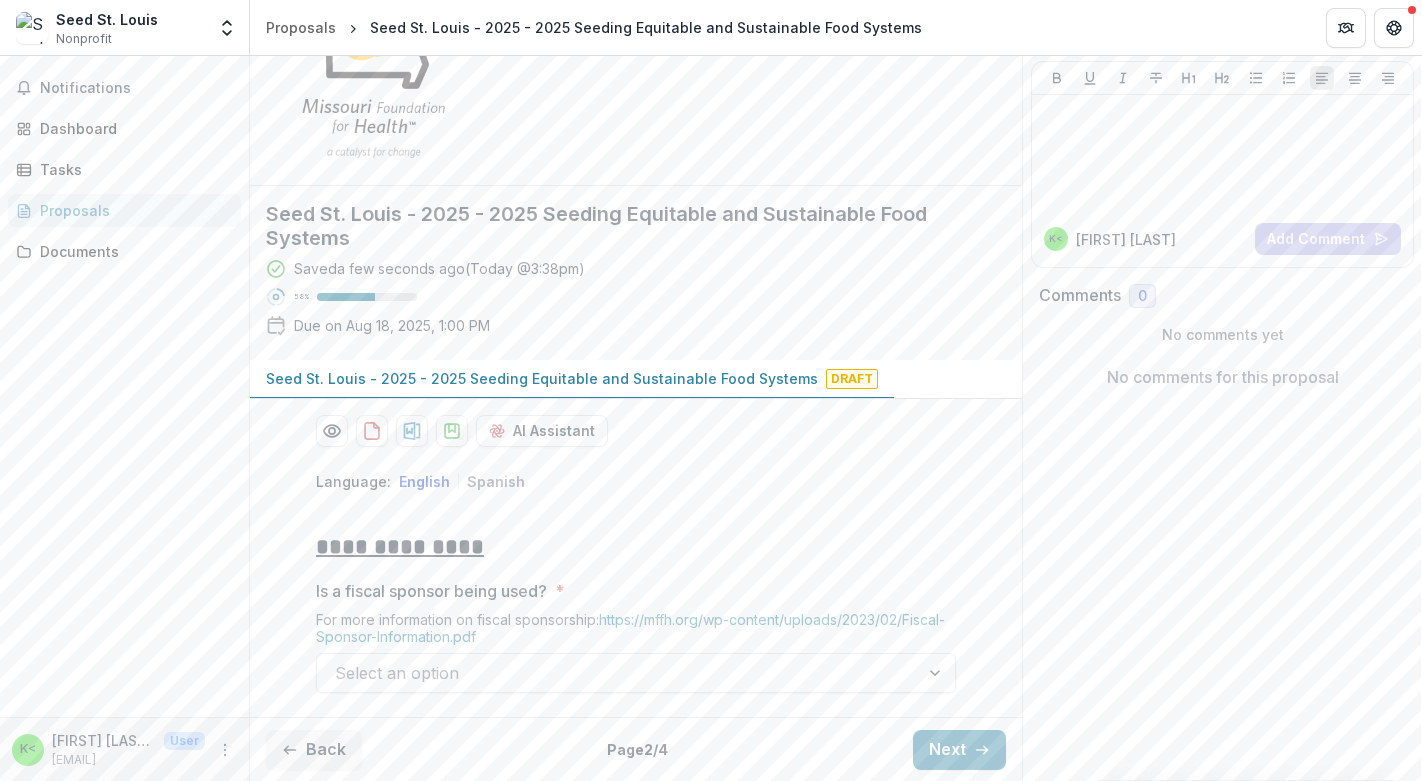 click at bounding box center (618, 673) 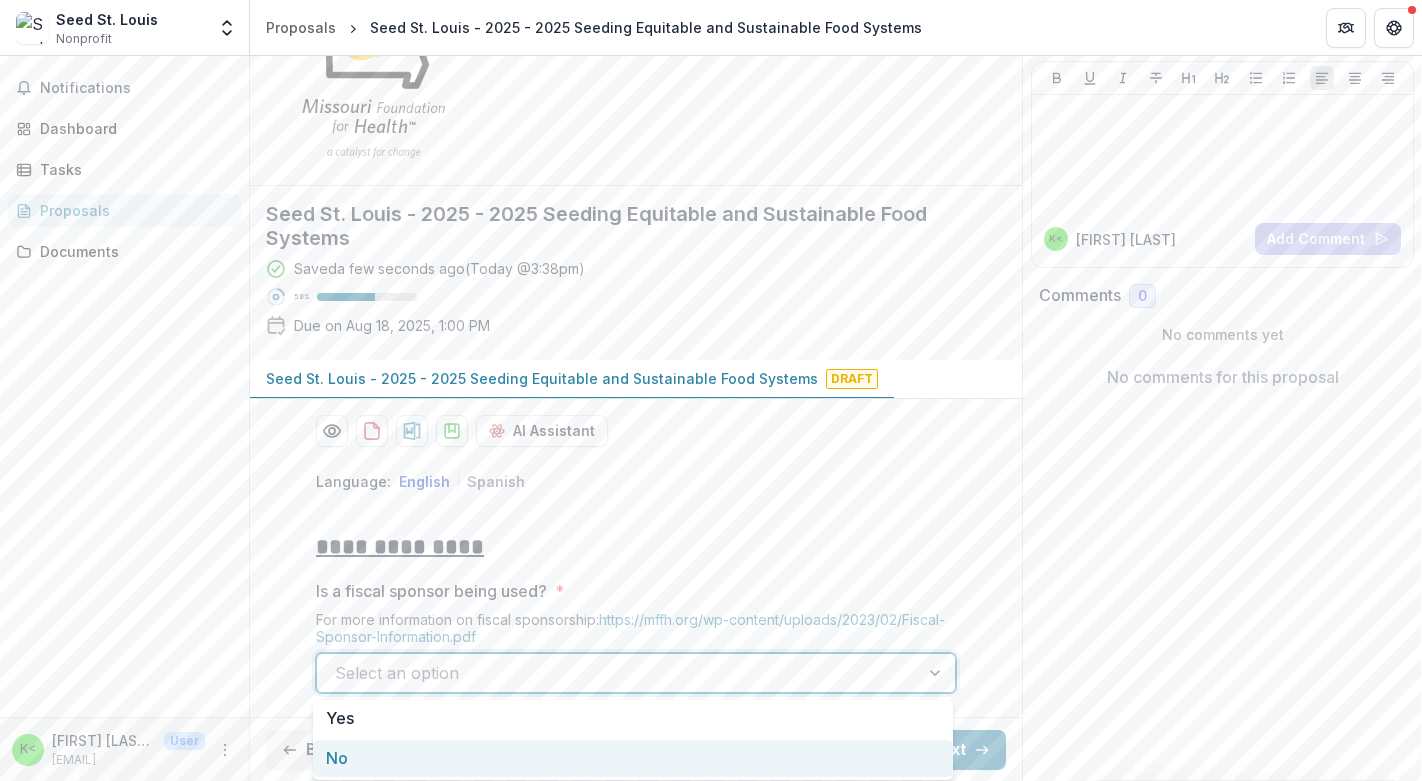 click on "No" at bounding box center [633, 758] 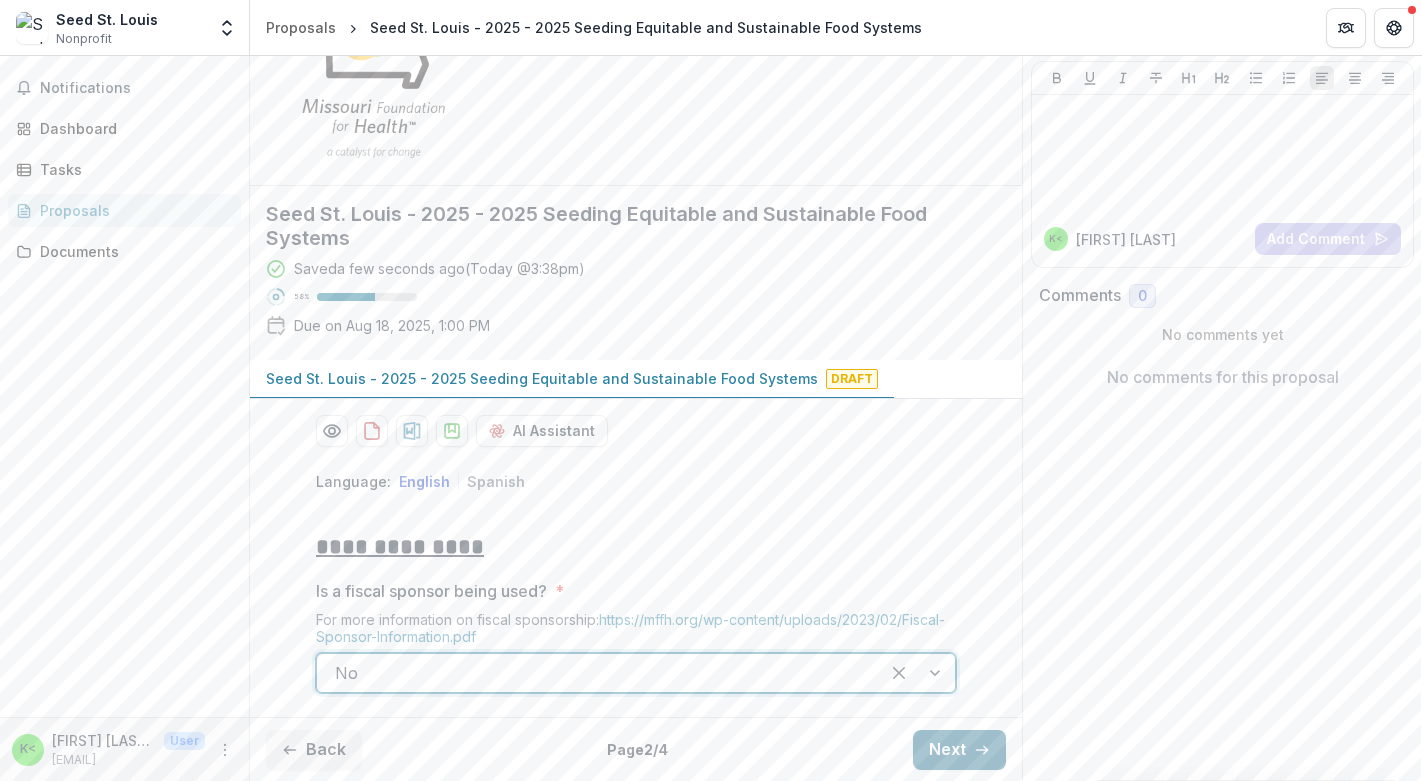 click 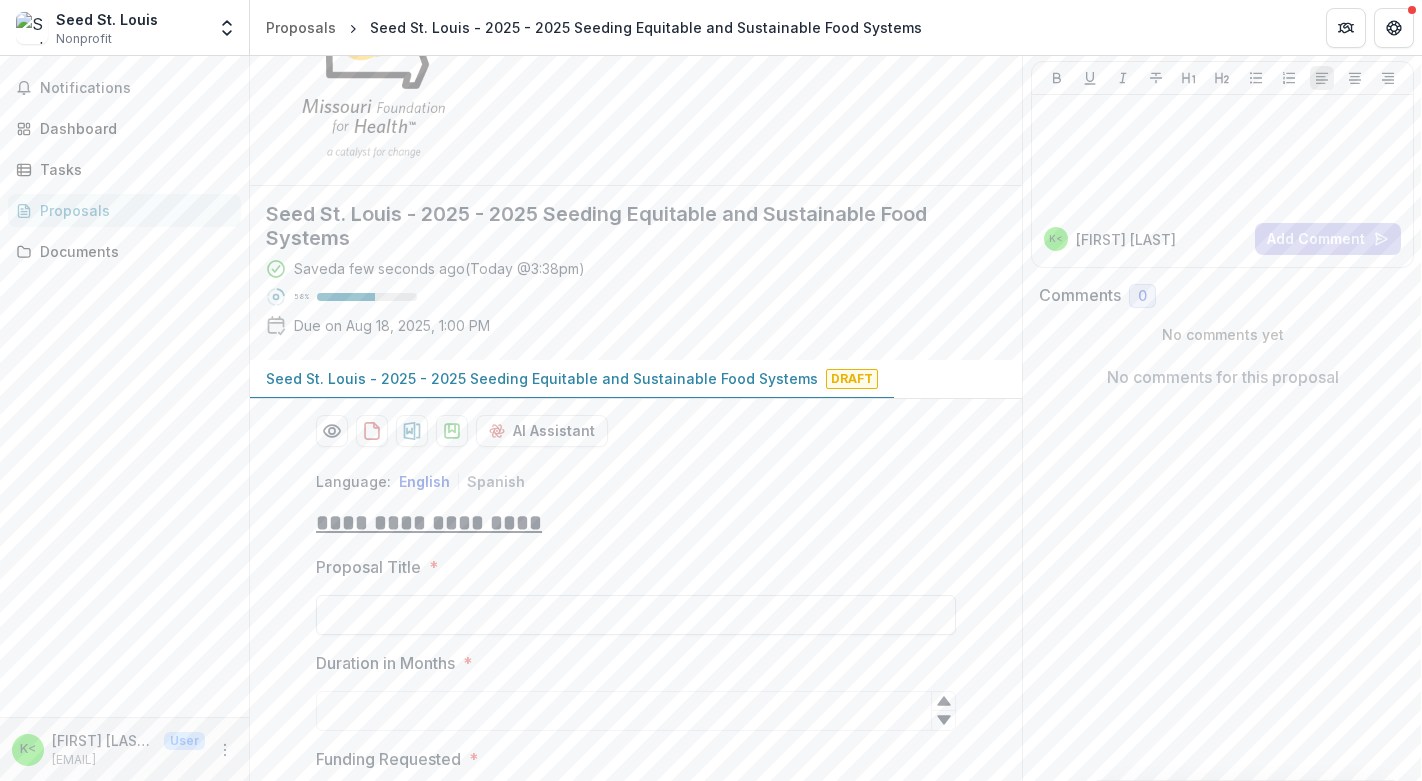 click on "Proposal Title *" at bounding box center (636, 615) 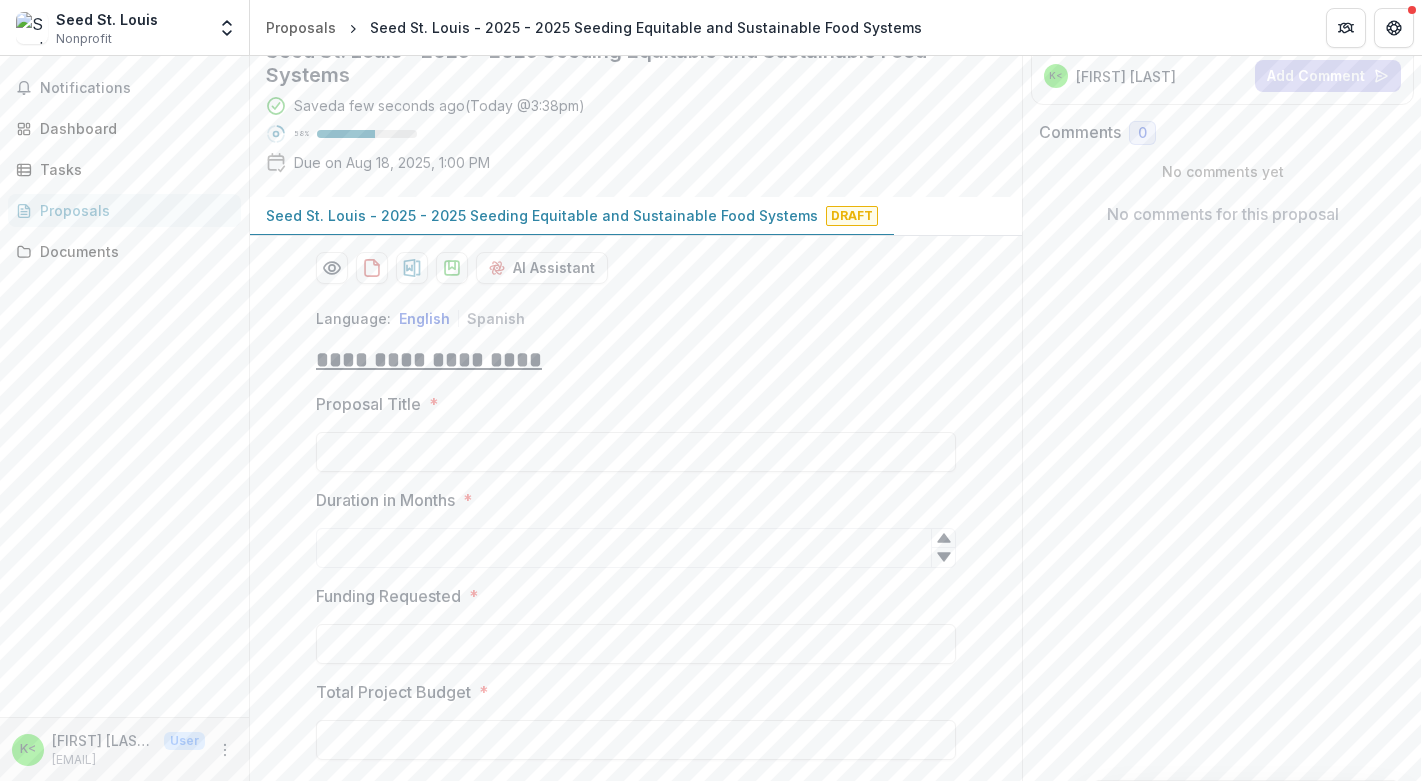 scroll, scrollTop: 281, scrollLeft: 0, axis: vertical 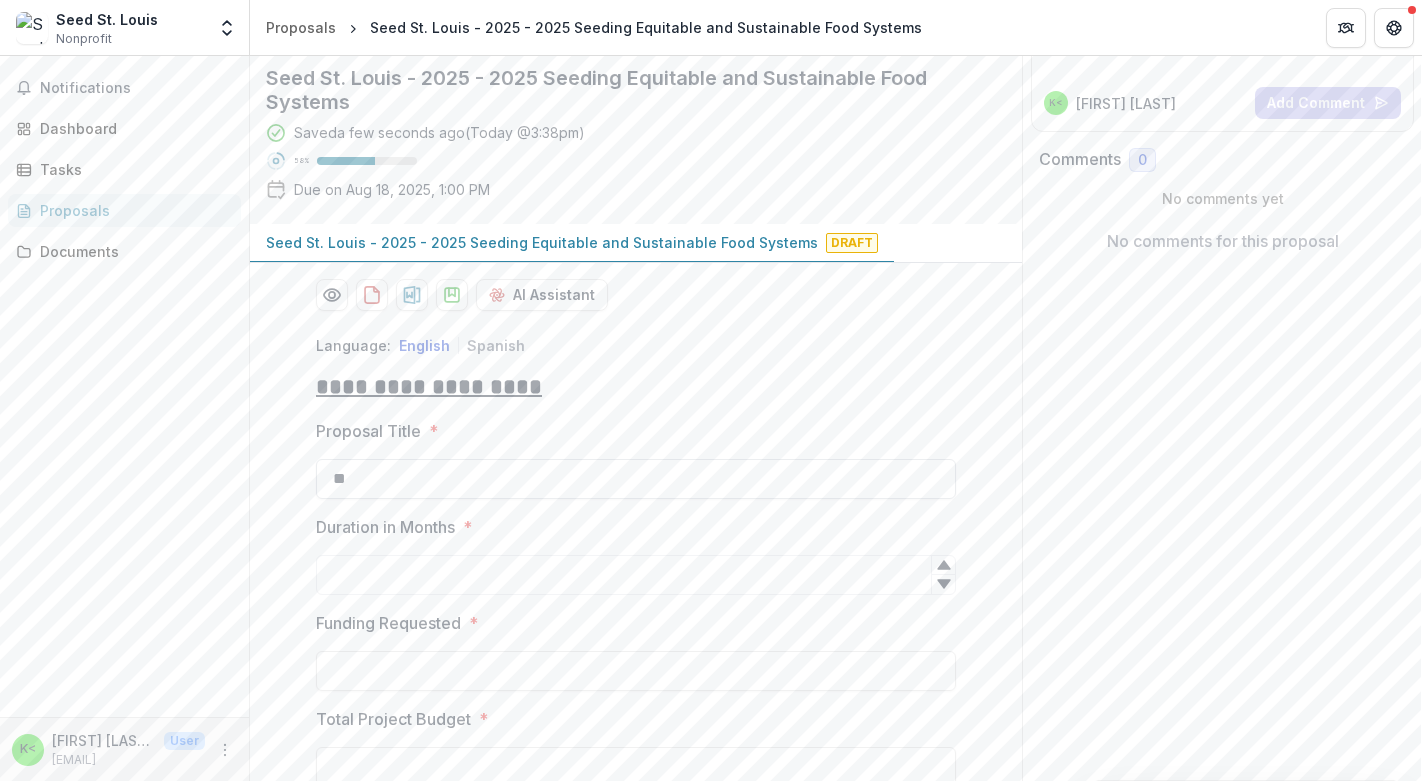type on "*" 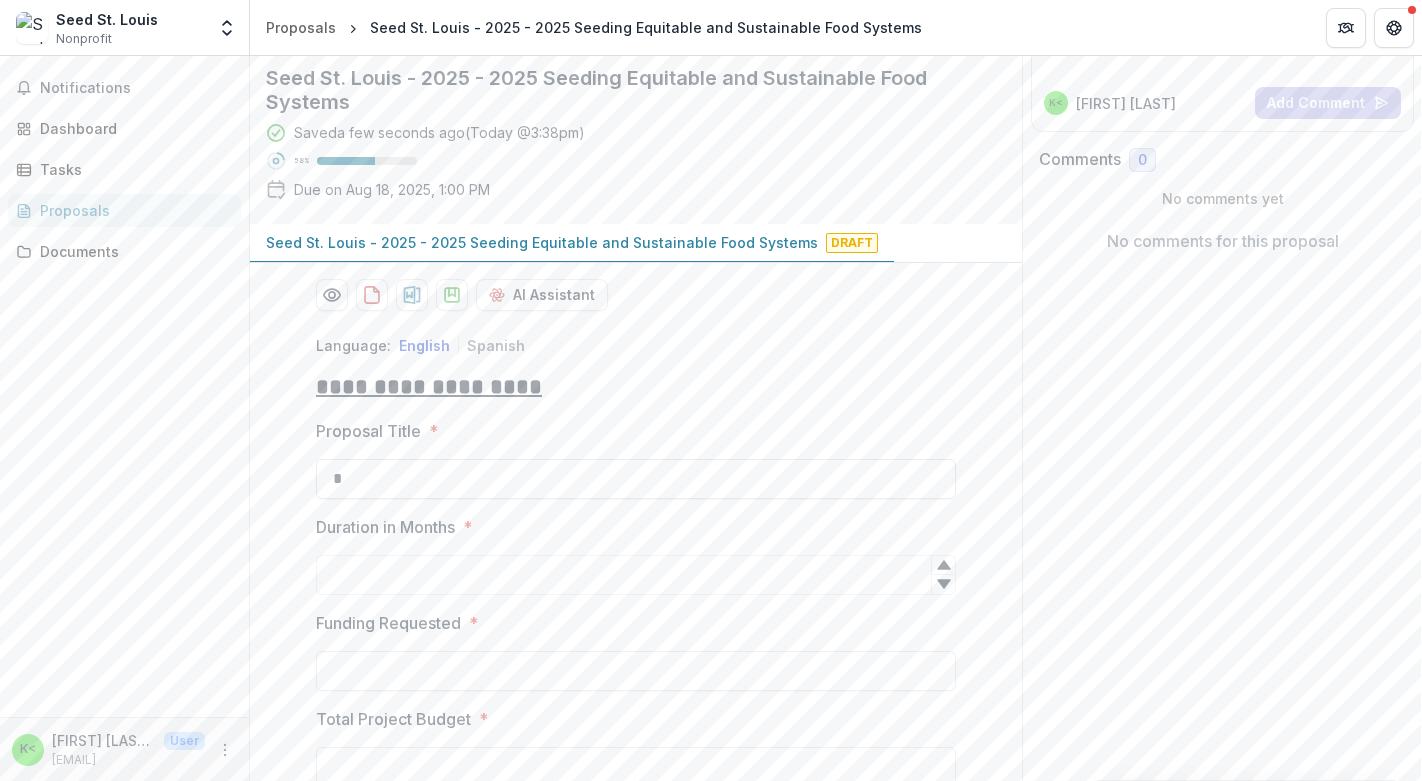 type 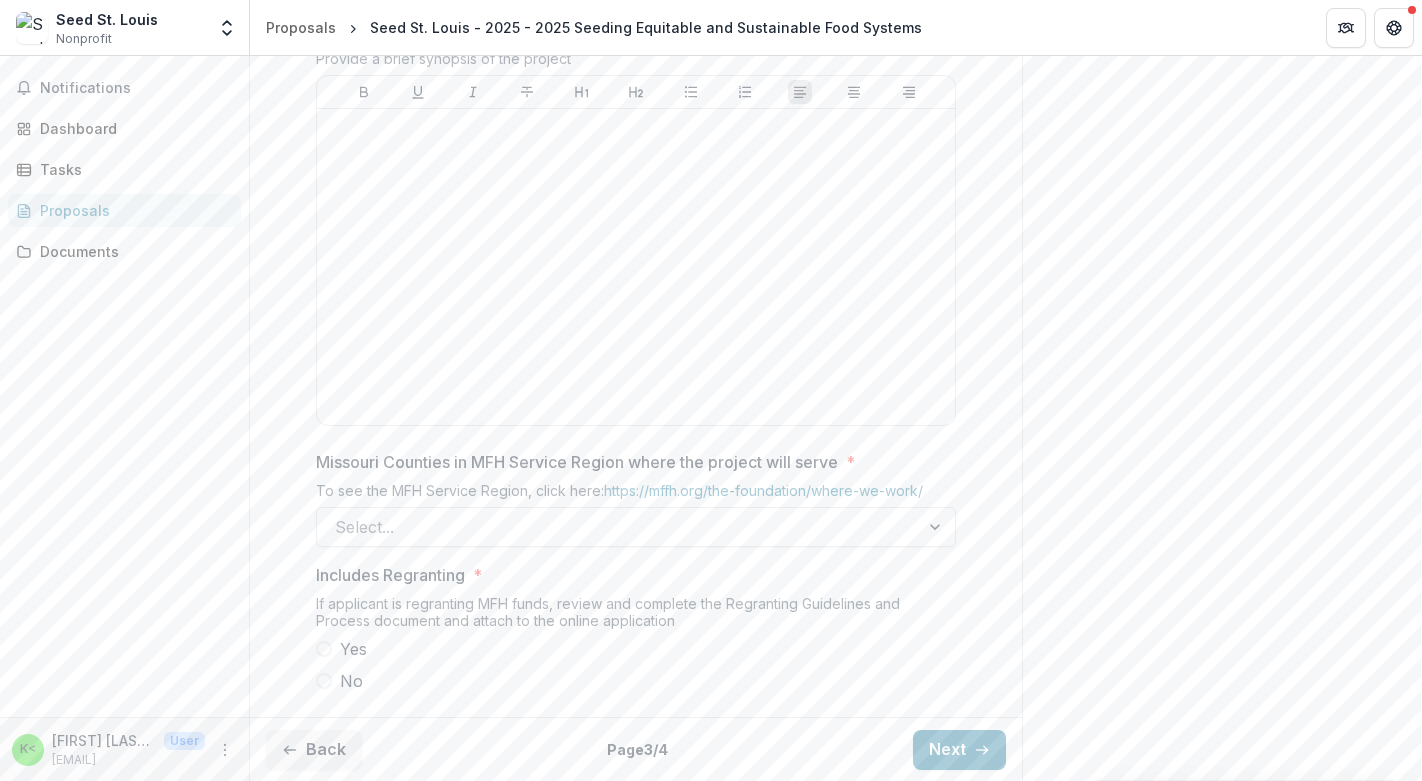 scroll, scrollTop: 1066, scrollLeft: 0, axis: vertical 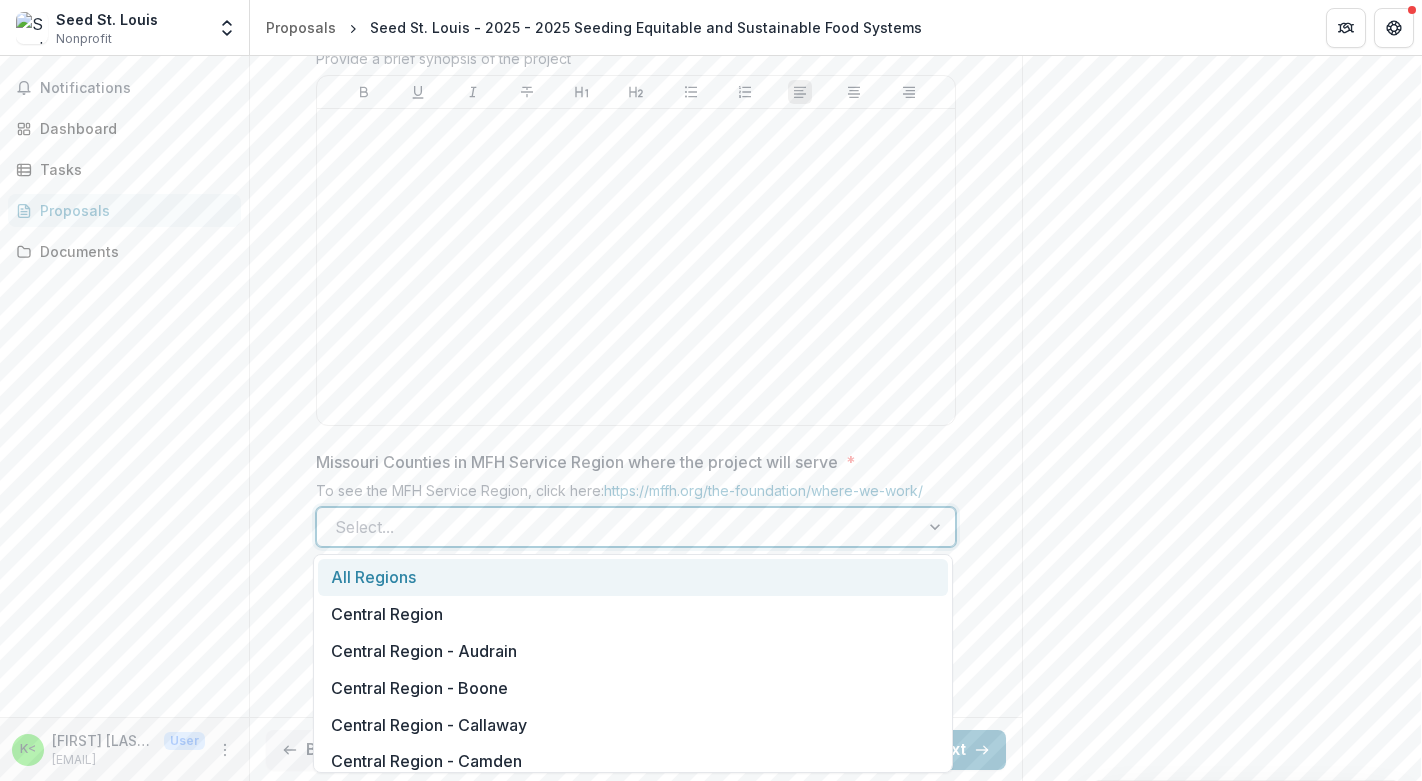 click at bounding box center [618, 527] 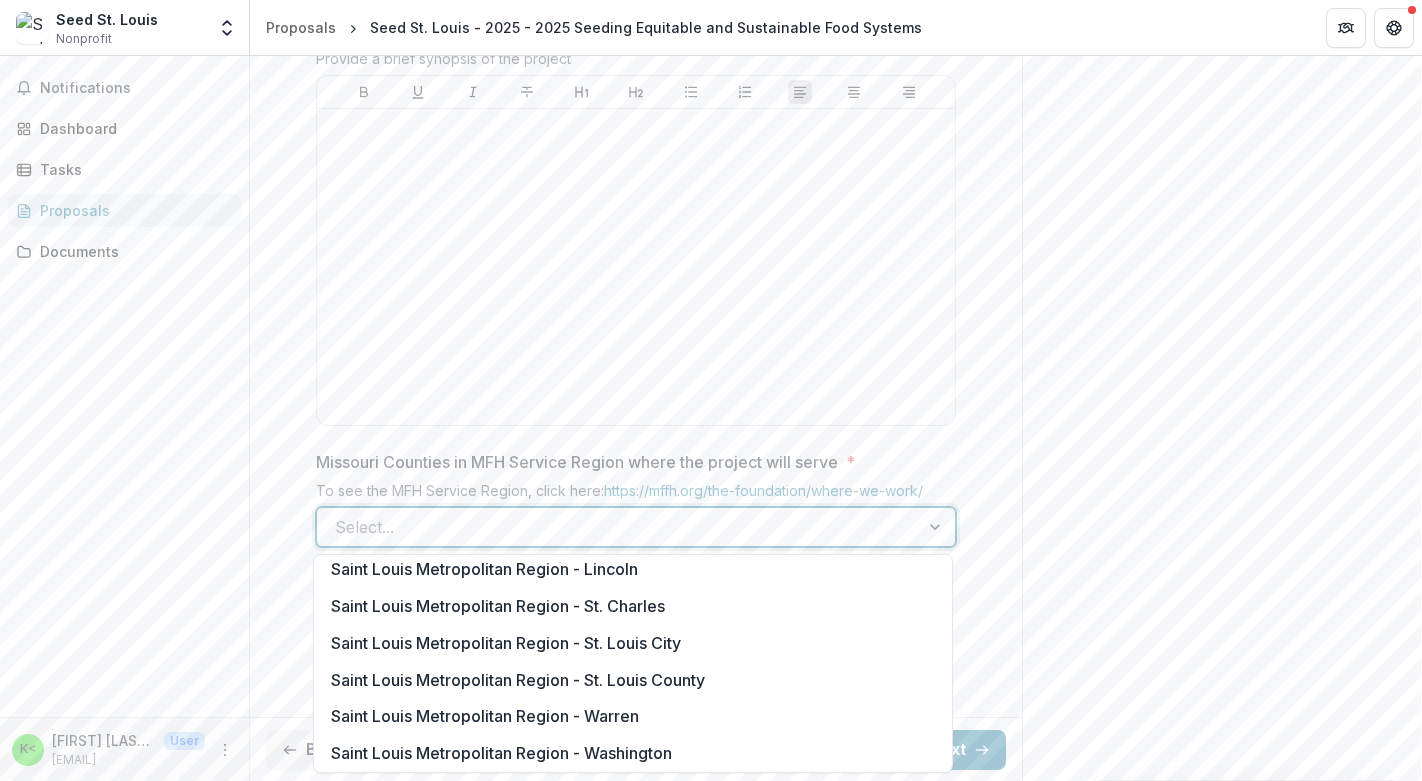 scroll, scrollTop: 1560, scrollLeft: 0, axis: vertical 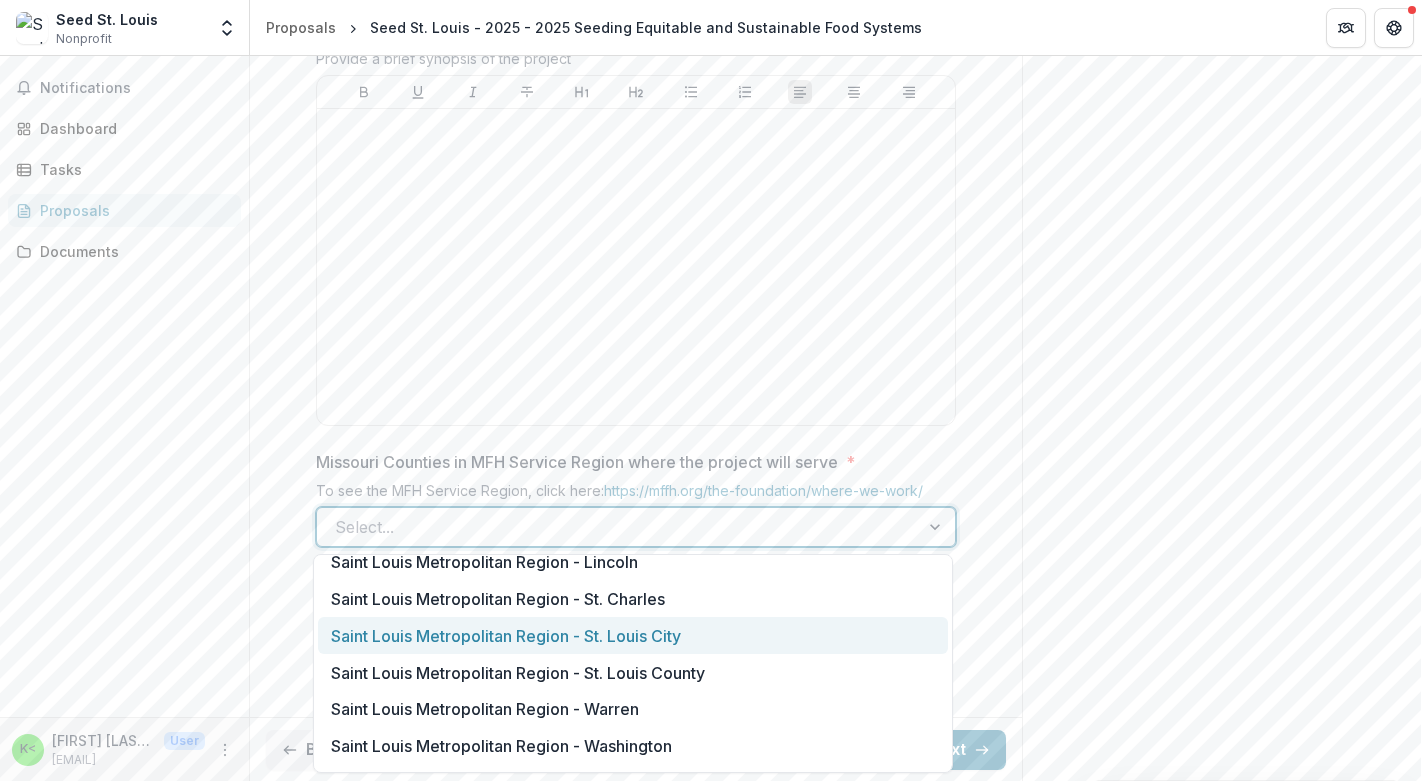 click on "Saint Louis Metropolitan Region - St. Louis City" at bounding box center [633, 635] 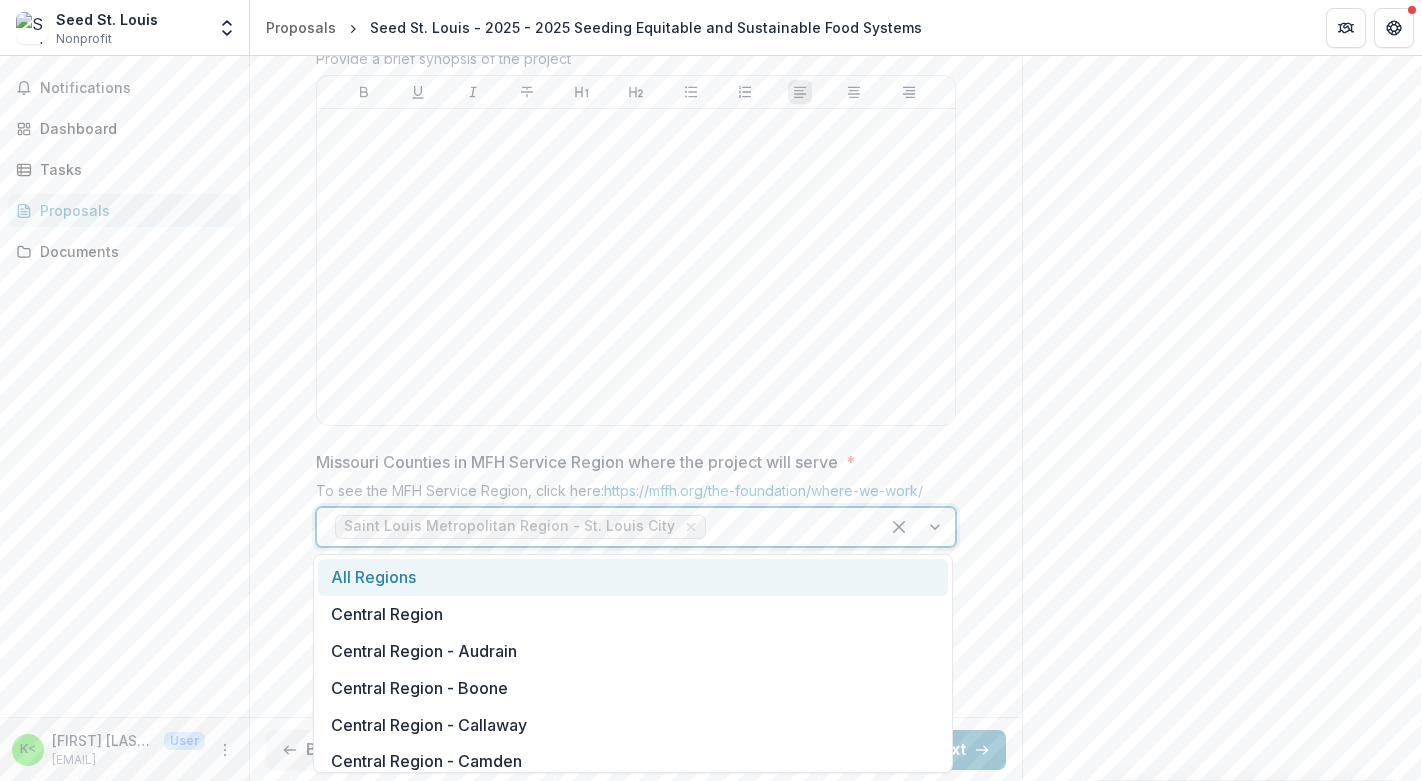 click at bounding box center (785, 527) 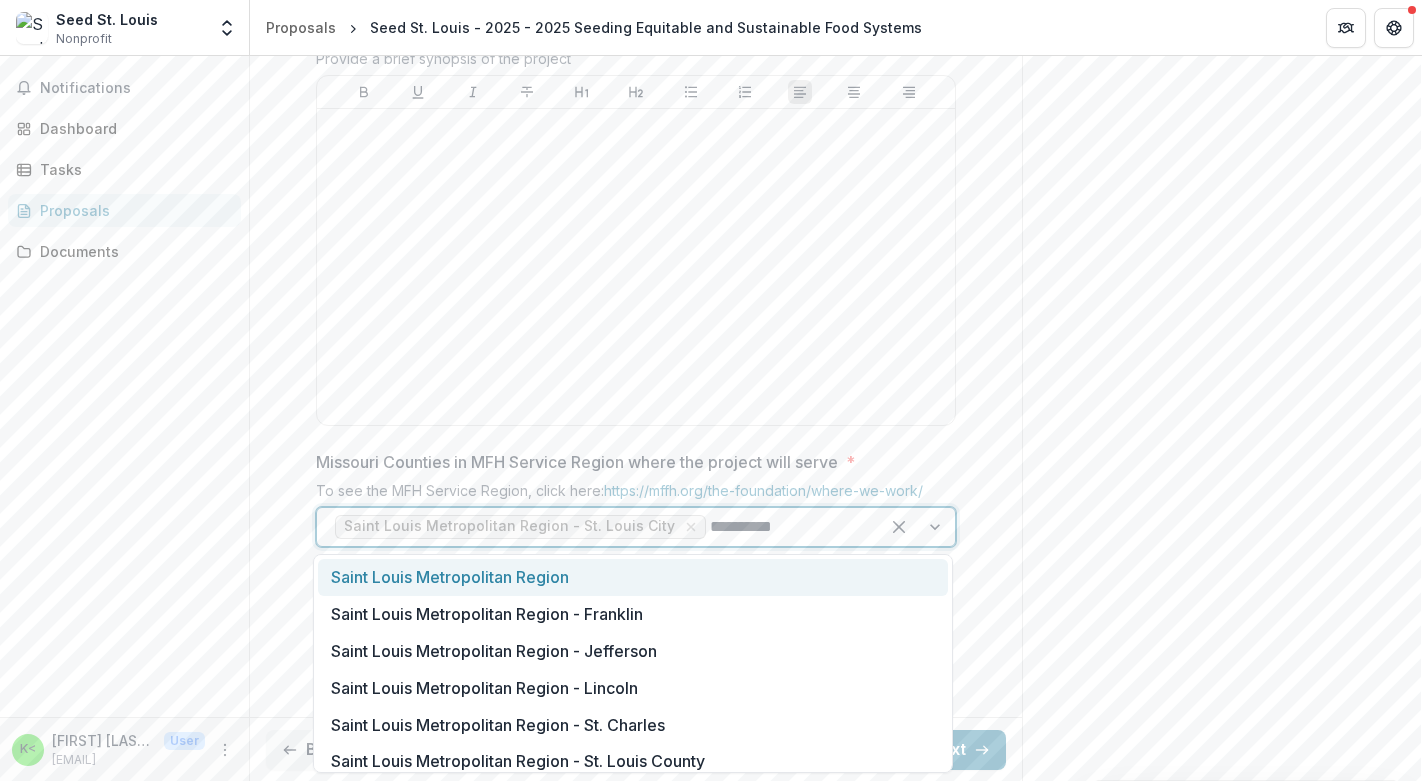type on "**********" 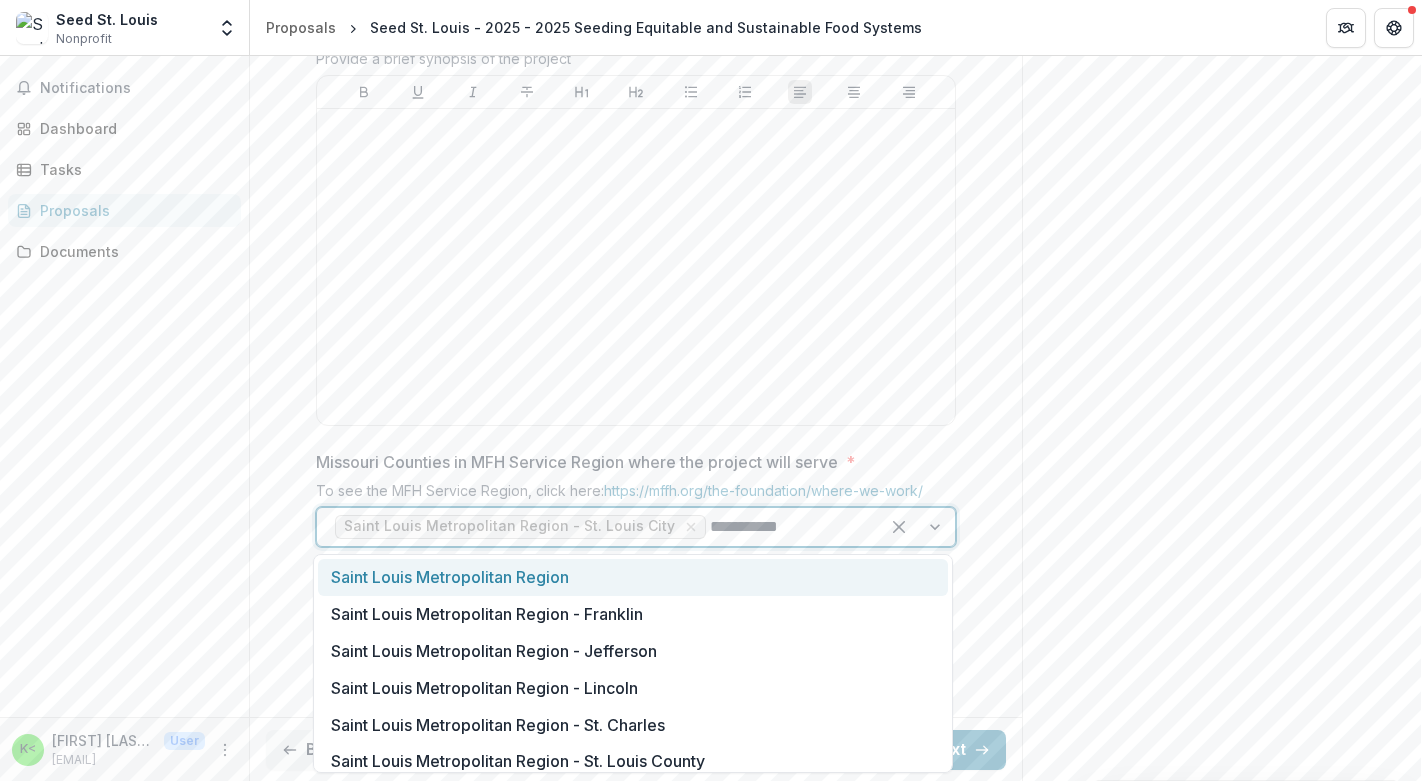 click on "Saint Louis Metropolitan Region" at bounding box center (633, 577) 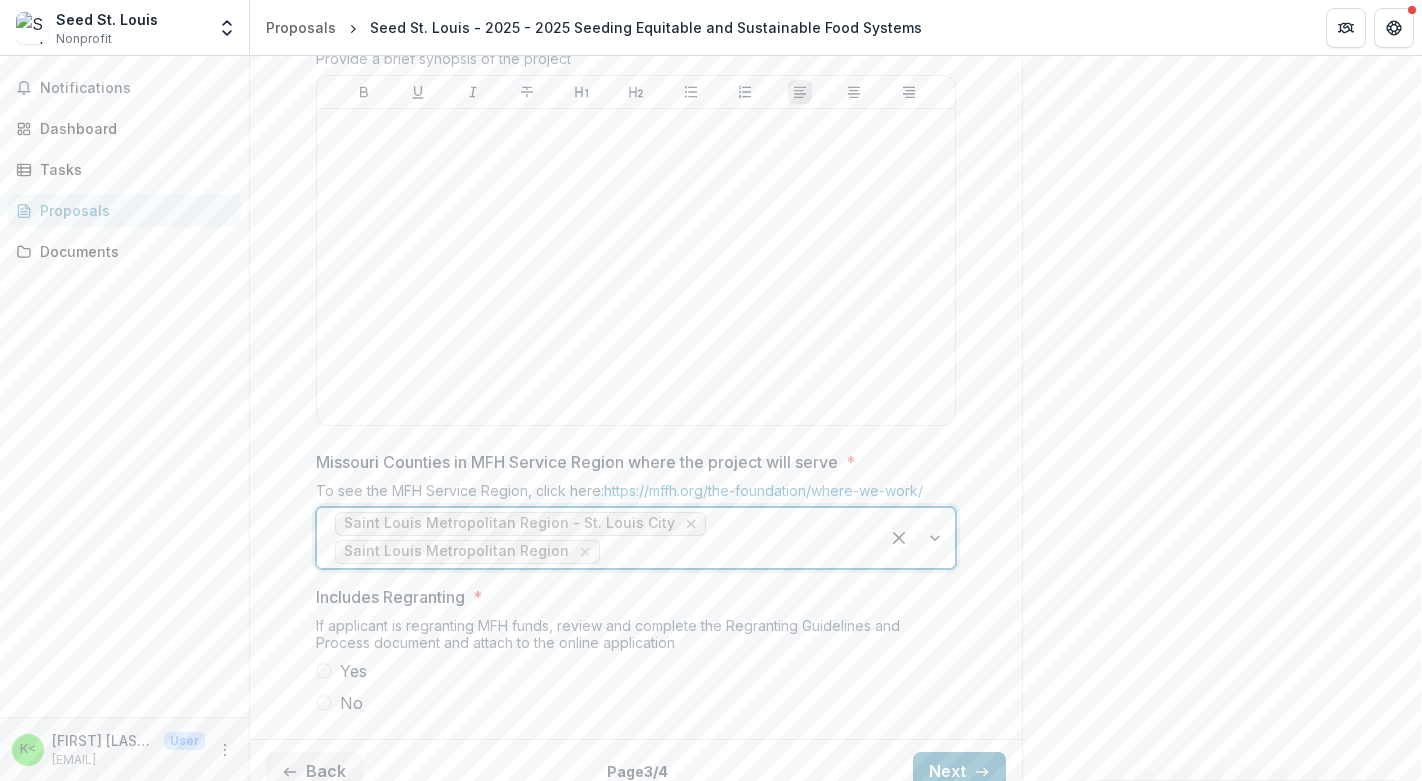 click 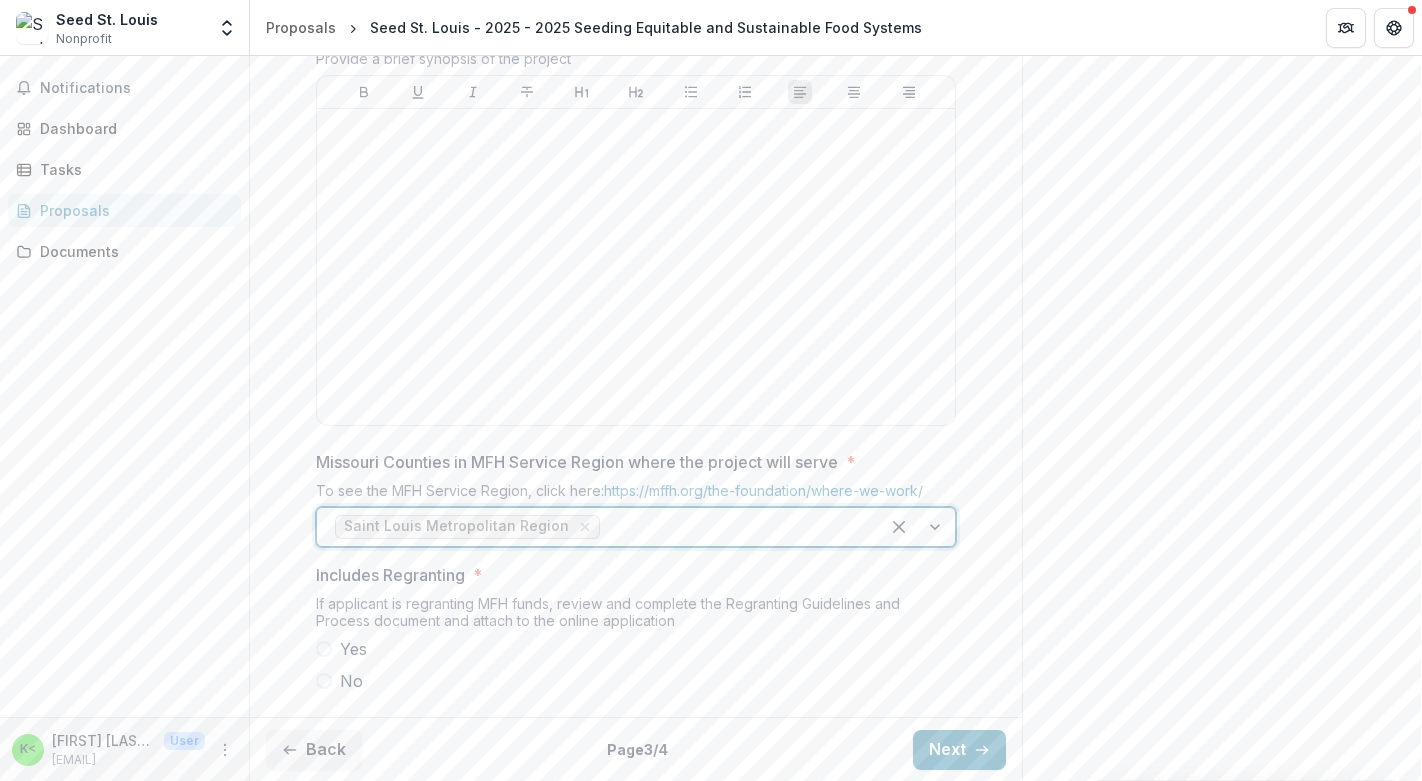 click at bounding box center [324, 681] 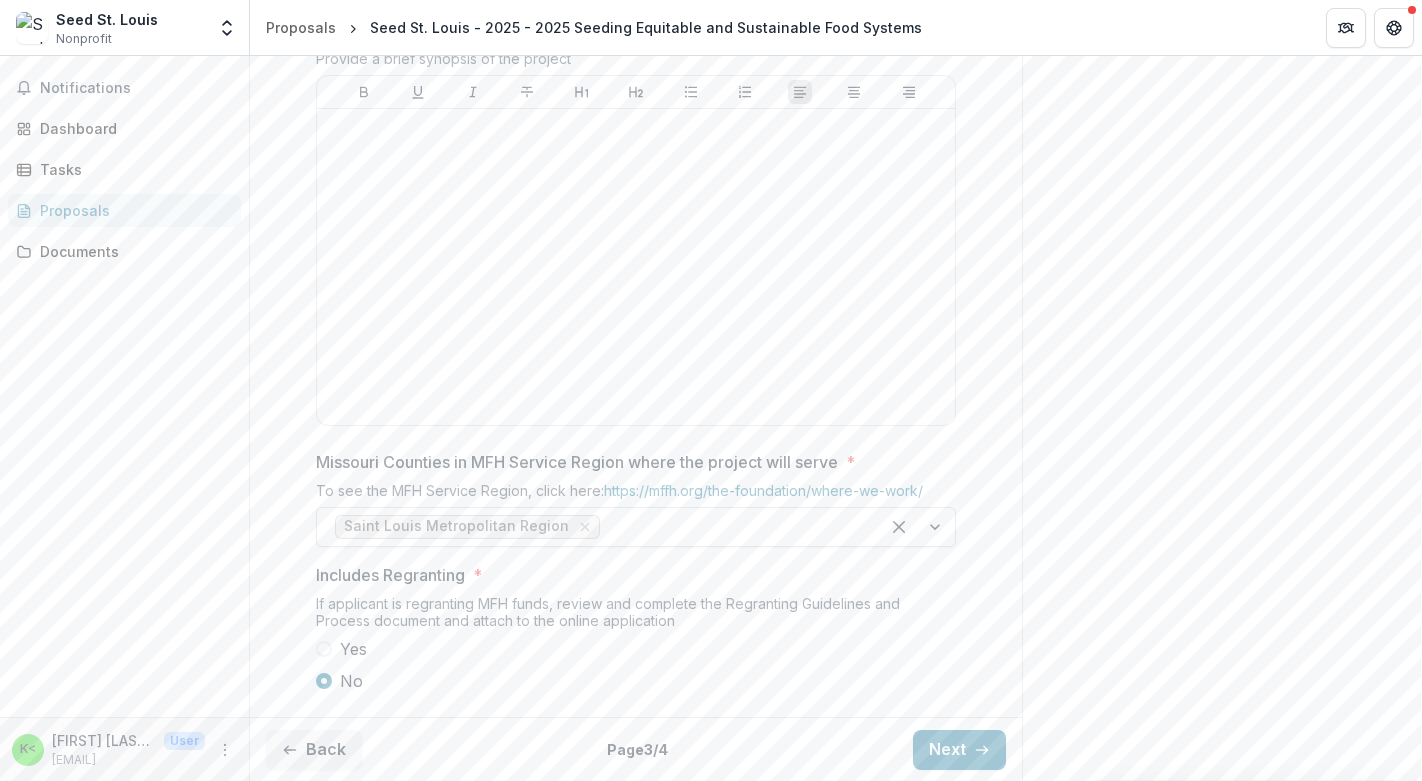 click on "Yes" at bounding box center [636, 649] 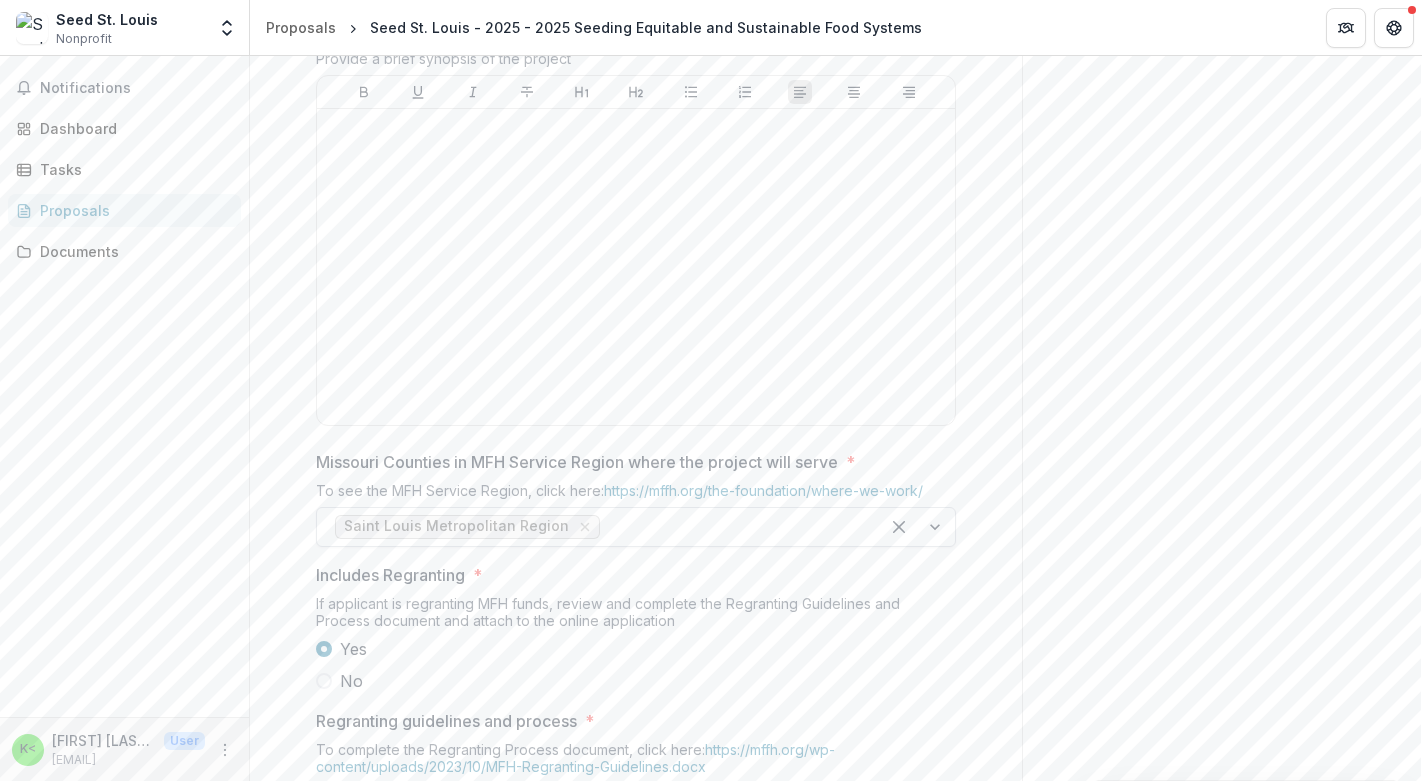 click at bounding box center [324, 681] 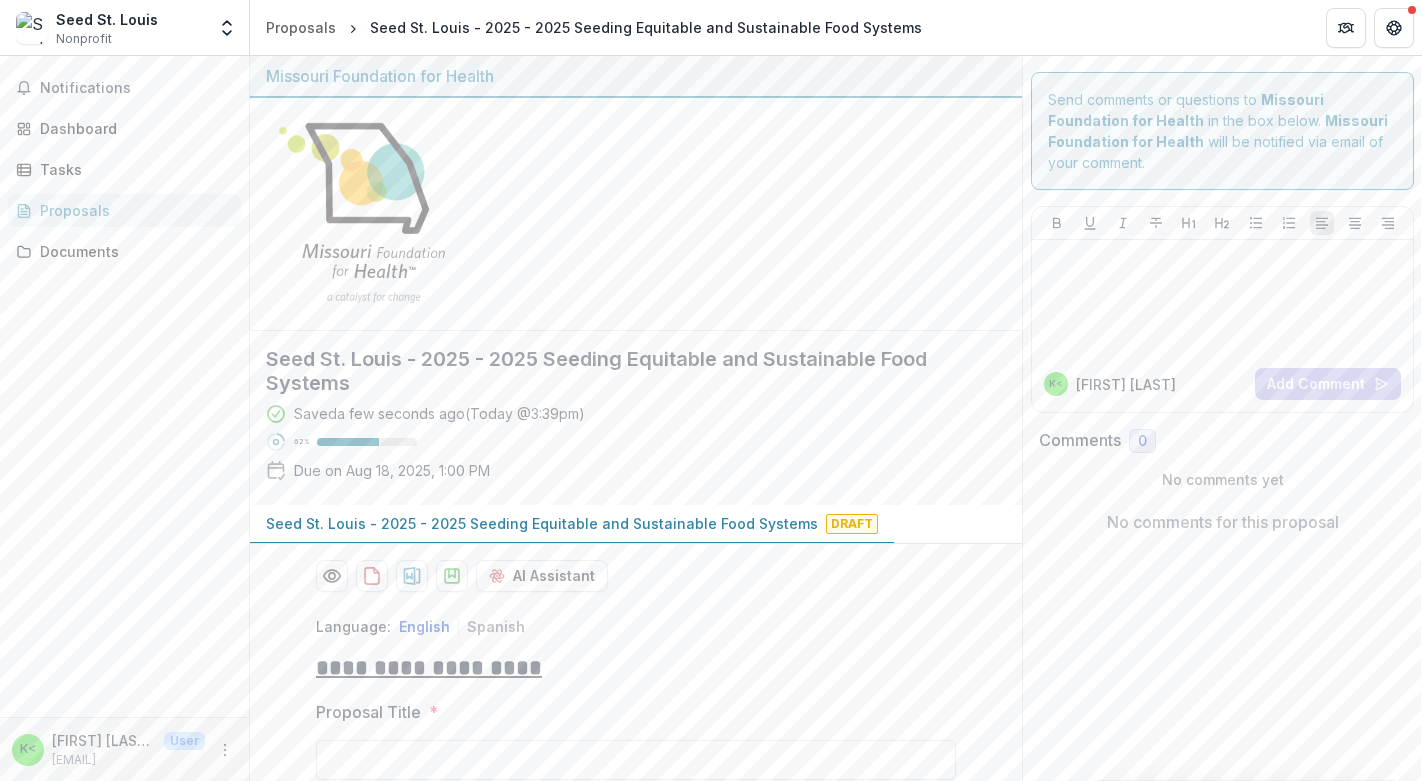 scroll, scrollTop: 0, scrollLeft: 0, axis: both 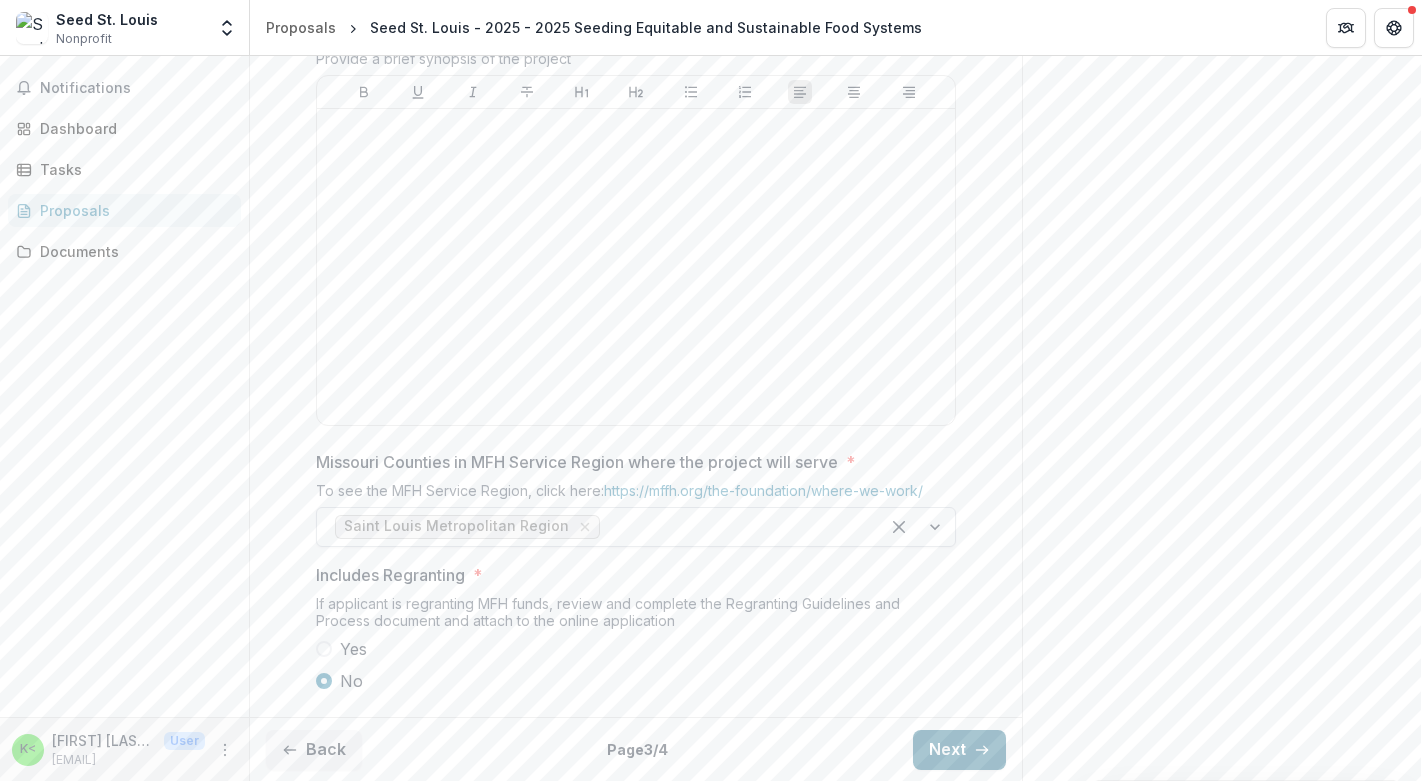 click on "Next" at bounding box center [959, 750] 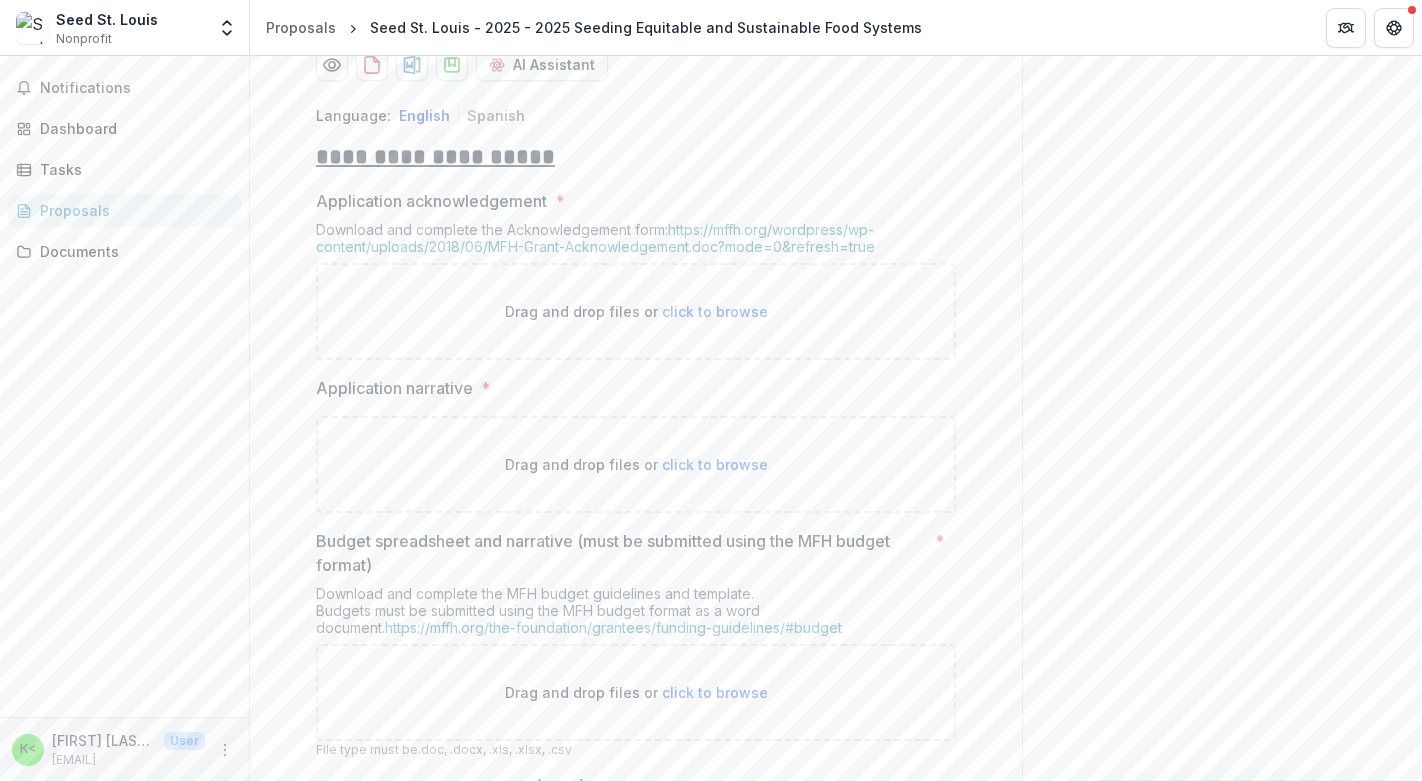 scroll, scrollTop: 519, scrollLeft: 0, axis: vertical 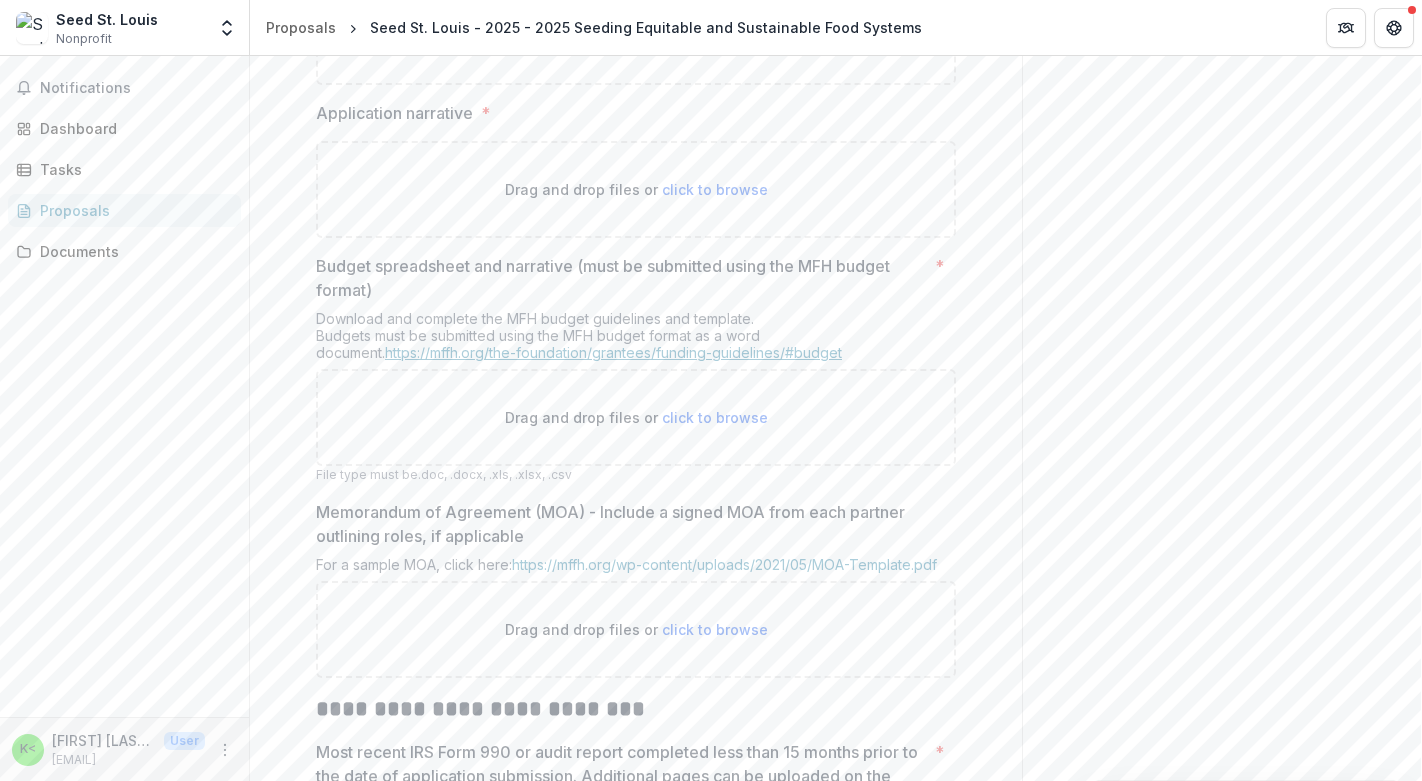 click on "https://mffh.org/the-foundation/grantees/funding-guidelines/#budget" at bounding box center (613, 352) 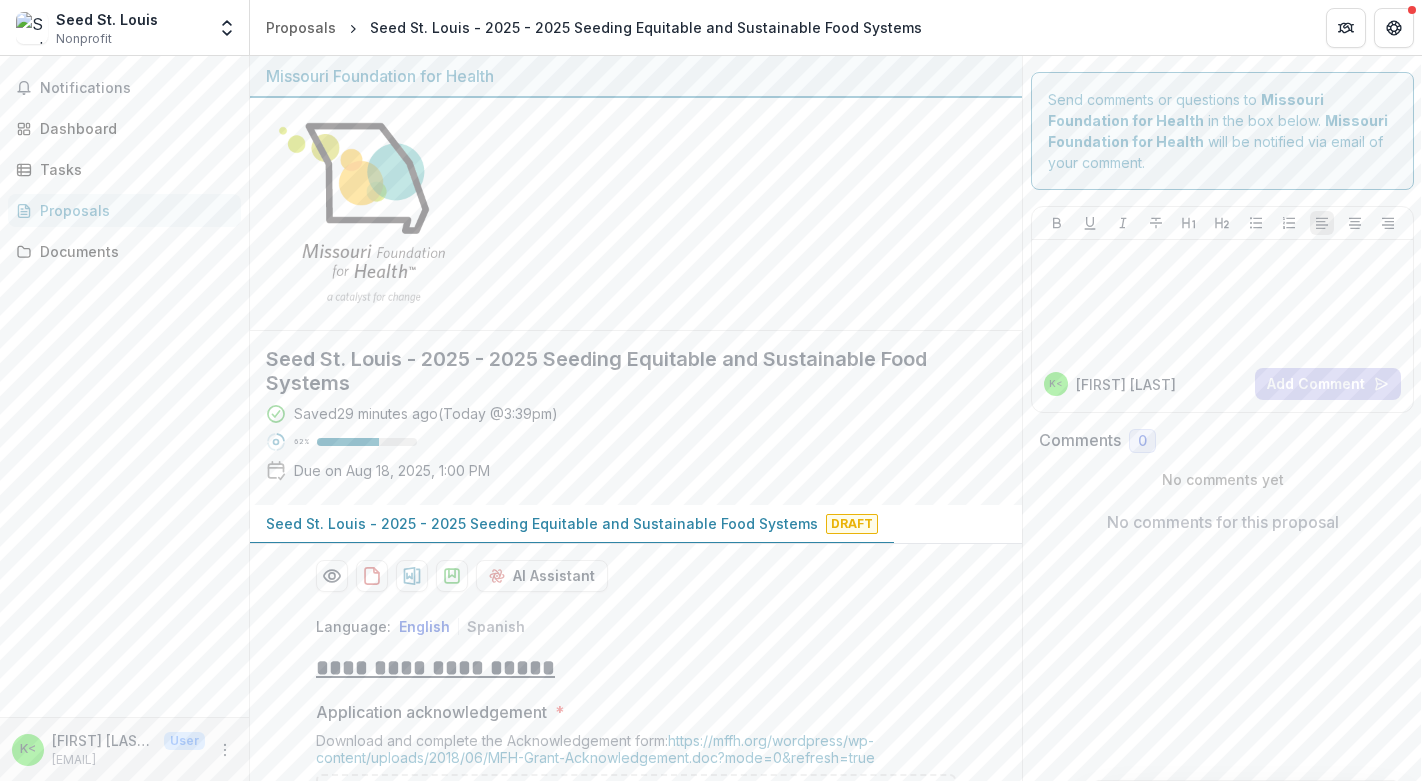 scroll, scrollTop: 0, scrollLeft: 0, axis: both 